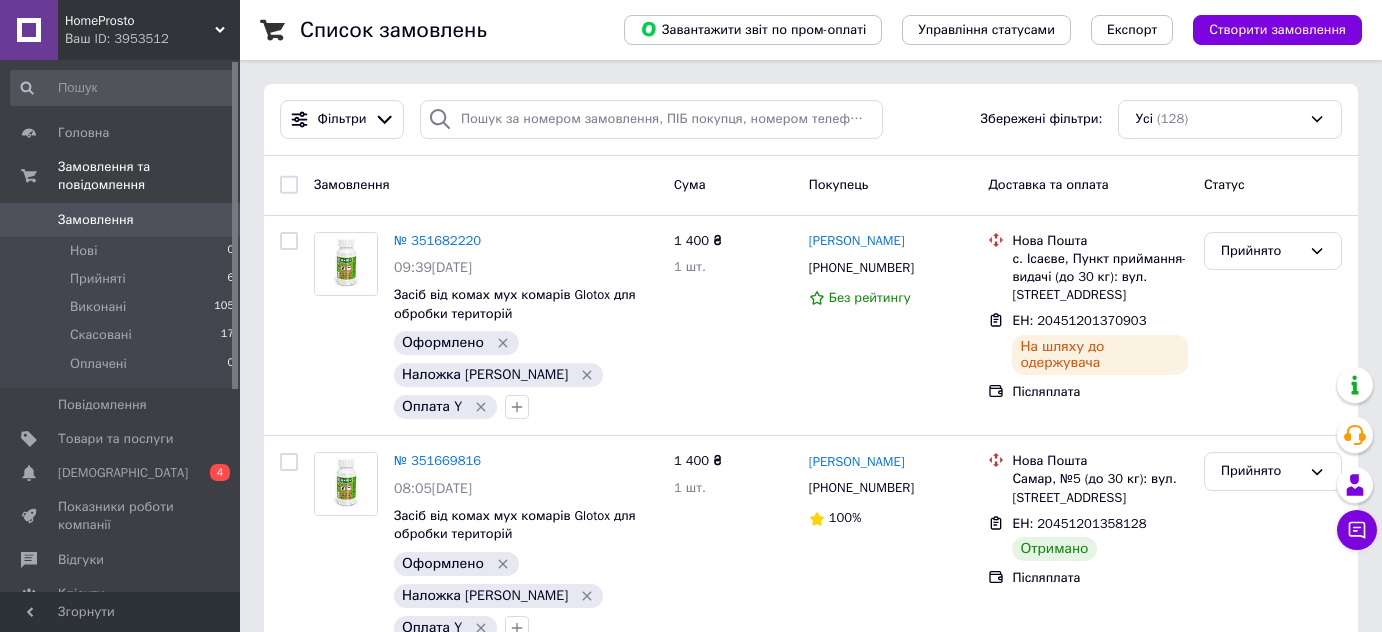 scroll, scrollTop: 0, scrollLeft: 0, axis: both 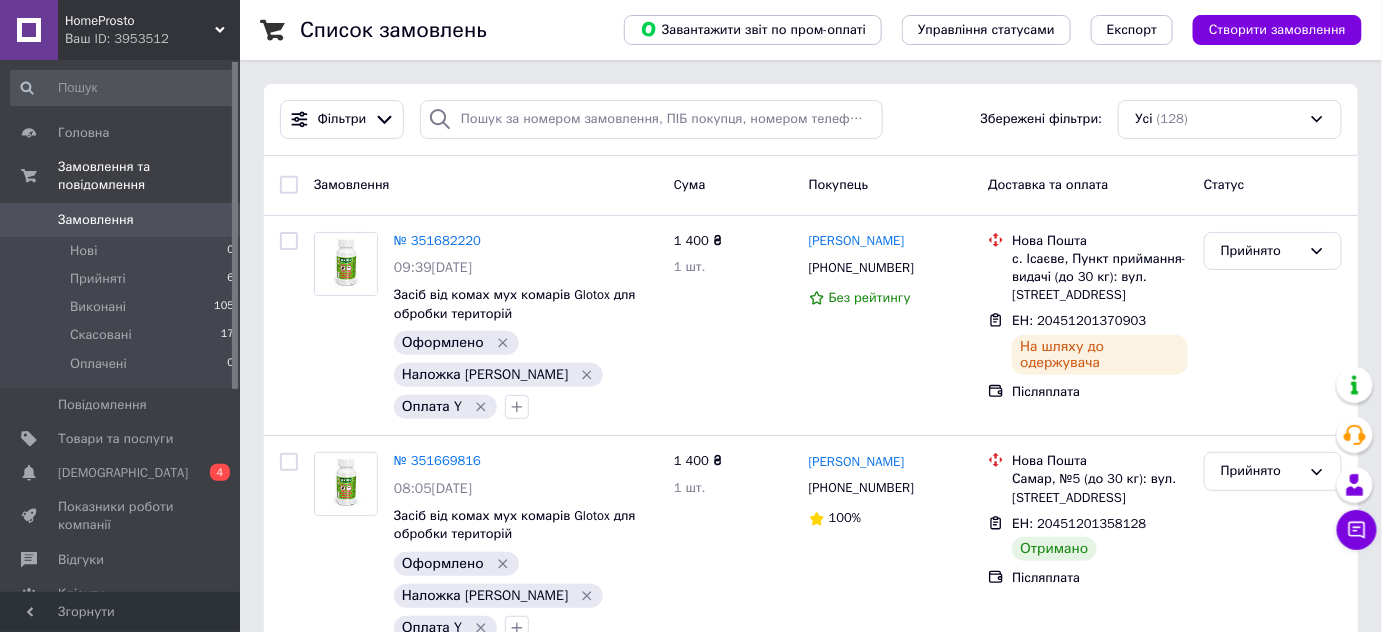 click 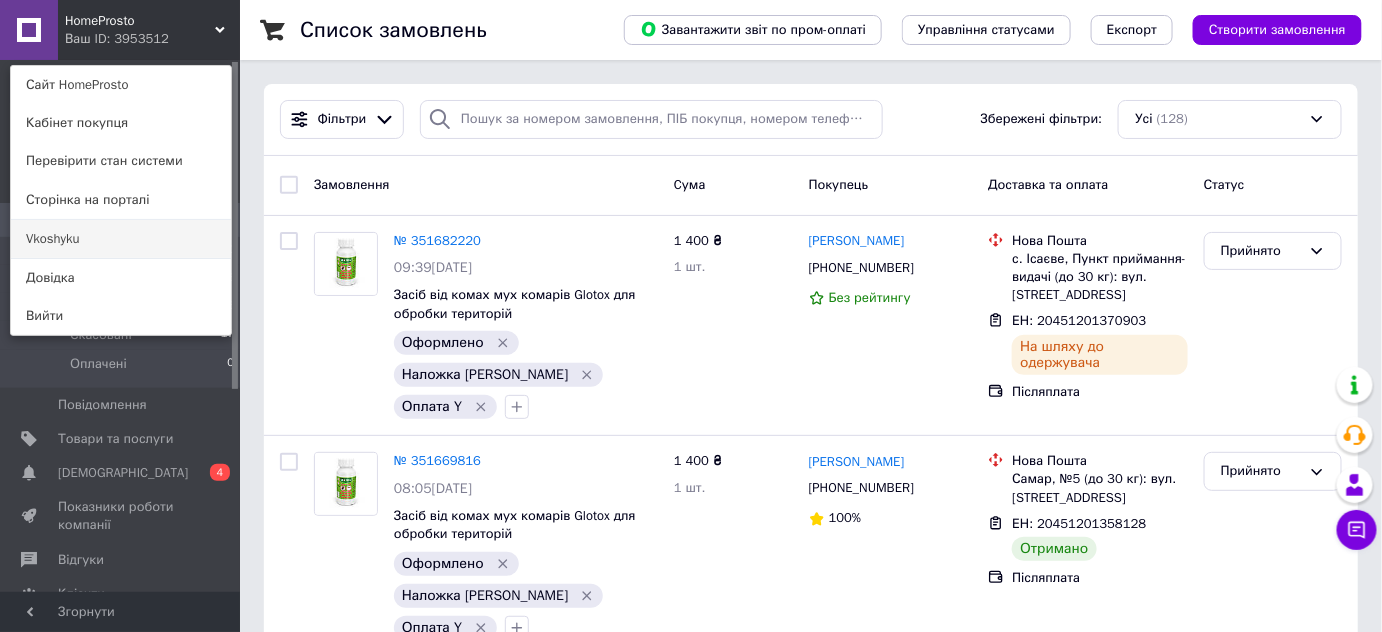 click on "Vkoshyku" at bounding box center [121, 239] 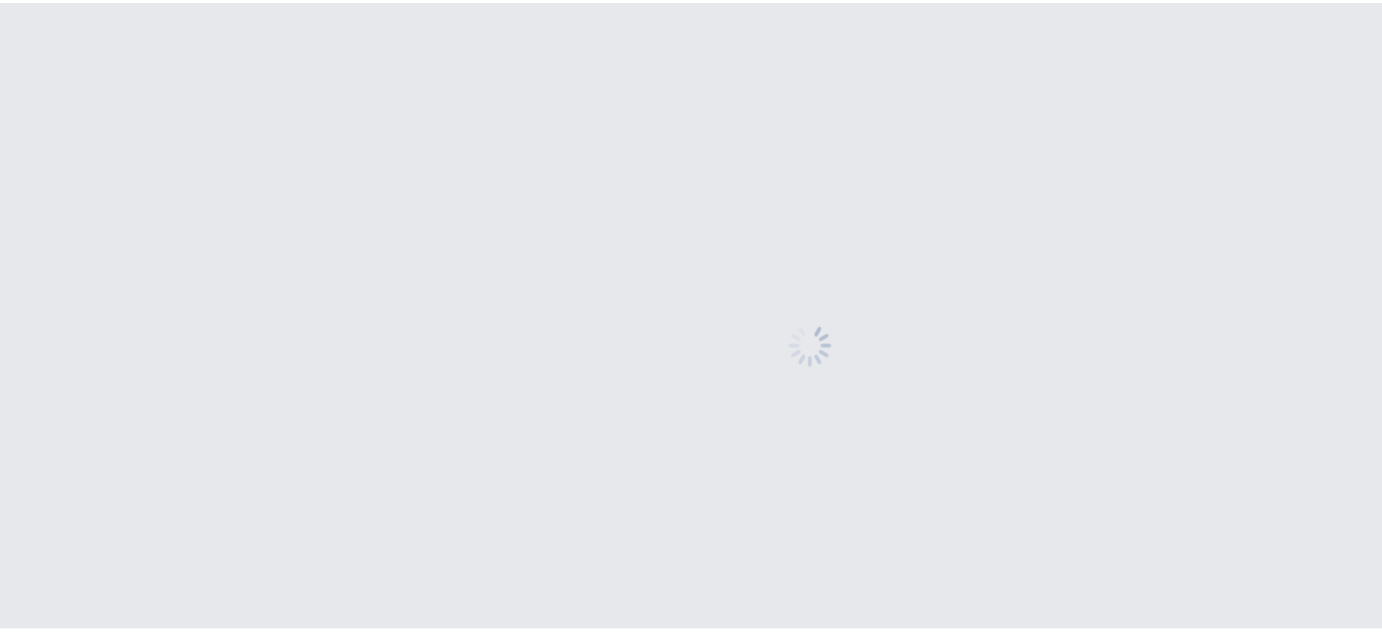 scroll, scrollTop: 0, scrollLeft: 0, axis: both 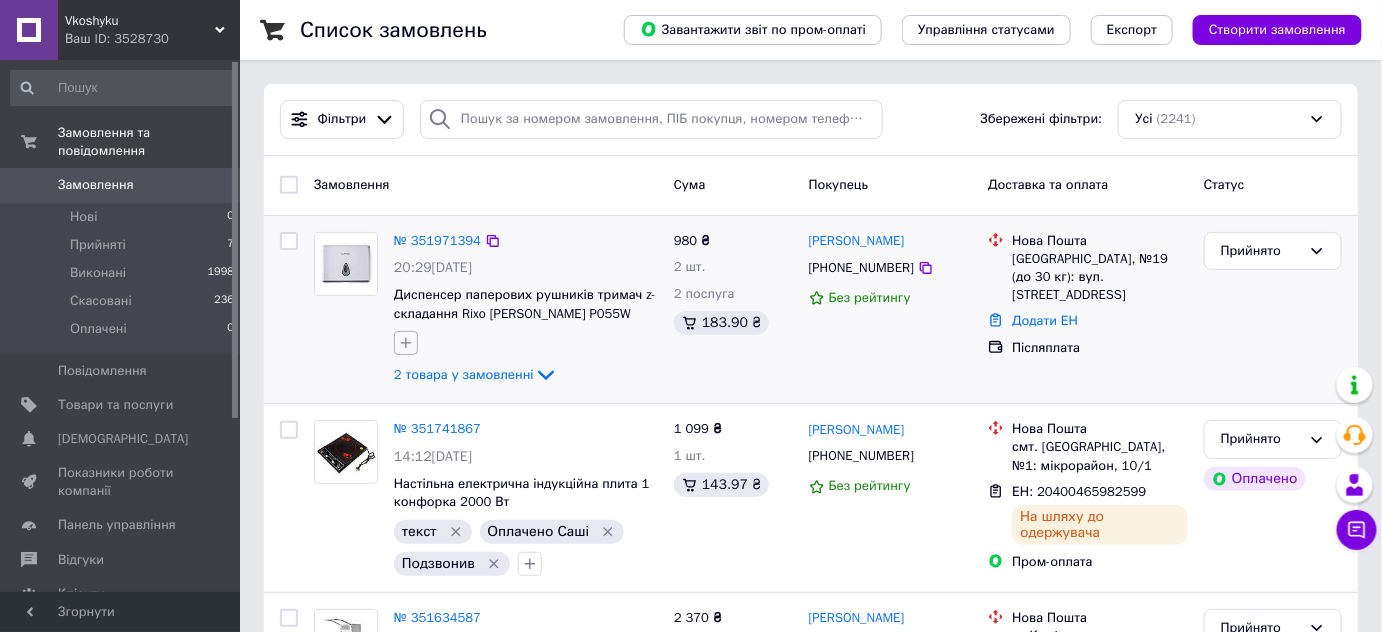 click 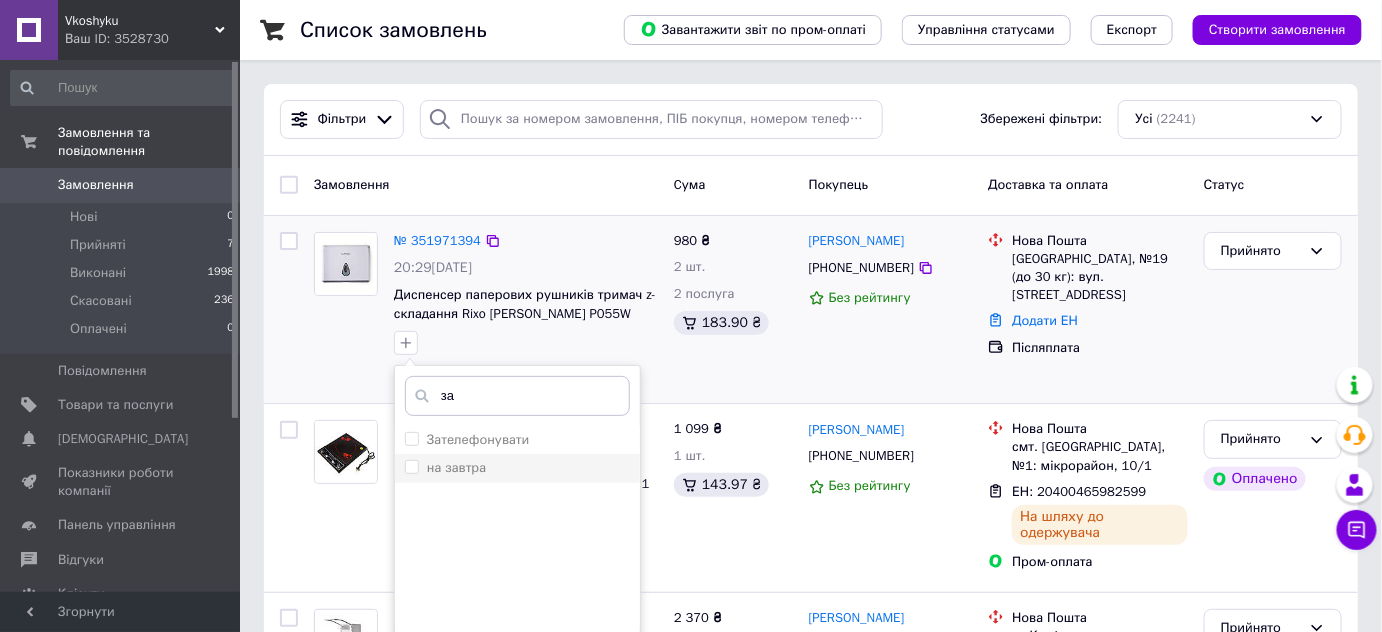 type on "за" 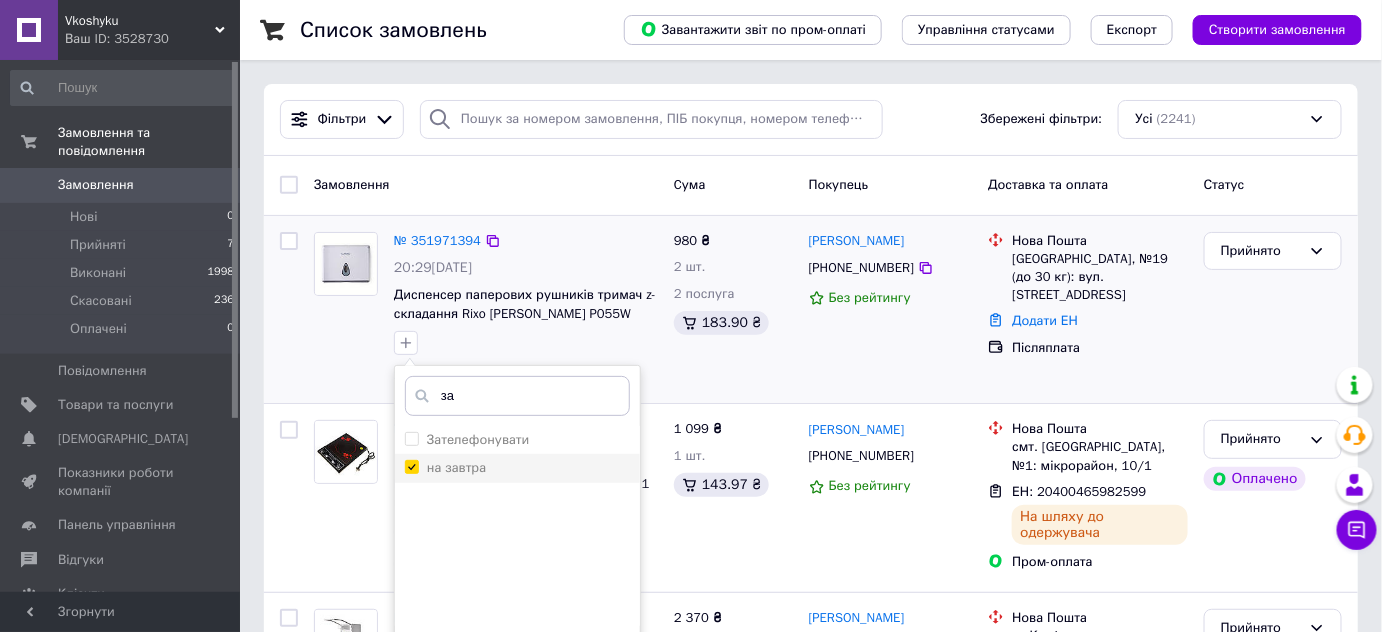 checkbox on "true" 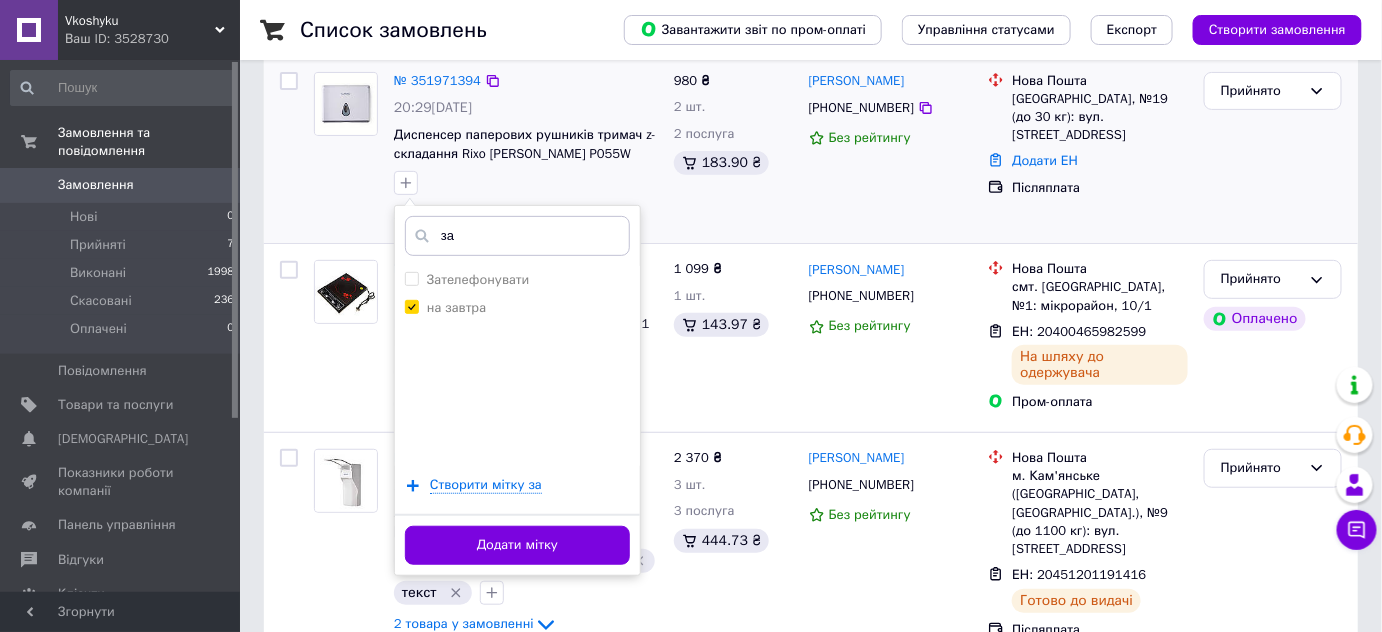 scroll, scrollTop: 181, scrollLeft: 0, axis: vertical 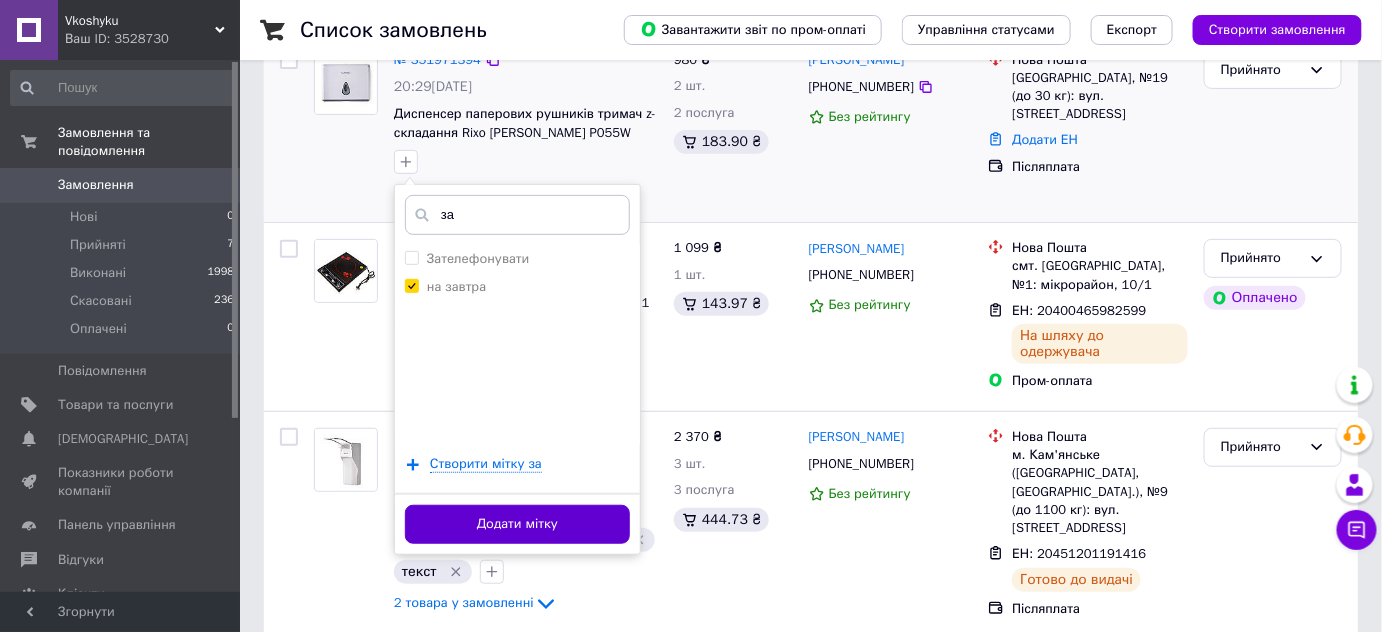 click on "Додати мітку" at bounding box center [517, 524] 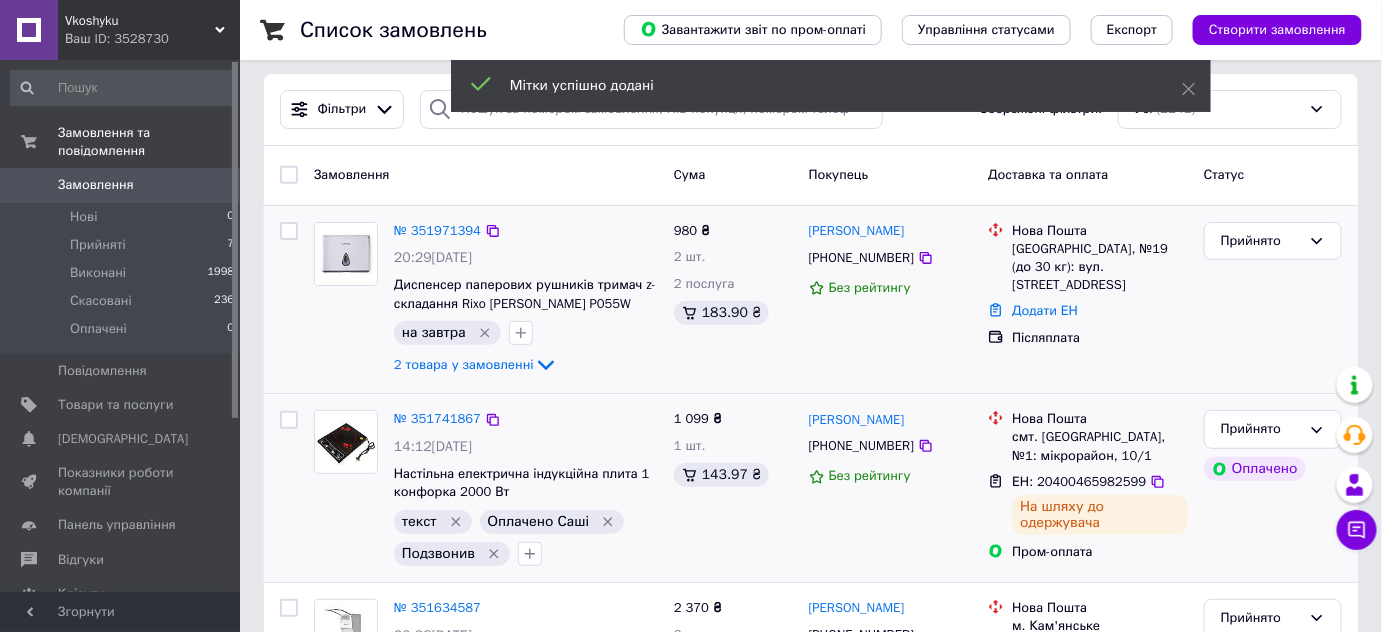 scroll, scrollTop: 0, scrollLeft: 0, axis: both 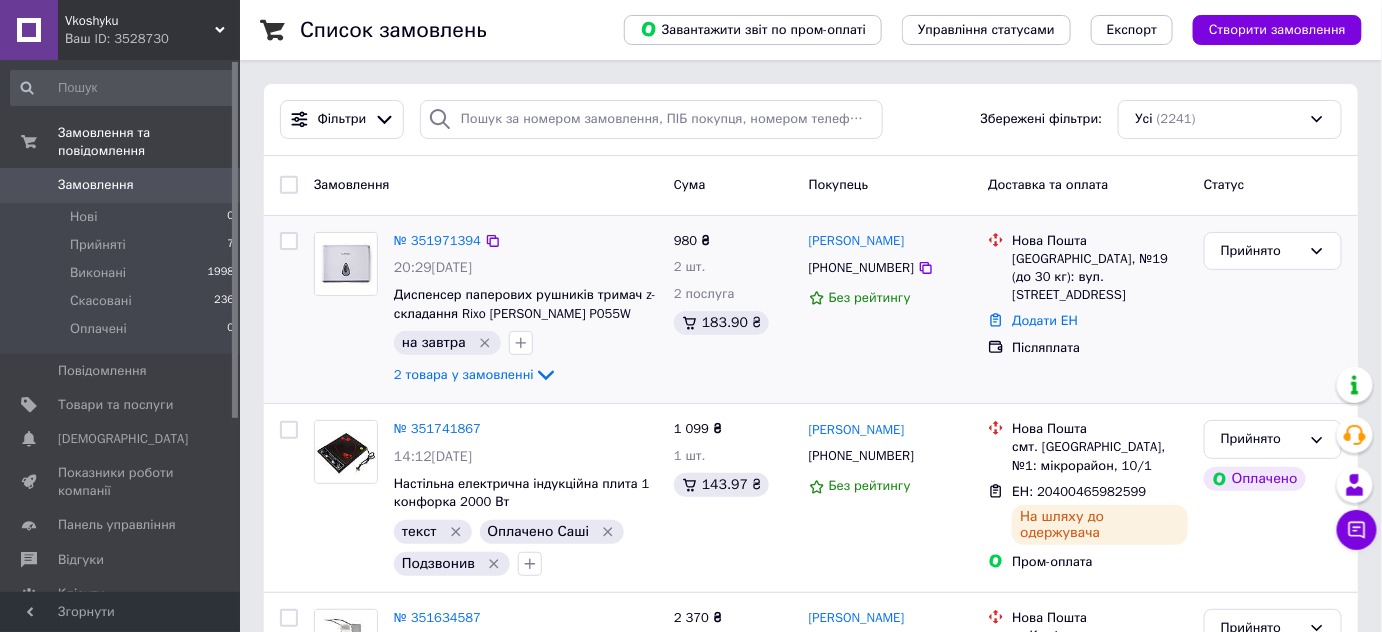 click 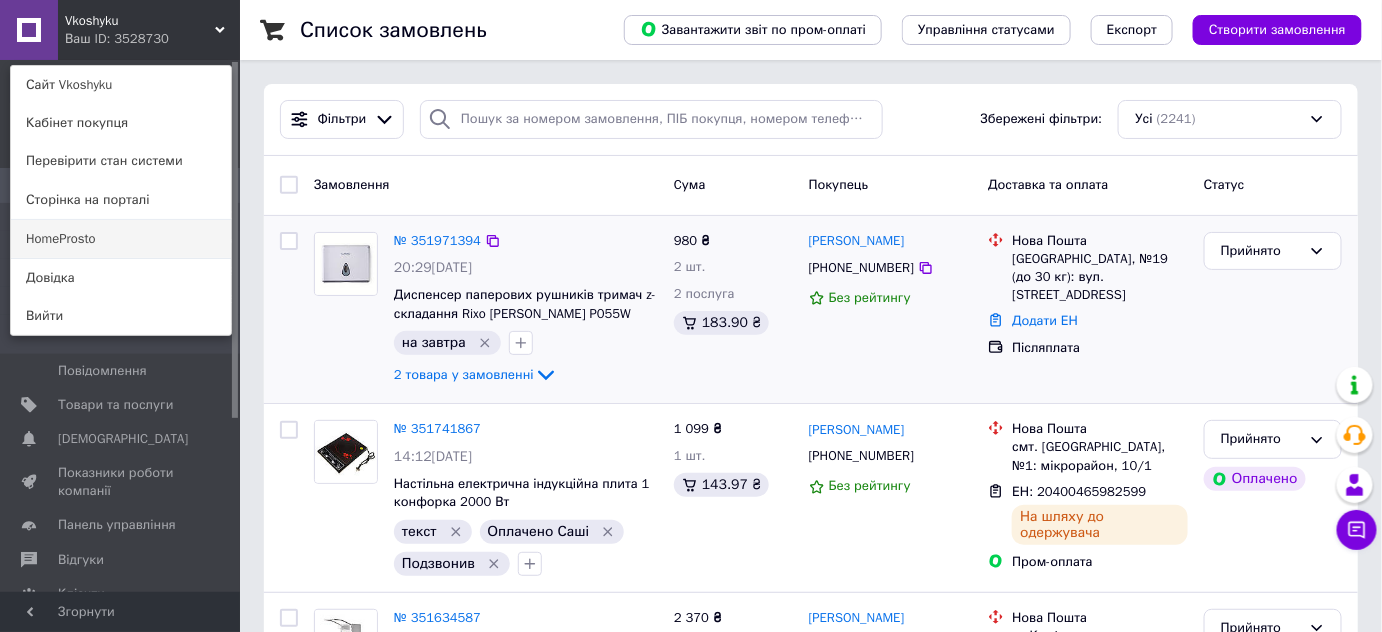 click on "HomeProsto" at bounding box center [121, 239] 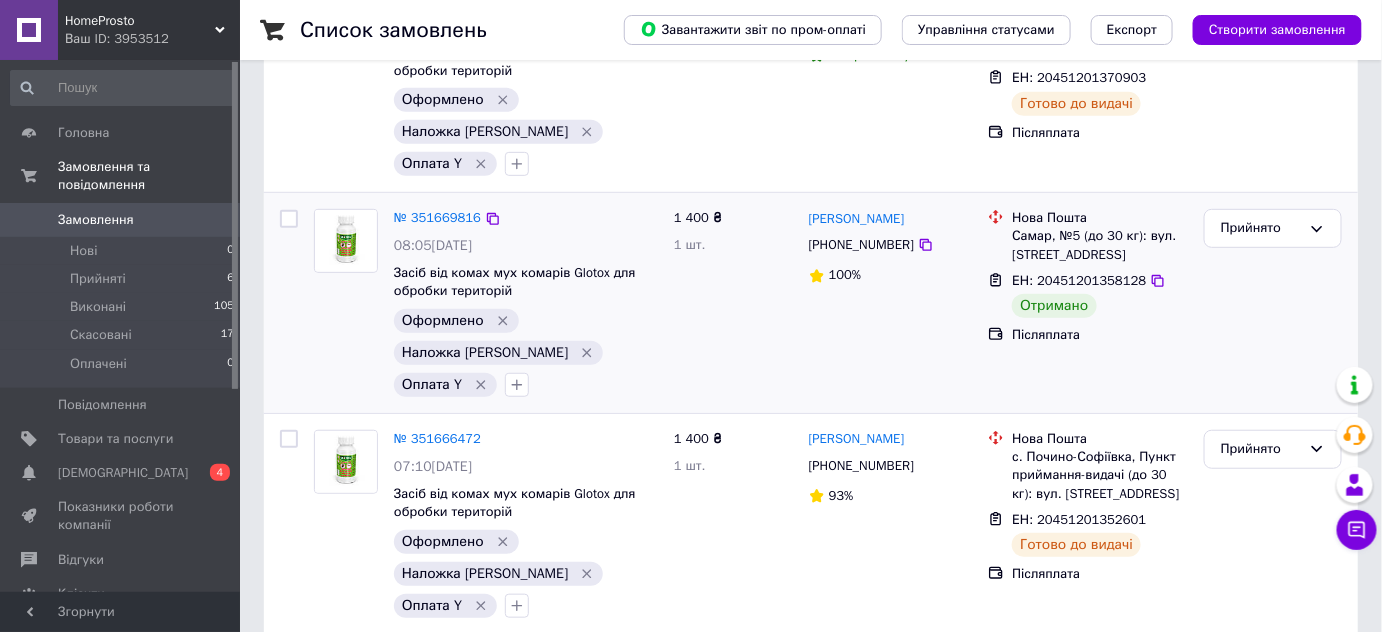 scroll, scrollTop: 272, scrollLeft: 0, axis: vertical 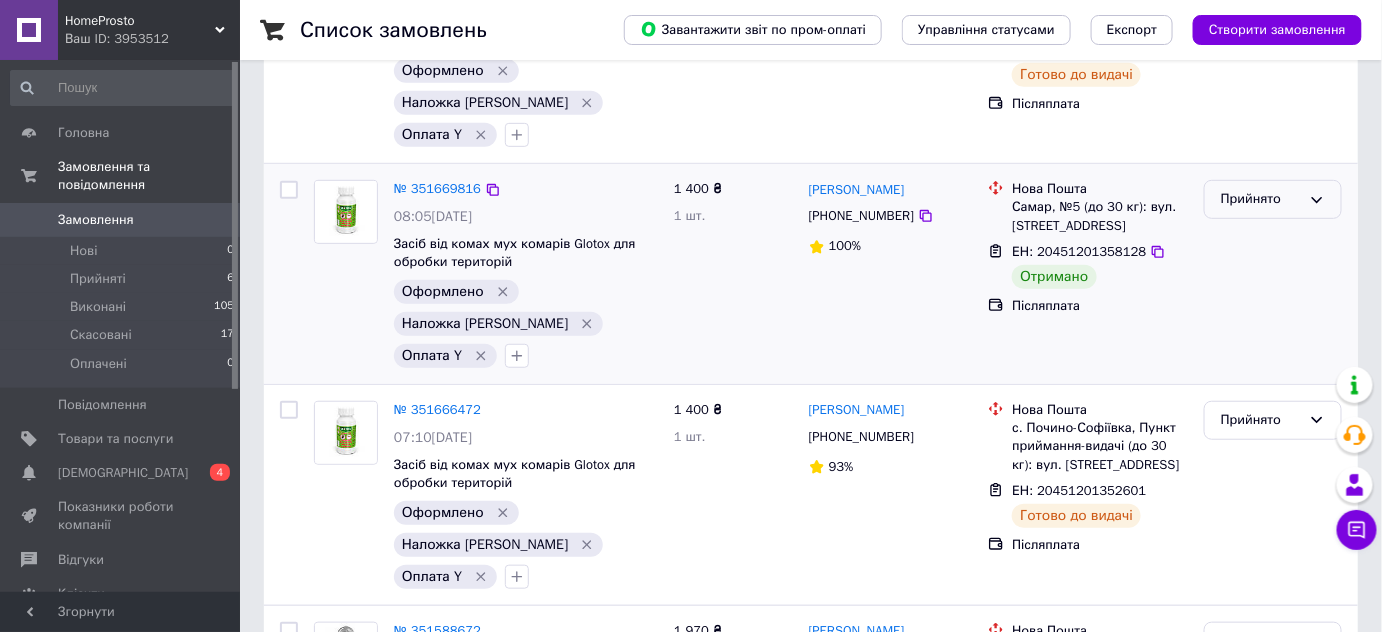 drag, startPoint x: 1288, startPoint y: 194, endPoint x: 1243, endPoint y: 203, distance: 45.891174 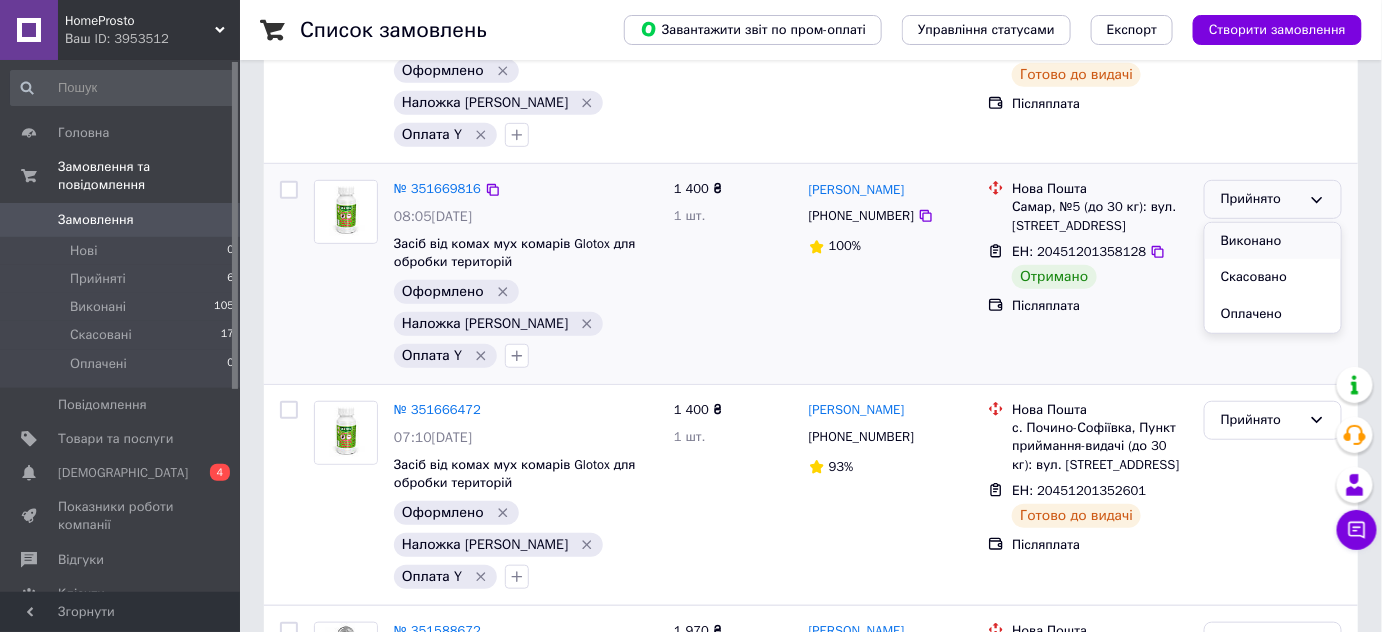 click on "Виконано" at bounding box center [1273, 241] 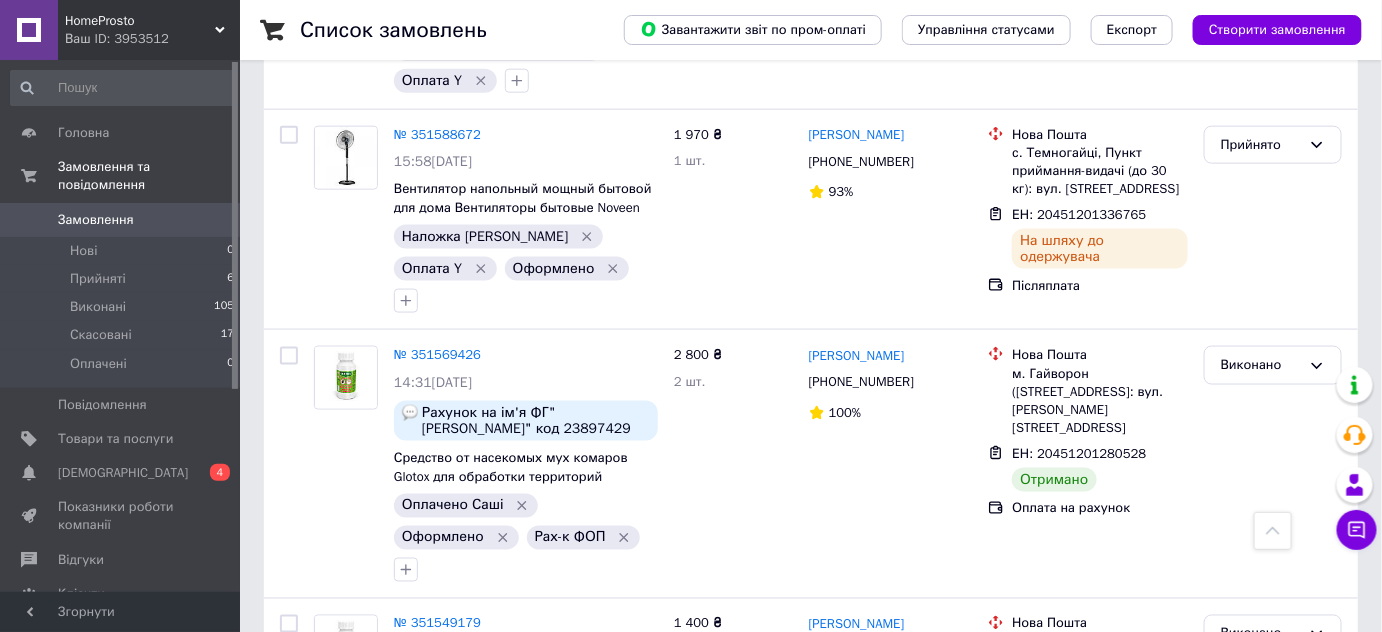 scroll, scrollTop: 818, scrollLeft: 0, axis: vertical 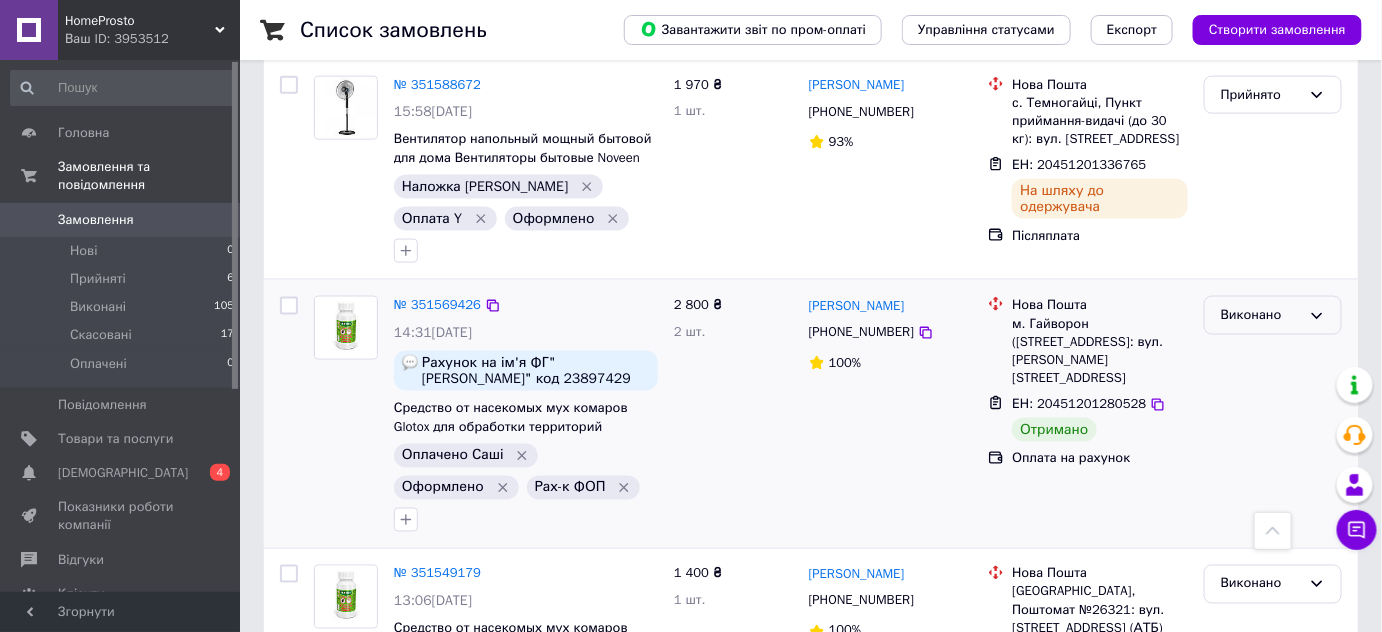 click on "Виконано" at bounding box center [1261, 315] 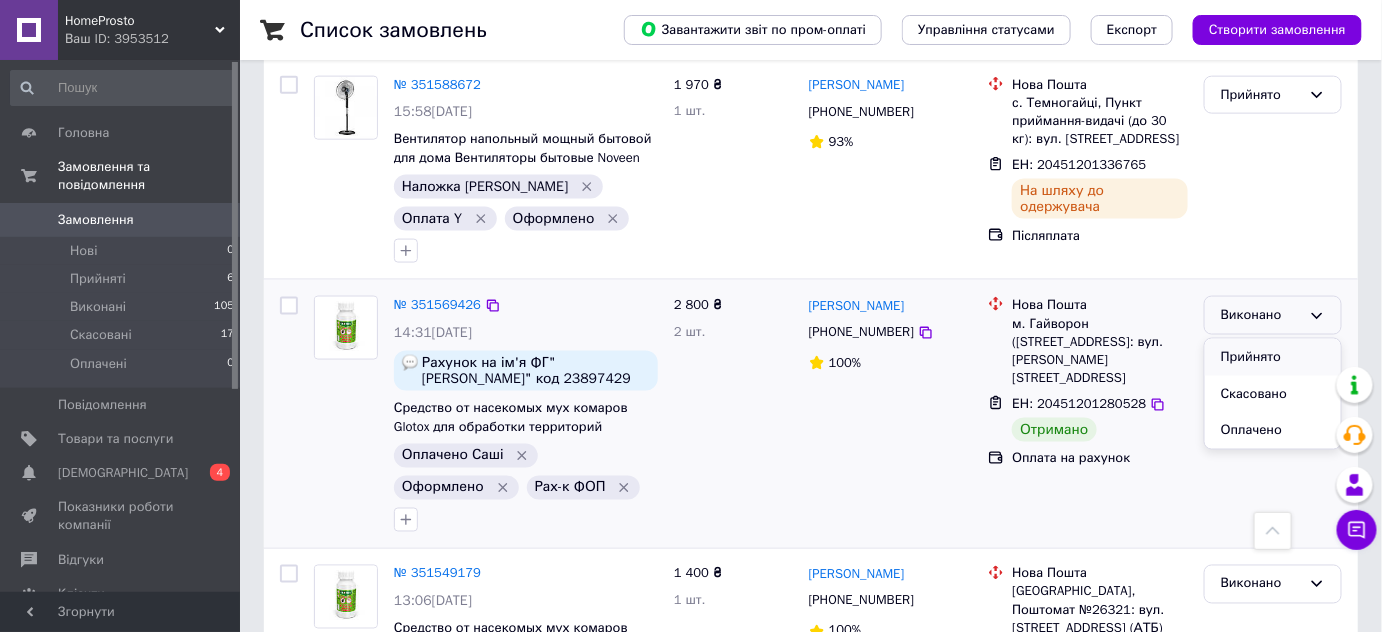 click on "Прийнято" at bounding box center (1273, 357) 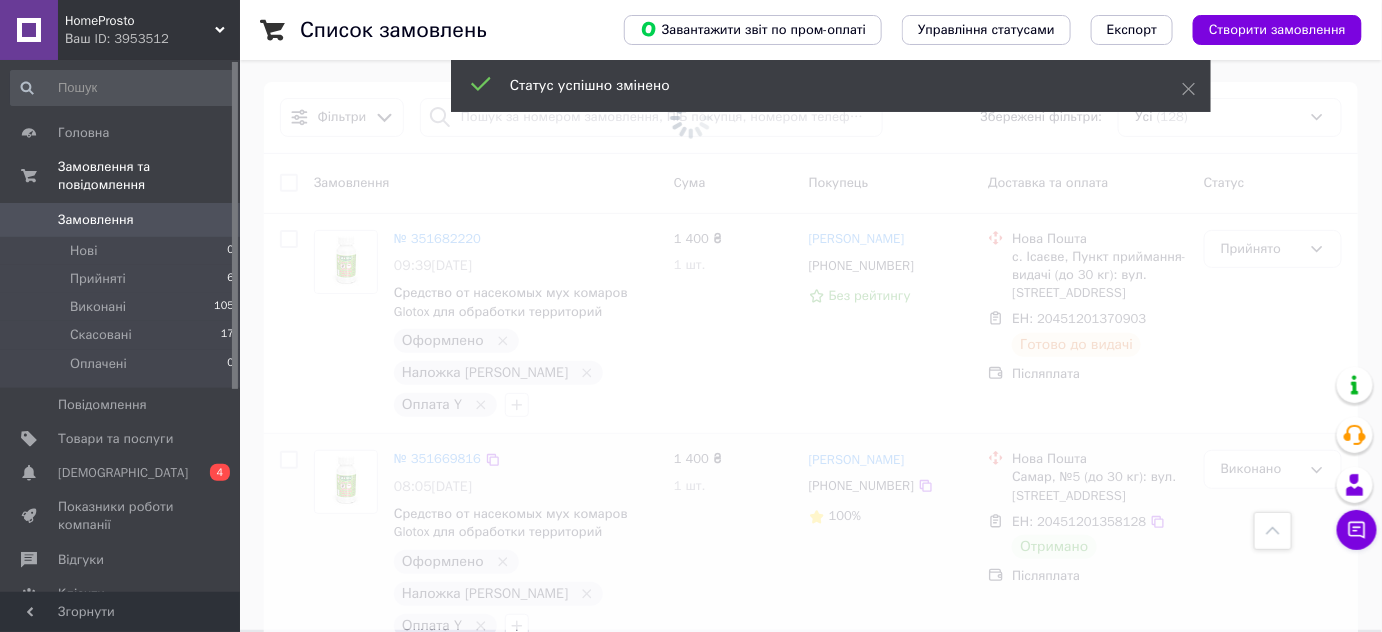 scroll, scrollTop: 0, scrollLeft: 0, axis: both 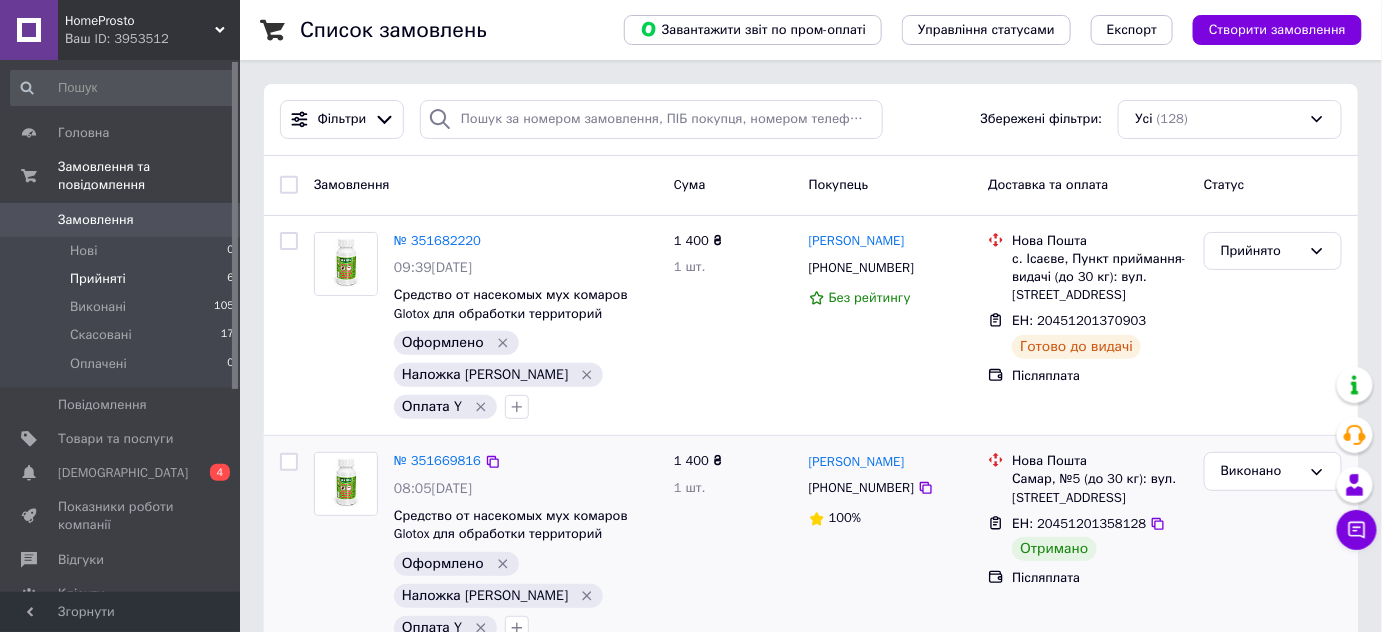 click on "Прийняті" at bounding box center (98, 279) 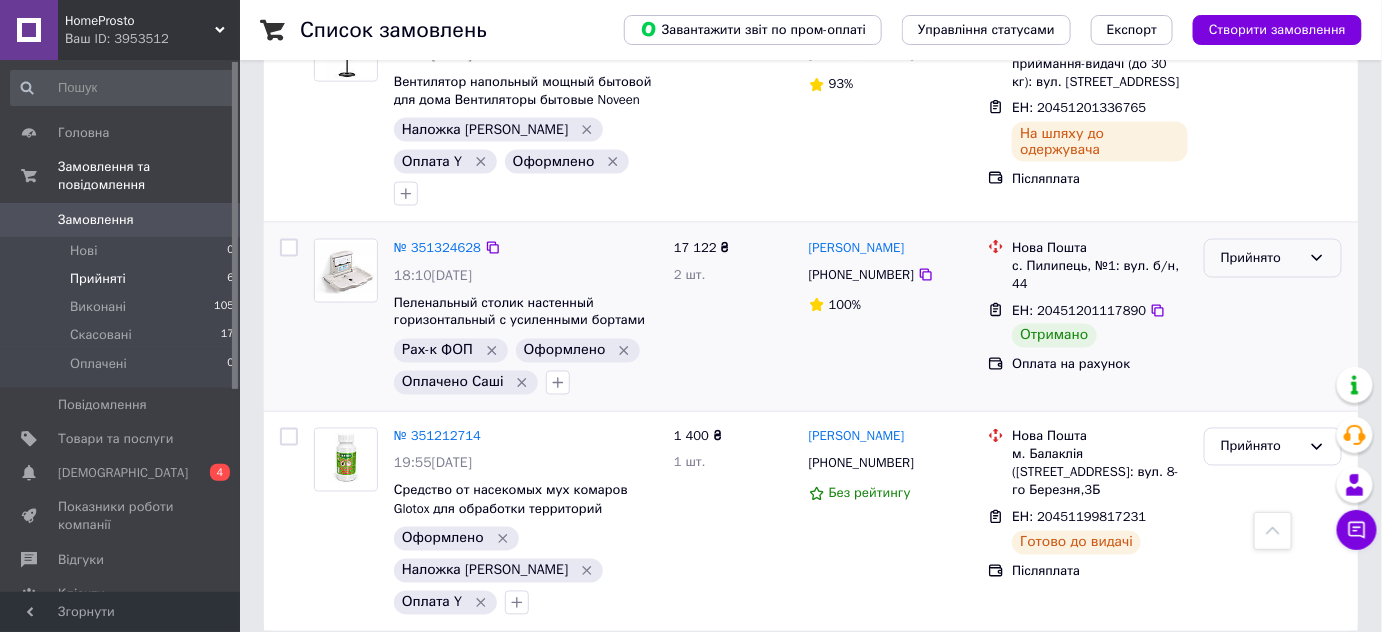 scroll, scrollTop: 949, scrollLeft: 0, axis: vertical 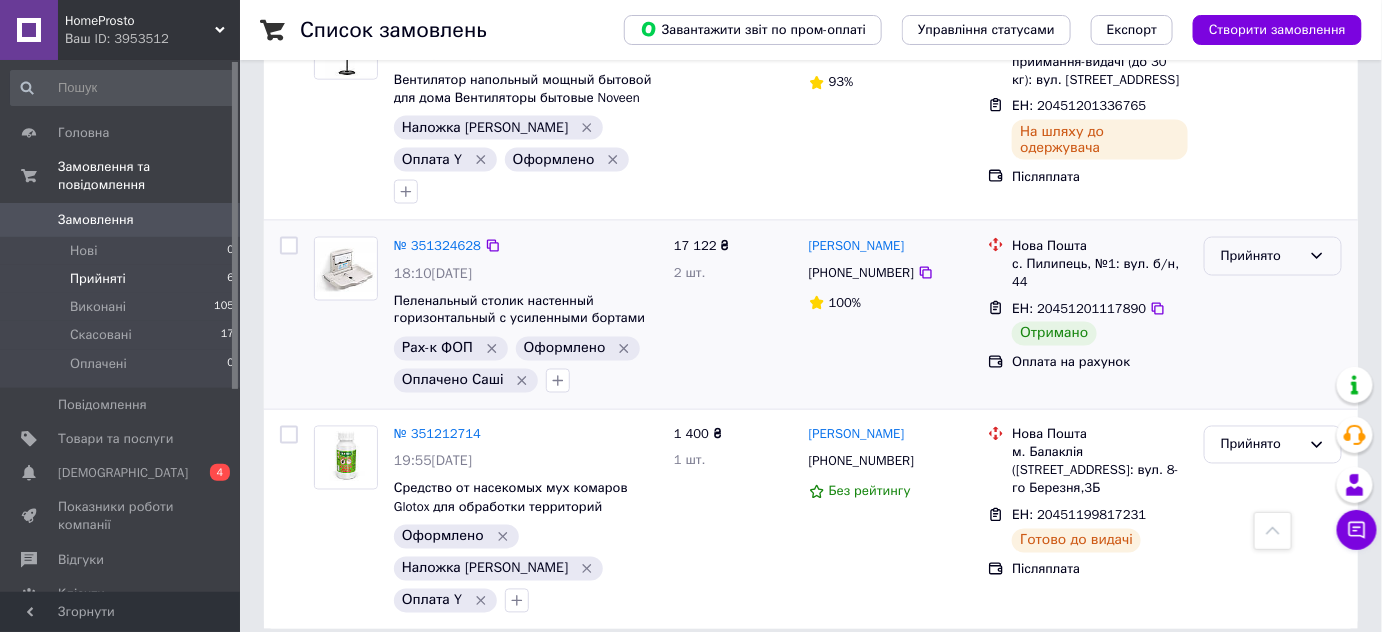 click on "Прийнято" at bounding box center [1261, 256] 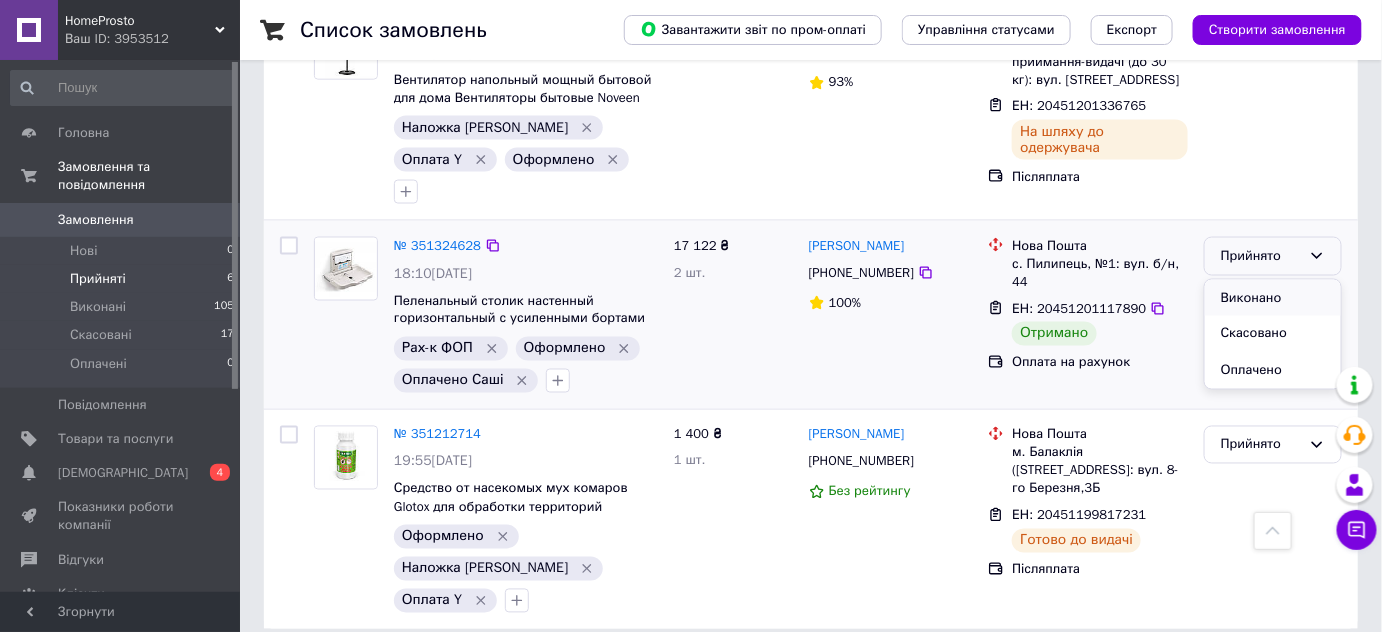 click on "Виконано" at bounding box center [1273, 298] 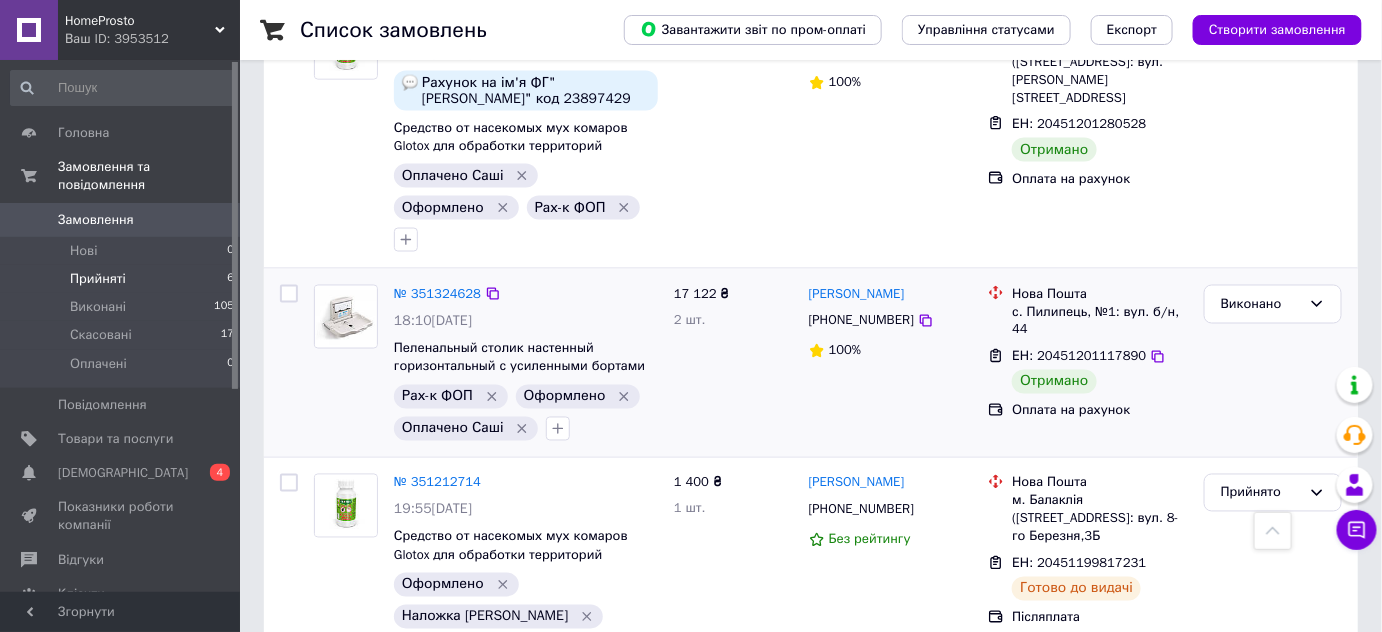 scroll, scrollTop: 728, scrollLeft: 0, axis: vertical 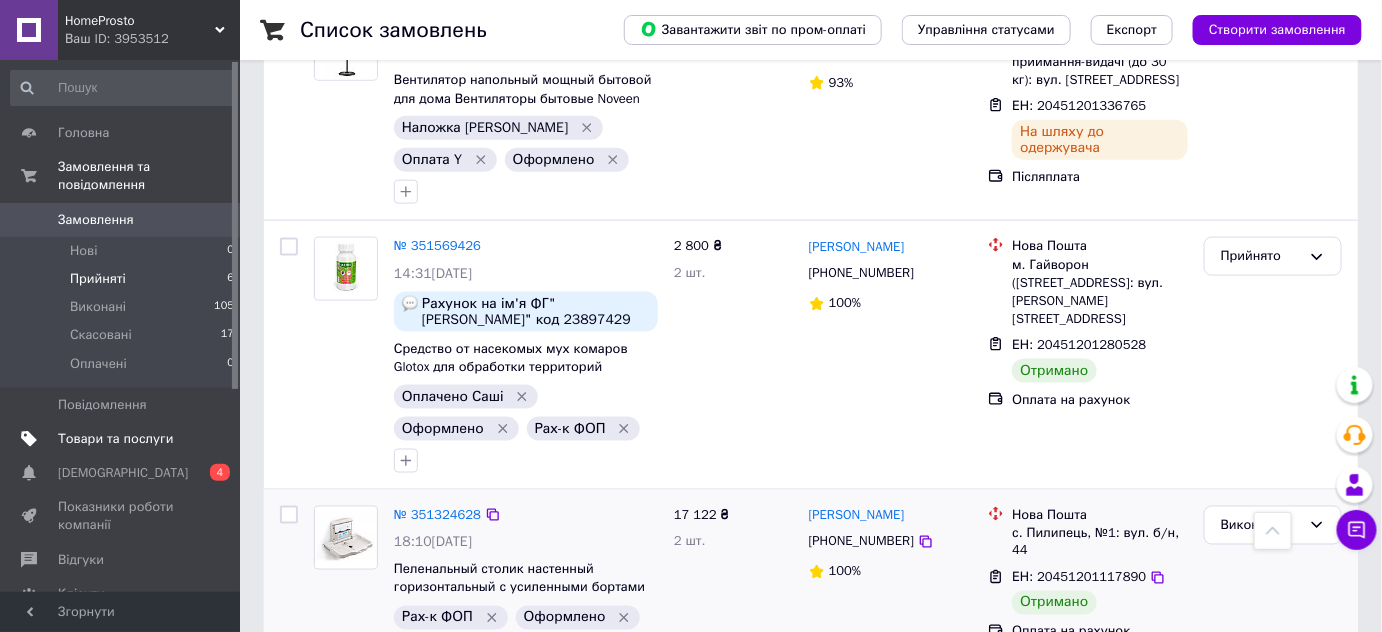 click on "Товари та послуги" at bounding box center [115, 439] 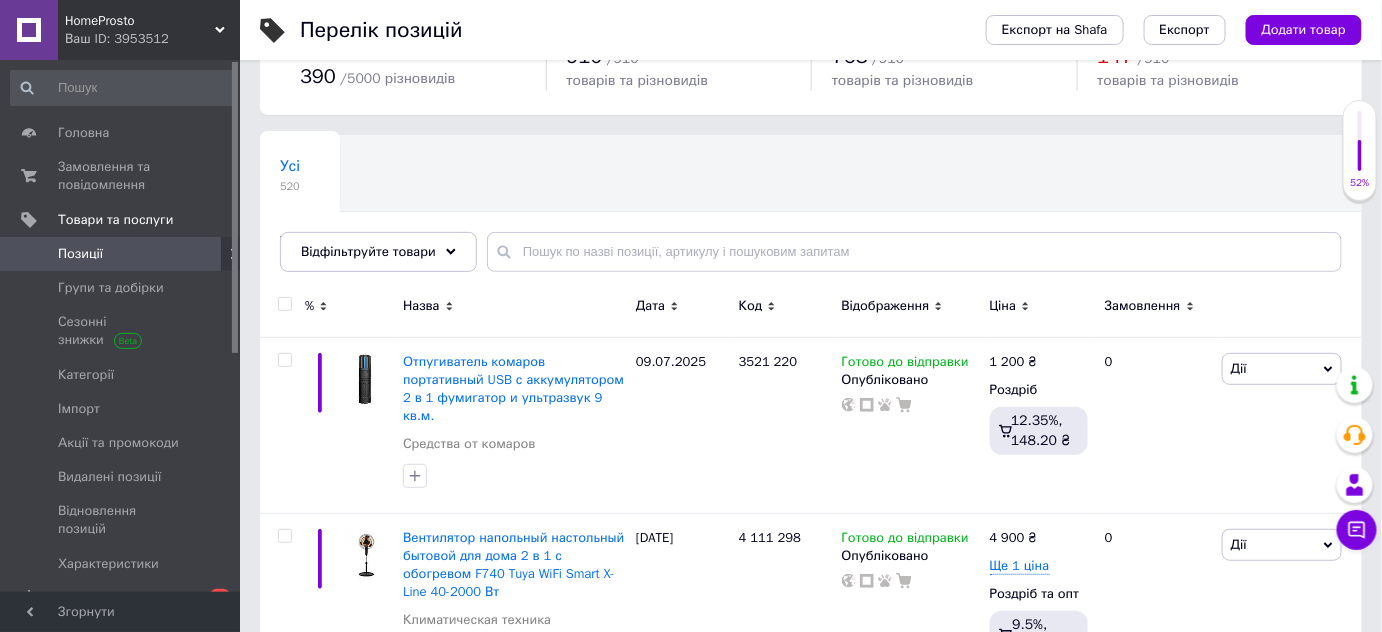 scroll, scrollTop: 181, scrollLeft: 0, axis: vertical 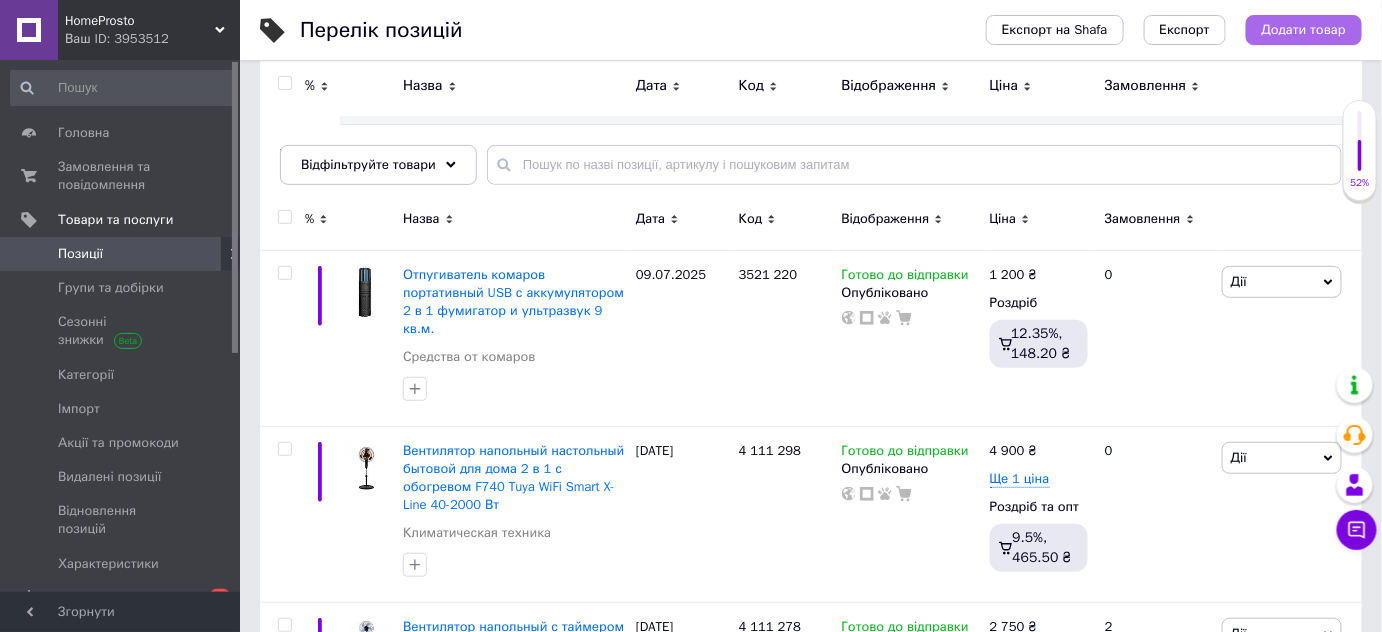 click on "Додати товар" at bounding box center [1304, 30] 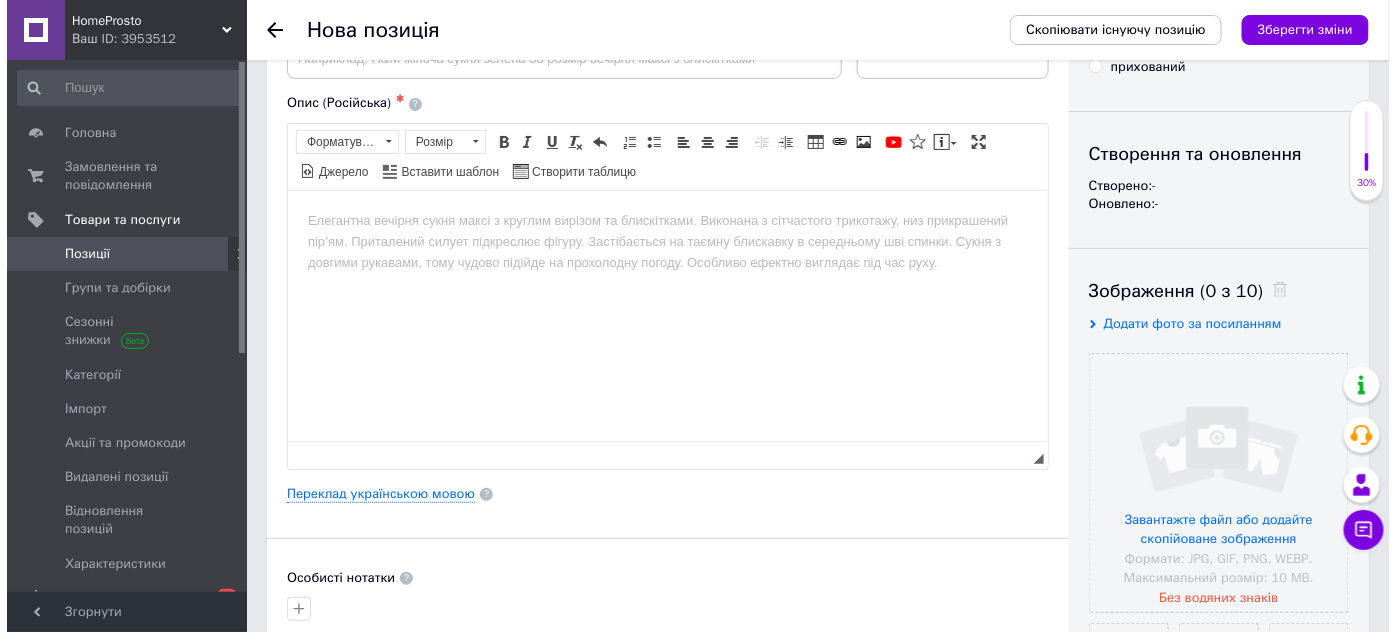 scroll, scrollTop: 363, scrollLeft: 0, axis: vertical 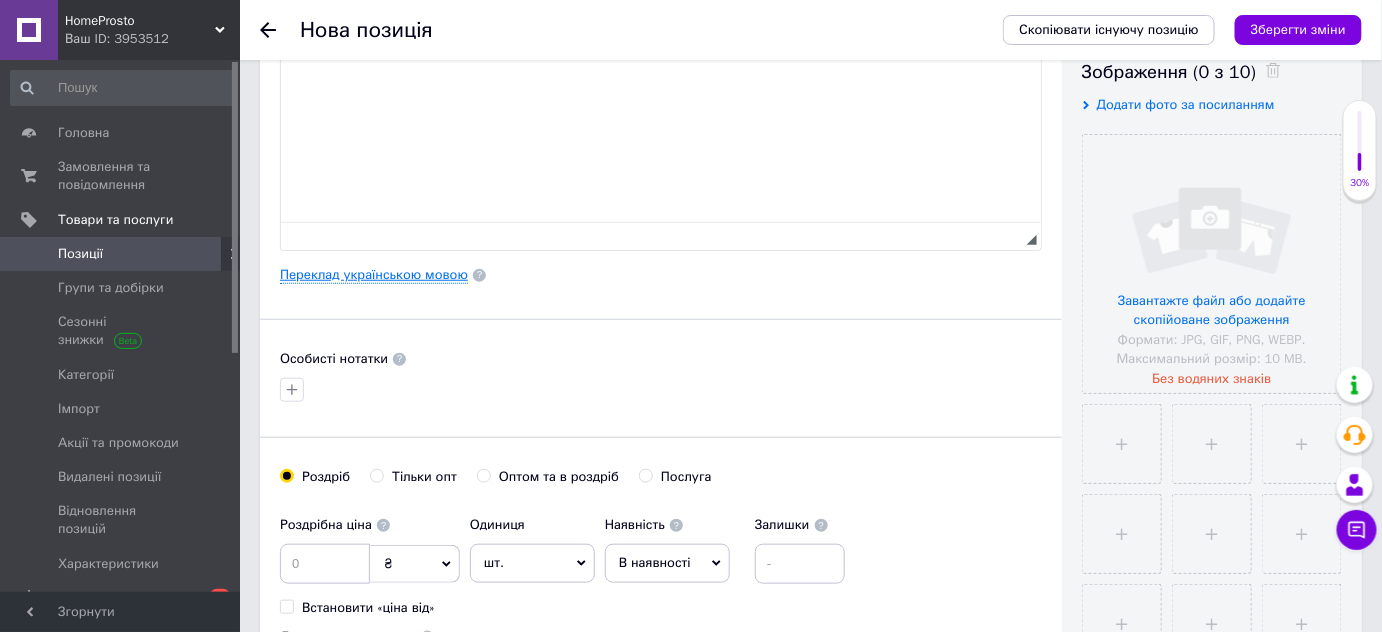 click on "Переклад українською мовою" at bounding box center (374, 275) 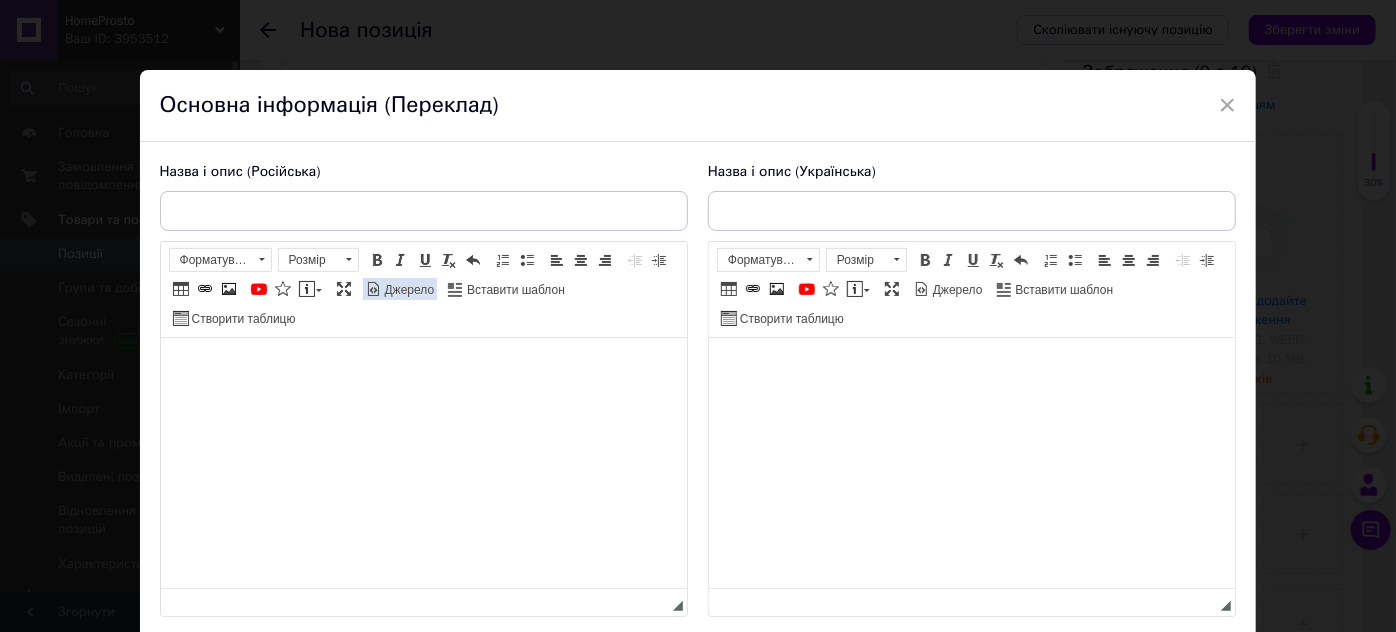 scroll, scrollTop: 0, scrollLeft: 0, axis: both 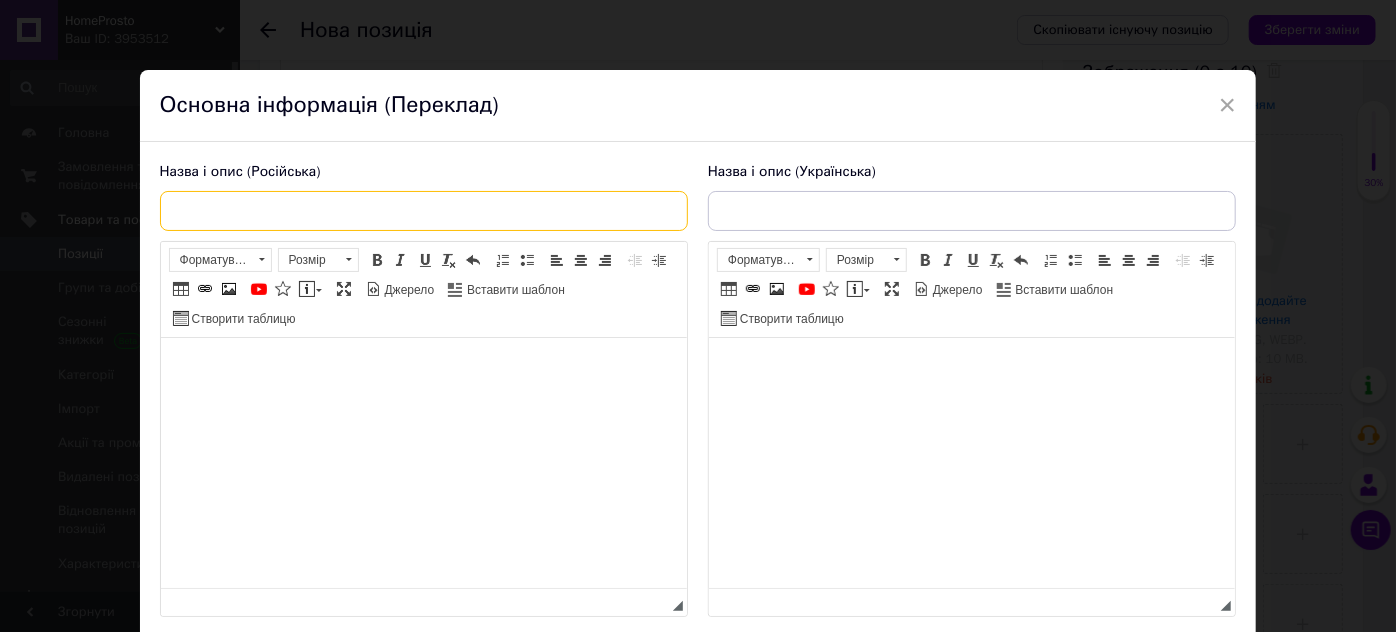 click at bounding box center (424, 211) 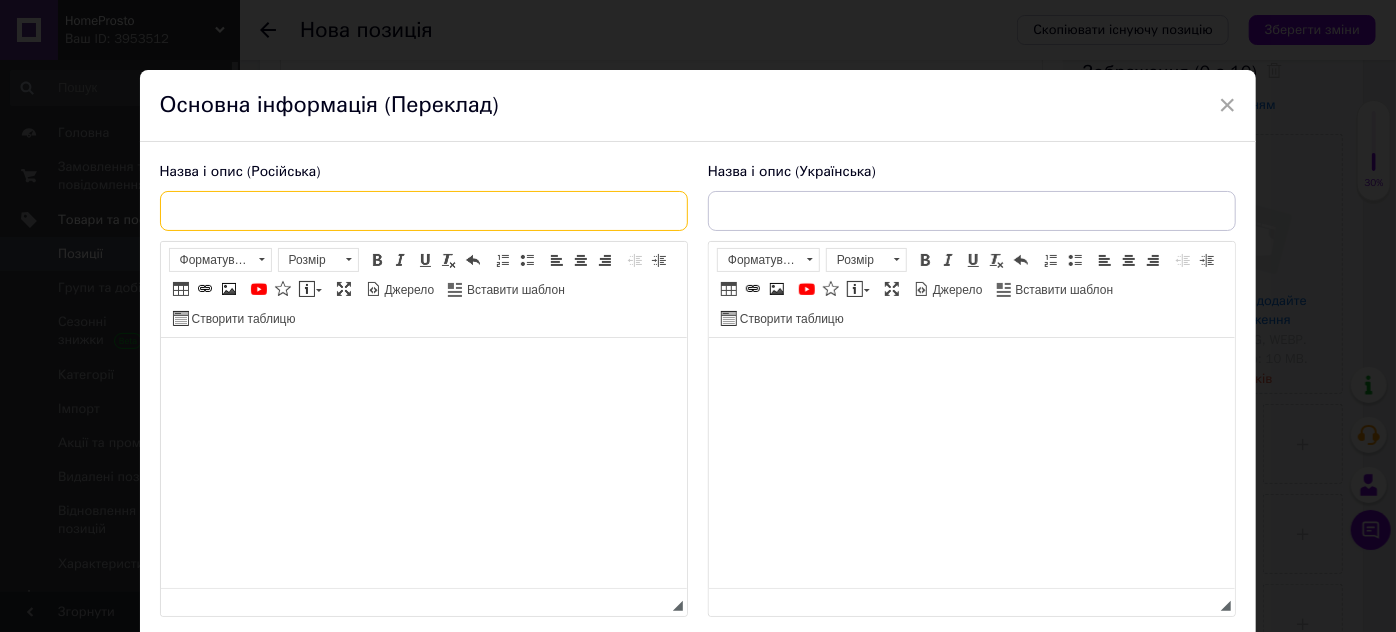 paste on "Соковыжималка шнековая SOKANY SK-27 на 600 мл 150 Вт" 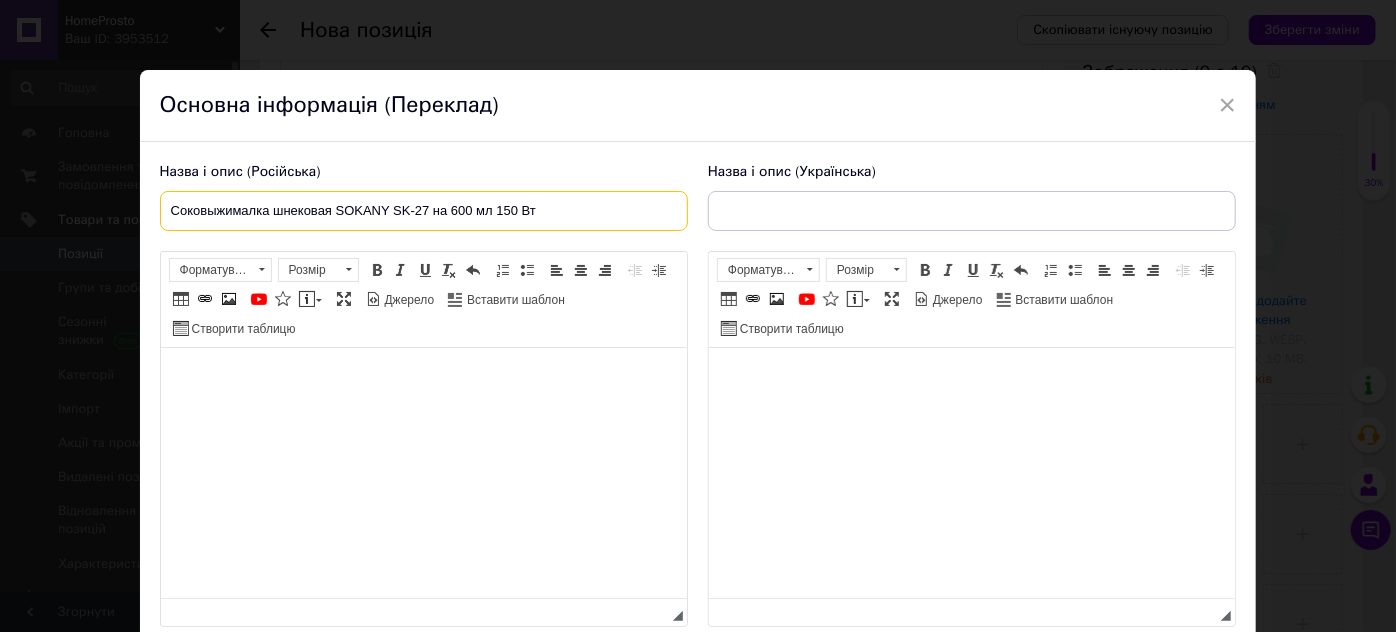 click on "Соковыжималка шнековая SOKANY SK-27 на 600 мл 150 Вт" at bounding box center [424, 211] 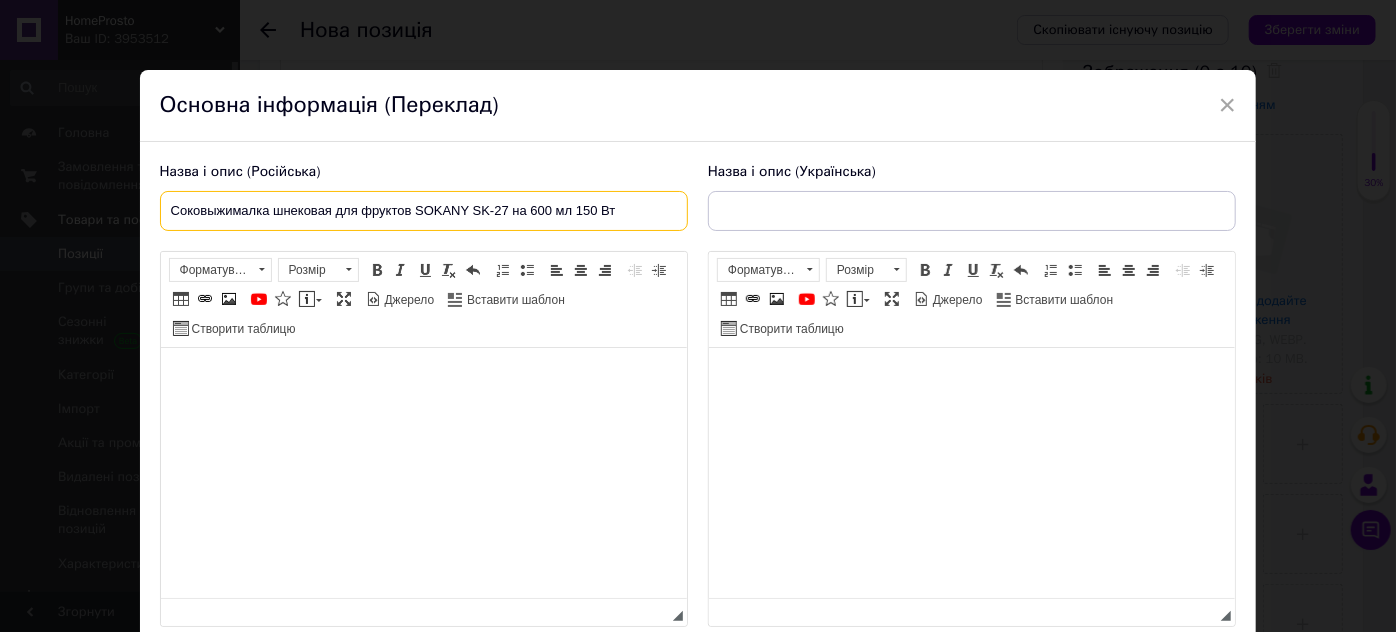 click on "Соковыжималка шнековая для фруктов SOKANY SK-27 на 600 мл 150 Вт" at bounding box center [424, 211] 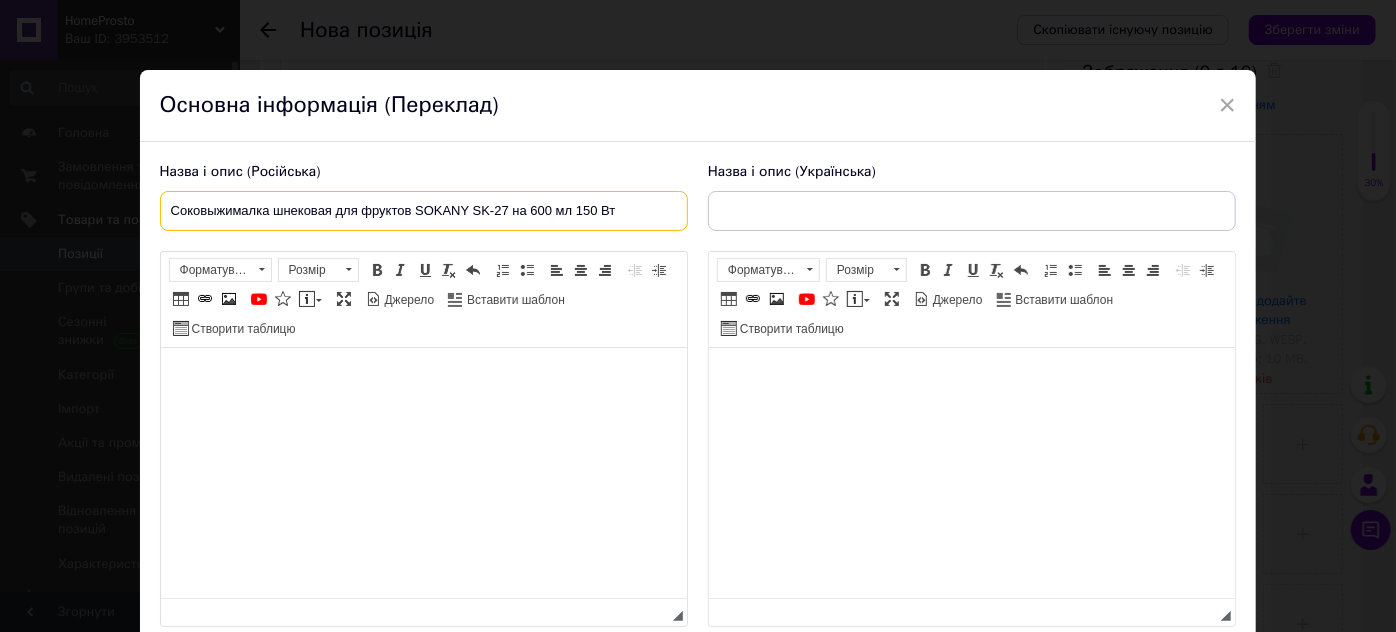 click on "Соковыжималка шнековая для фруктов SOKANY SK-27 на 600 мл 150 Вт" at bounding box center (424, 211) 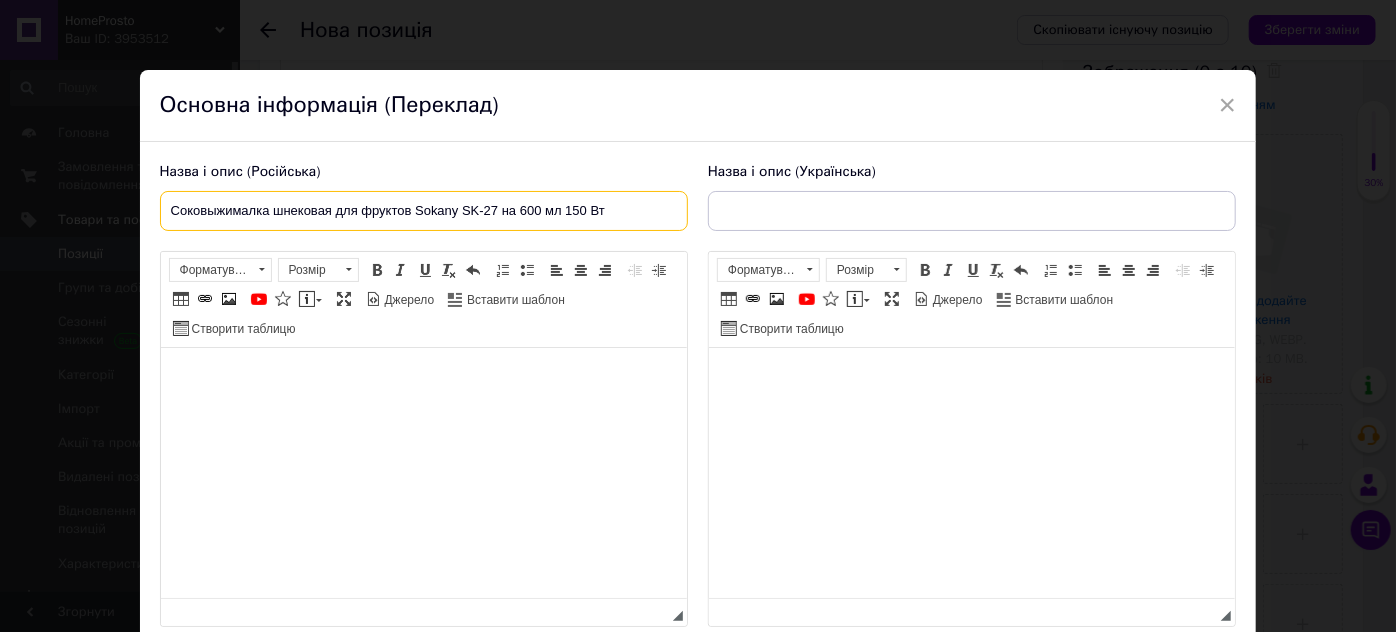 type on "Соковыжималка шнековая для фруктов Sokany SK-27 на 600 мл 150 Вт" 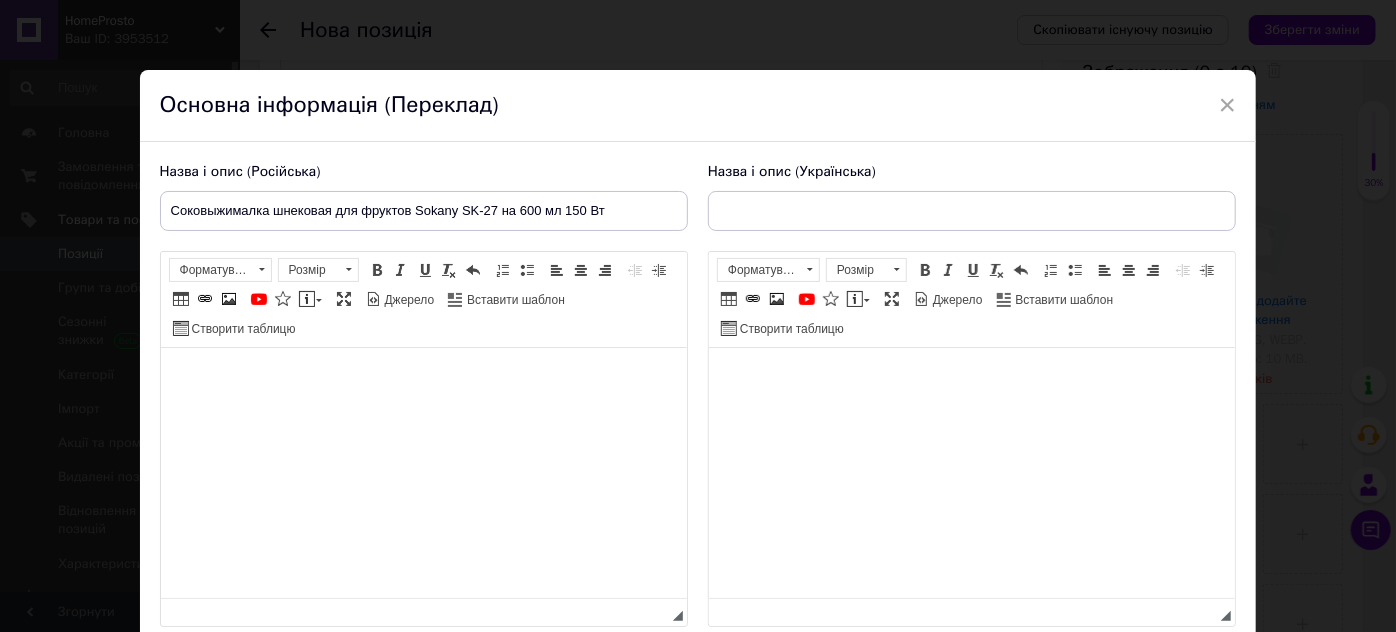 click at bounding box center (423, 378) 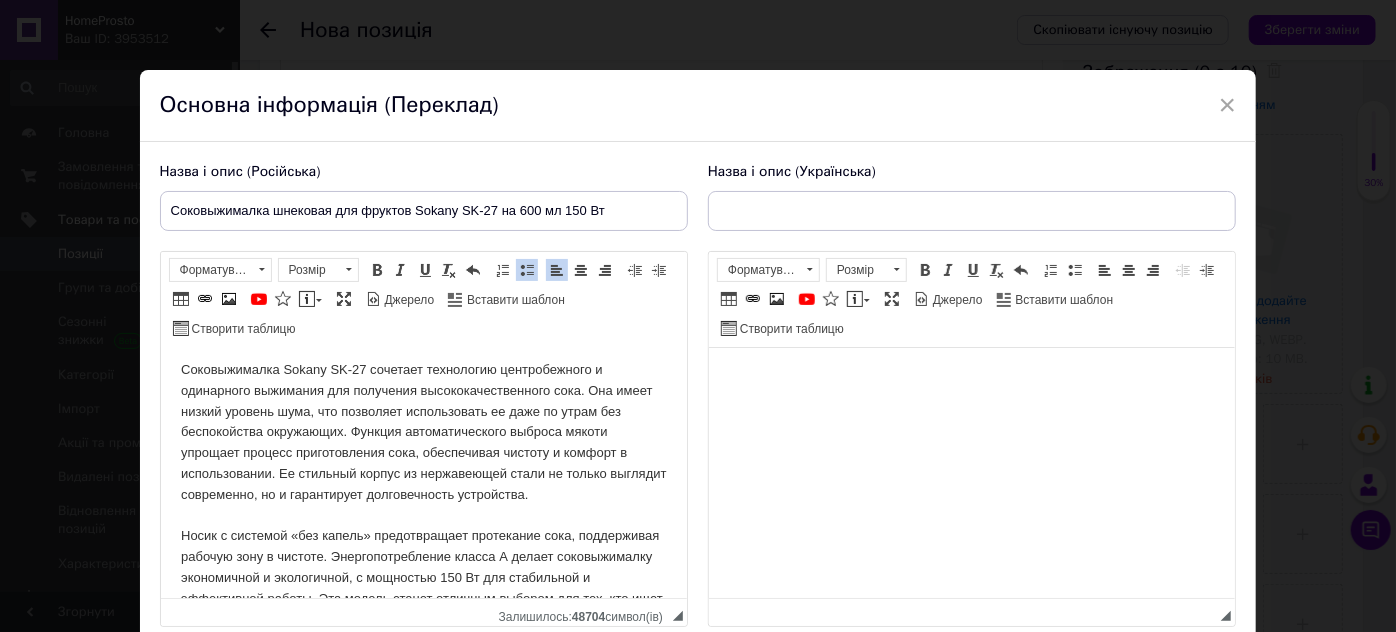 scroll, scrollTop: 0, scrollLeft: 0, axis: both 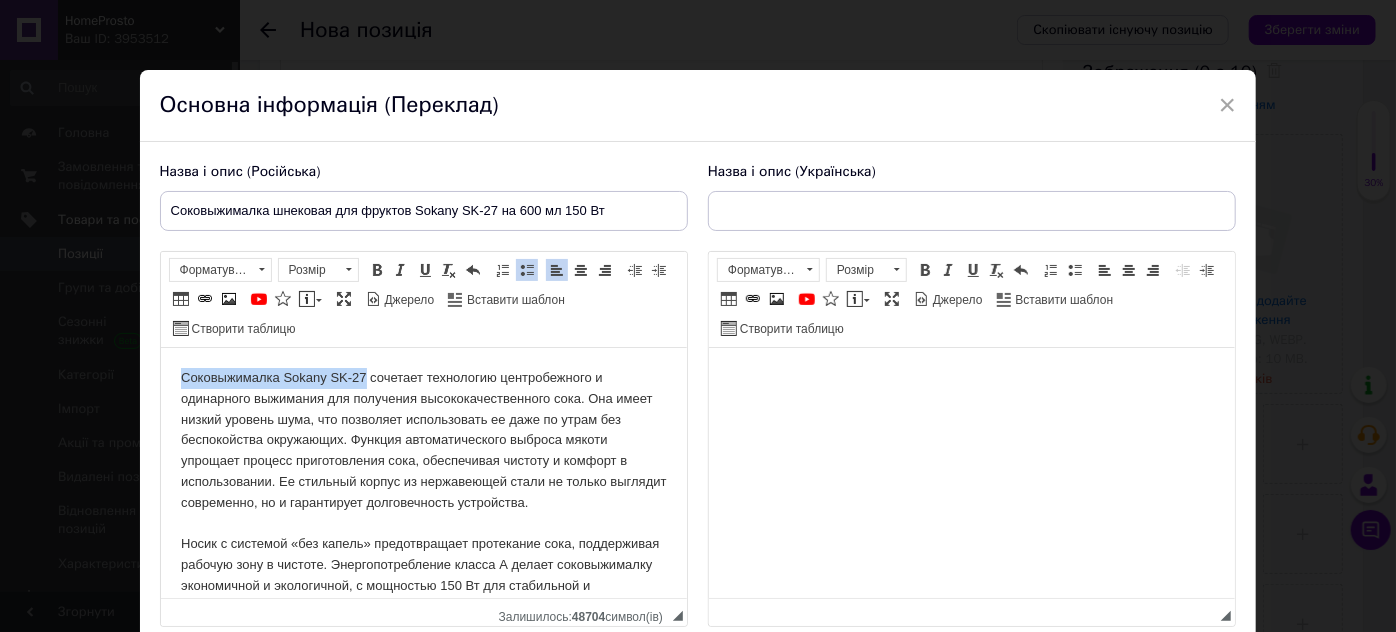 drag, startPoint x: 180, startPoint y: 376, endPoint x: 363, endPoint y: 350, distance: 184.83777 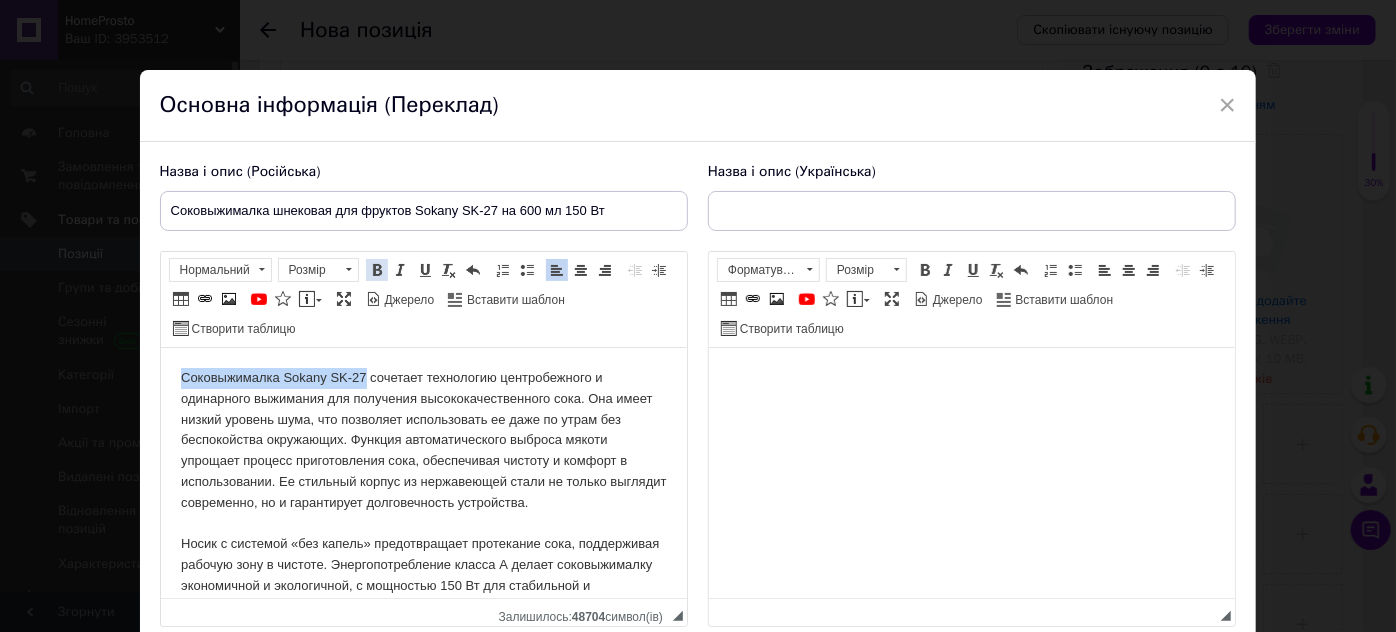 click at bounding box center [377, 270] 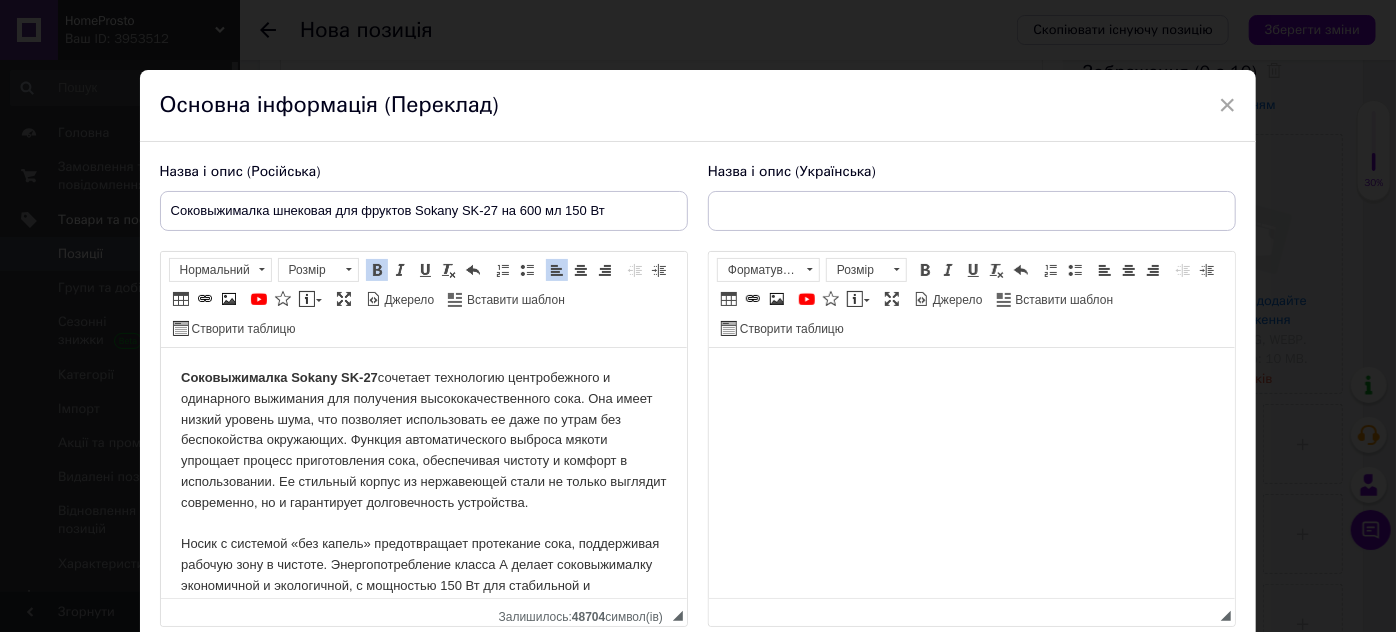 click on "Соковыжималка Sokany SK-27  сочетает технологию центробежного и одинарного выжимания для получения высококачественного сока. Она имеет низкий уровень шума, что позволяет использовать ее даже по утрам без беспокойства окружающих. Функция автоматического выброса мякоти упрощает процесс приготовления сока, обеспечивая чистоту и комфорт в использовании. Ее стильный корпус из нержавеющей стали не только выглядит современно, но и гарантирует долговечность устройства. Характеристики:" at bounding box center [423, 565] 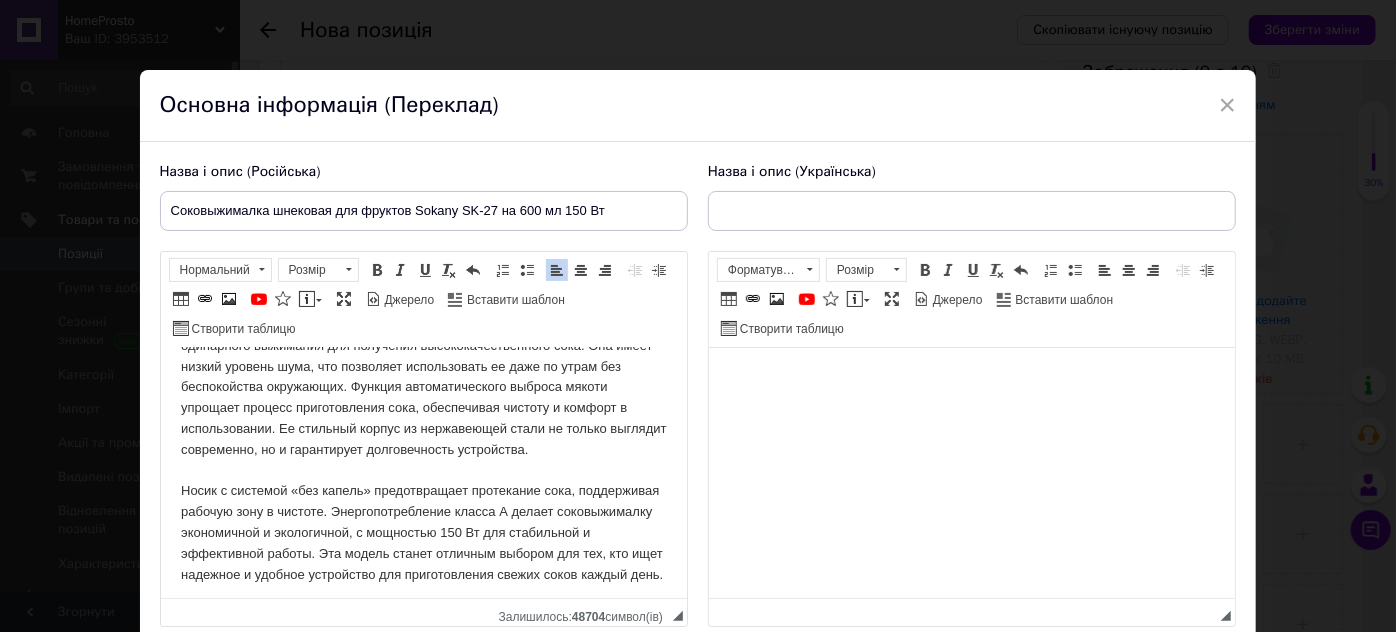 scroll, scrollTop: 0, scrollLeft: 0, axis: both 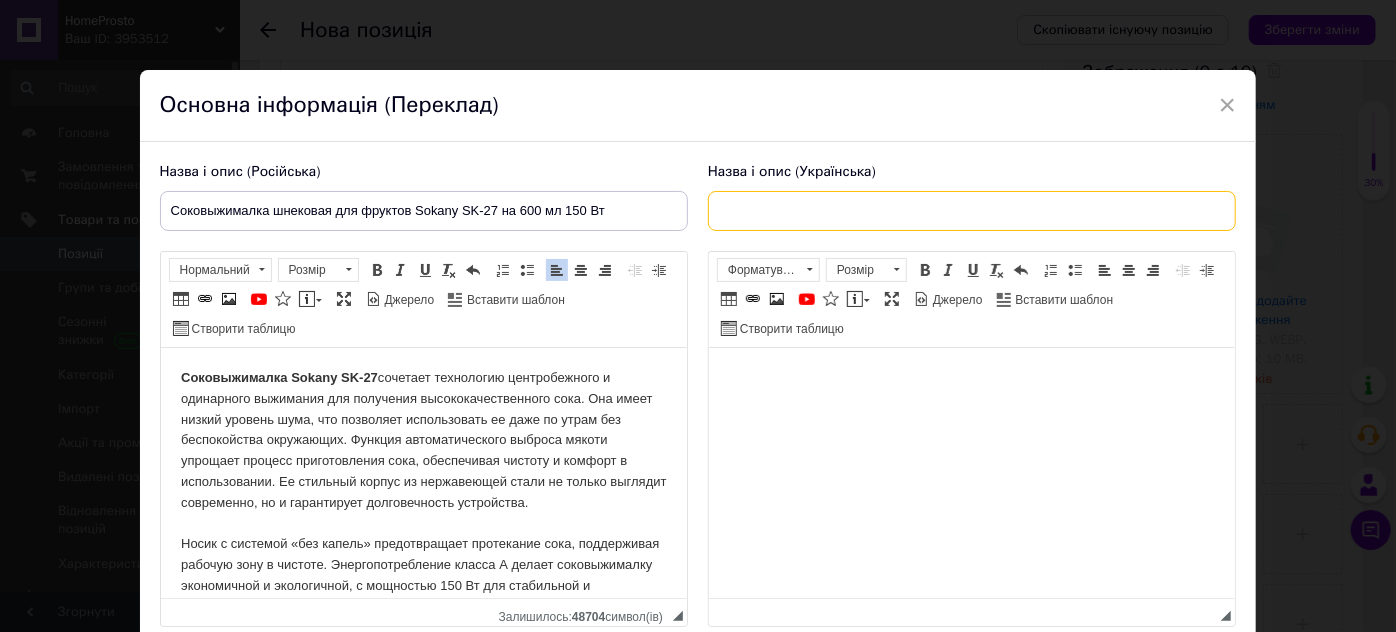 click at bounding box center (972, 211) 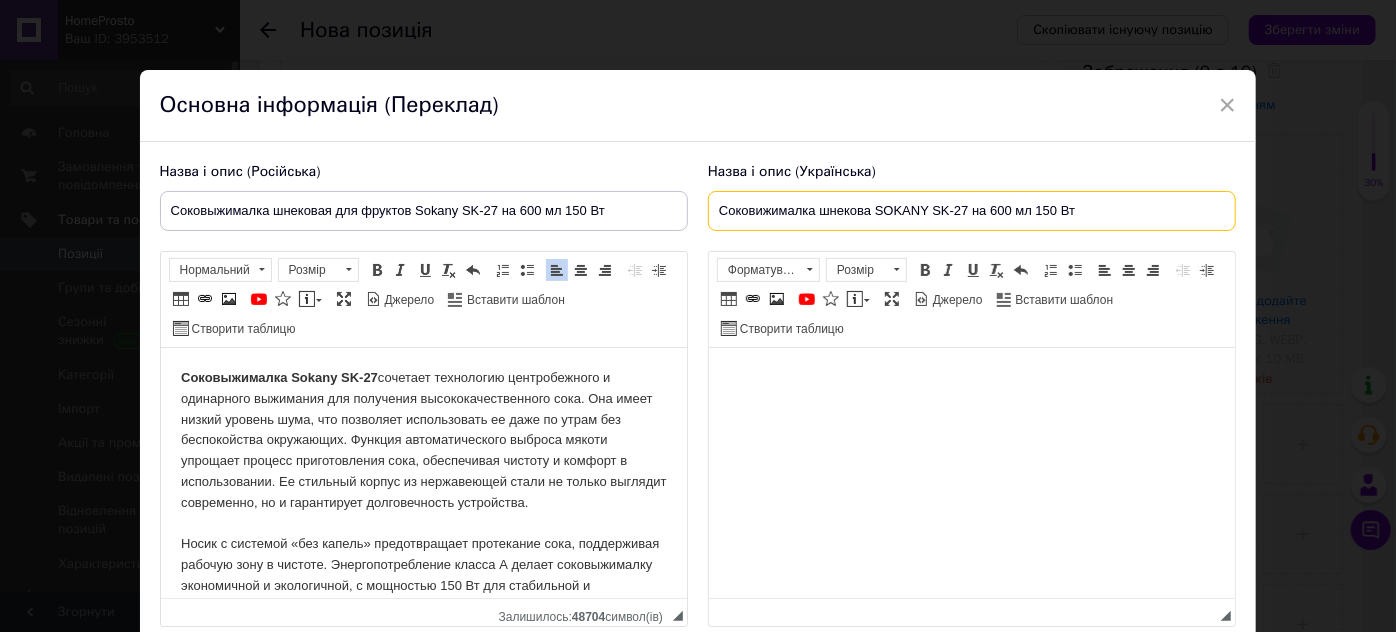 click on "Соковижималка шнекова SOKANY SK-27 на 600 мл 150 Вт" at bounding box center (972, 211) 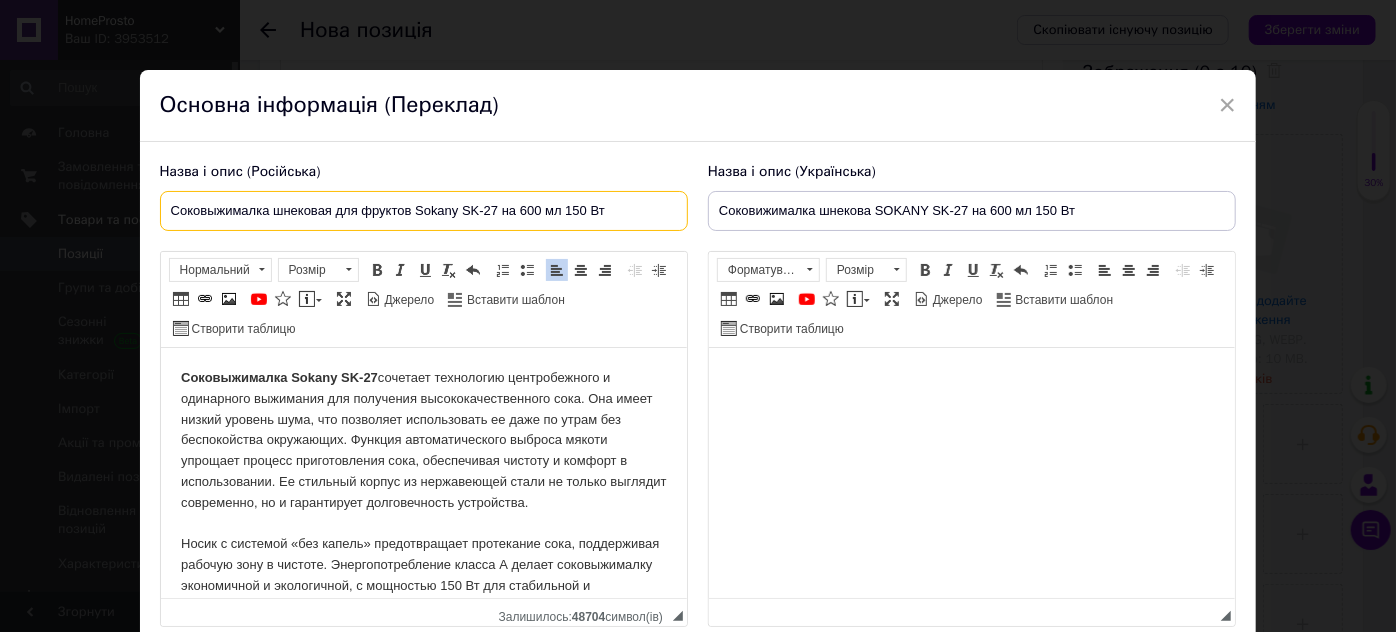 drag, startPoint x: 335, startPoint y: 210, endPoint x: 456, endPoint y: 210, distance: 121 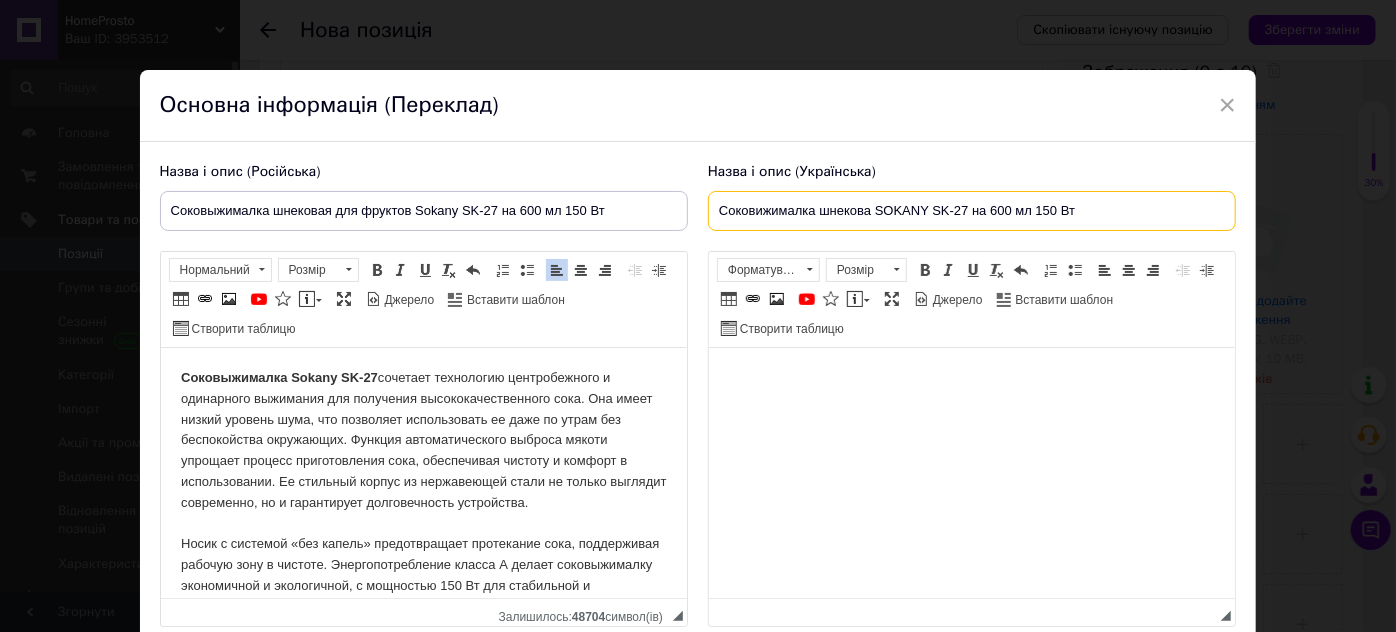 click on "Соковижималка шнекова SOKANY SK-27 на 600 мл 150 Вт" at bounding box center (972, 211) 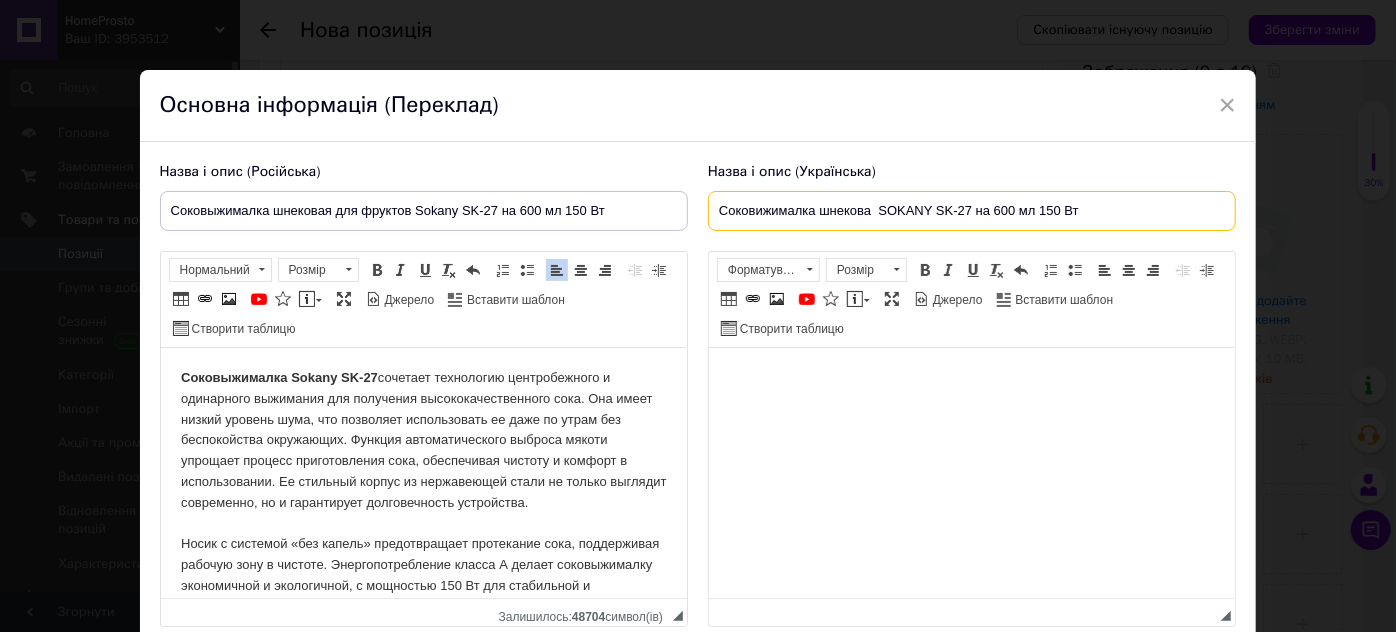 paste on "для фруктов Sokany" 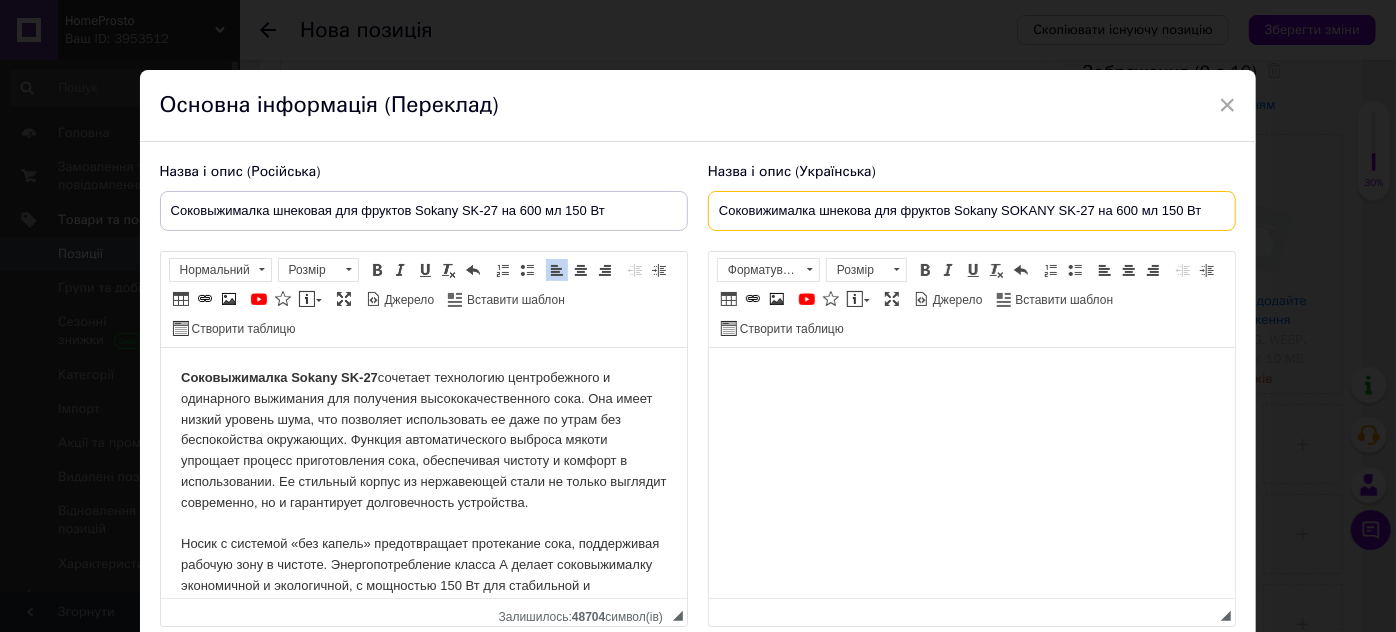 click on "Соковижималка шнекова для фруктов Sokany SOKANY SK-27 на 600 мл 150 Вт" at bounding box center [972, 211] 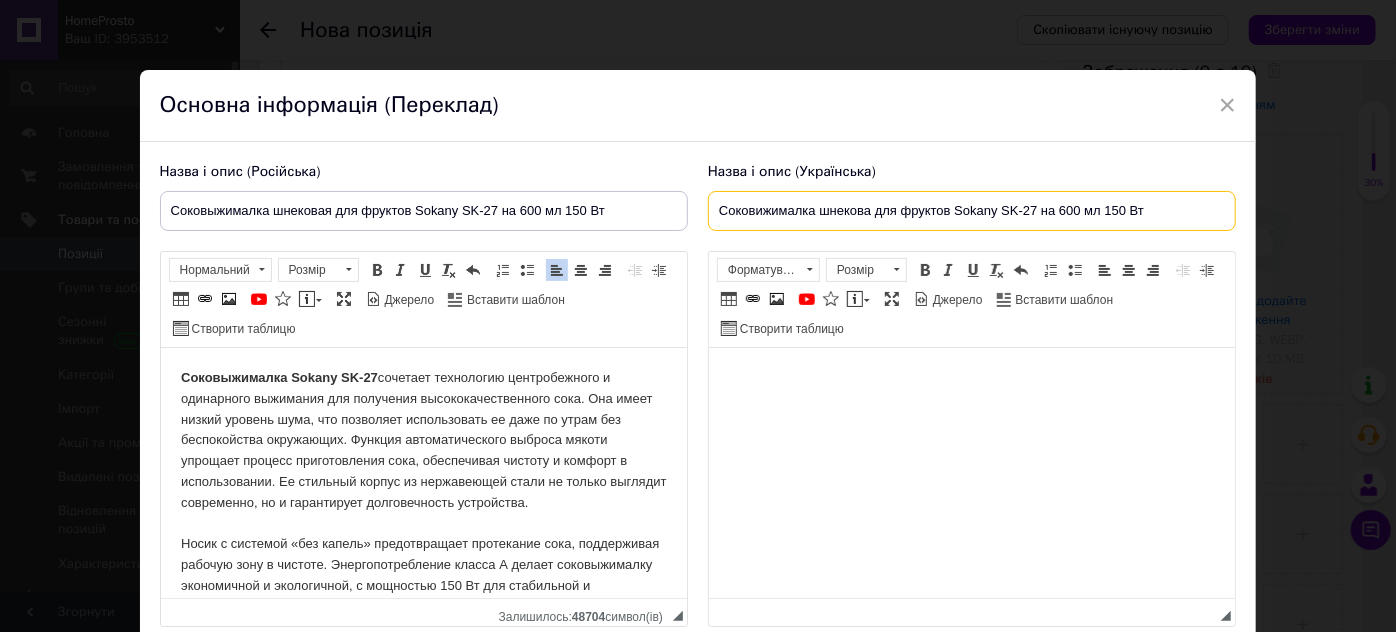 type on "Соковижималка шнекова для фруктов Sokany SK-27 на 600 мл 150 Вт" 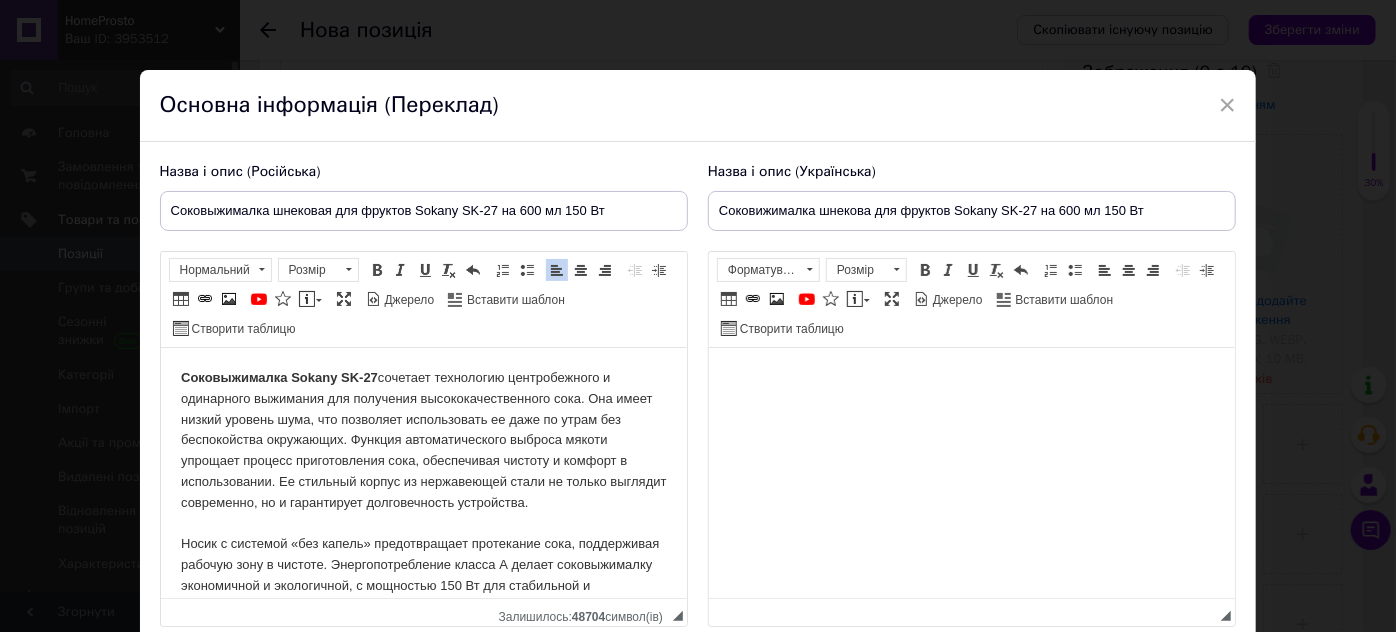 click at bounding box center [971, 378] 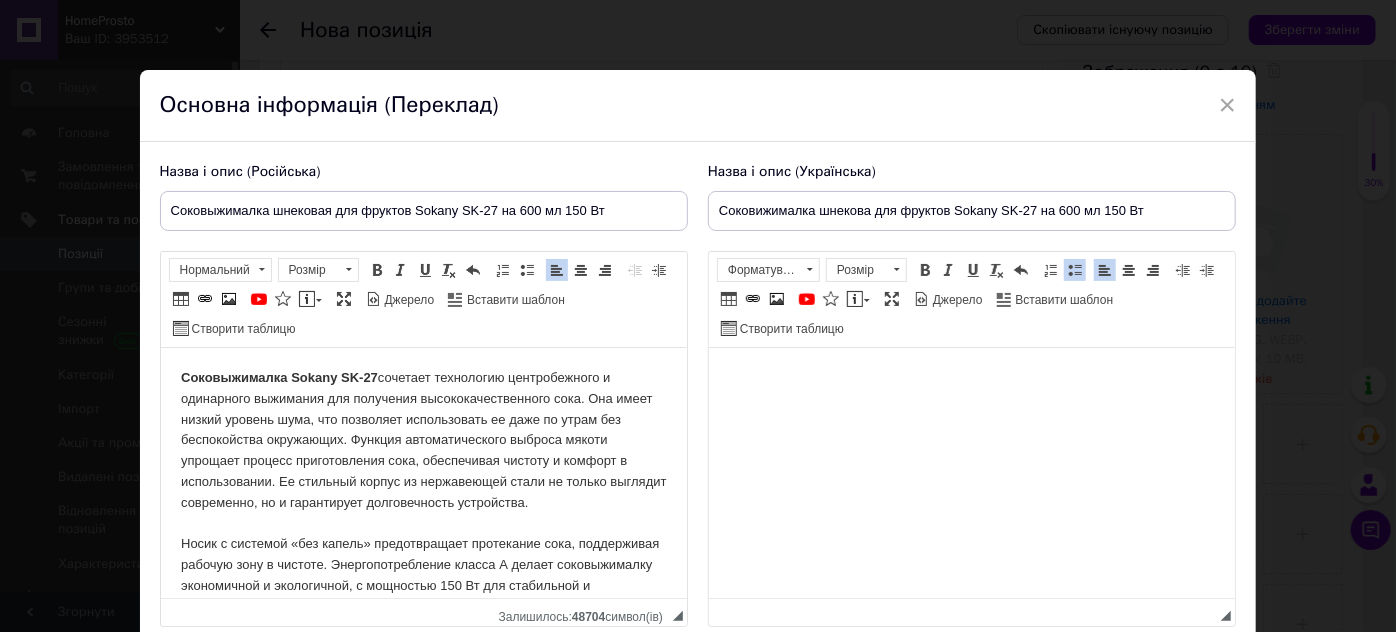 scroll, scrollTop: 383, scrollLeft: 0, axis: vertical 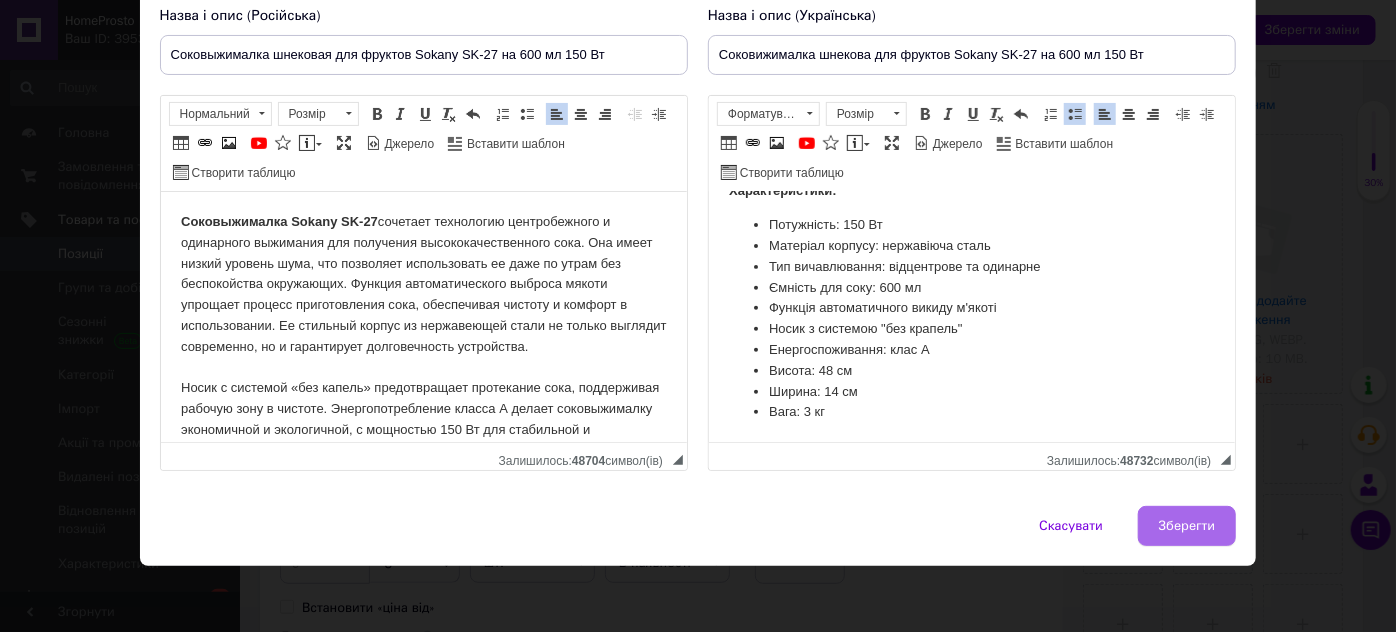 click on "Зберегти" at bounding box center (1187, 526) 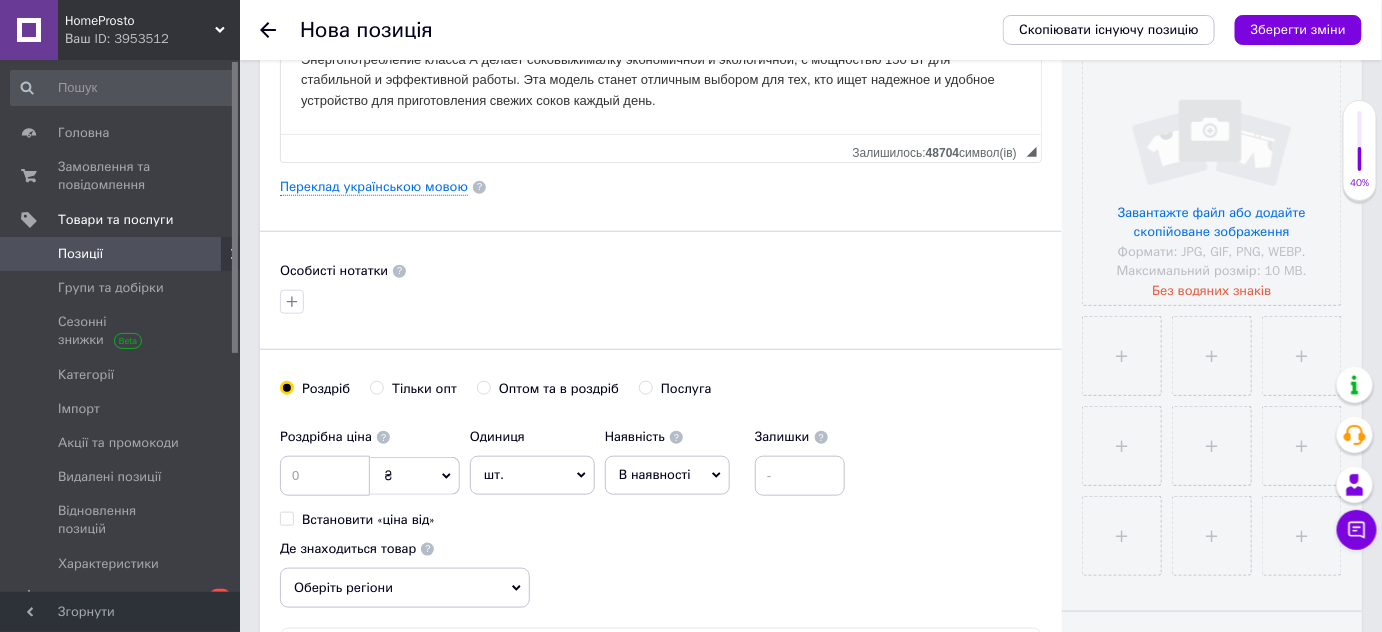 scroll, scrollTop: 454, scrollLeft: 0, axis: vertical 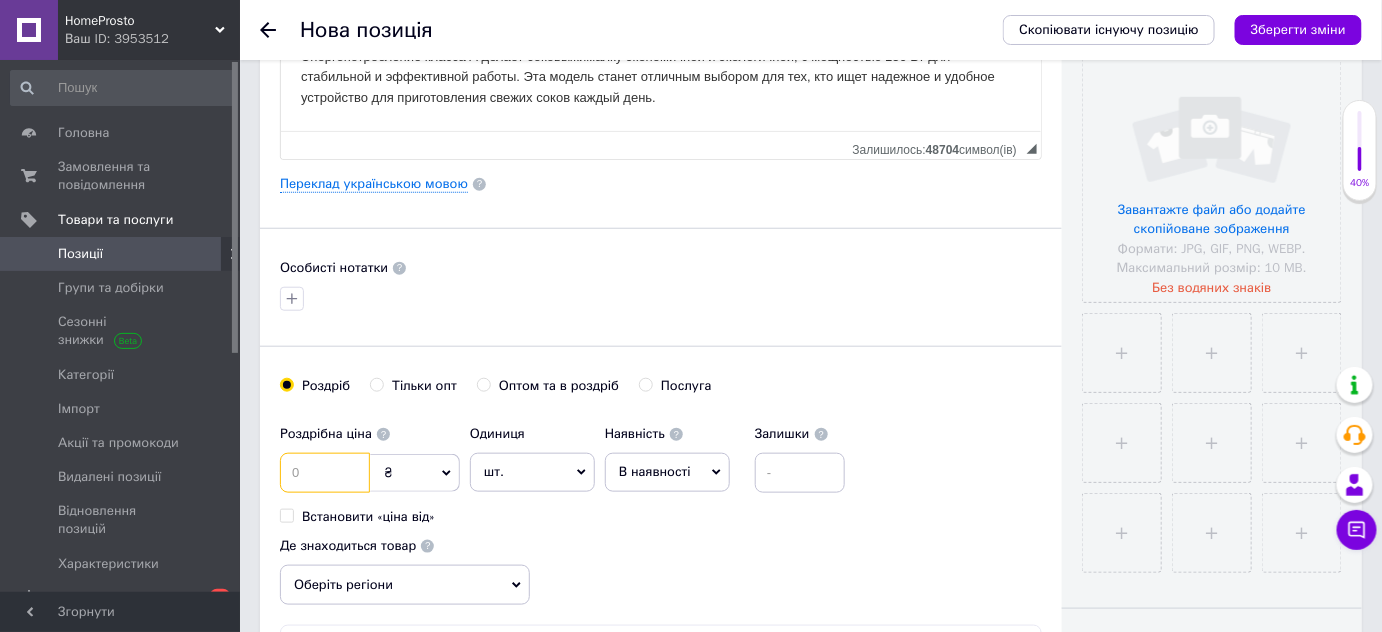 click at bounding box center [325, 473] 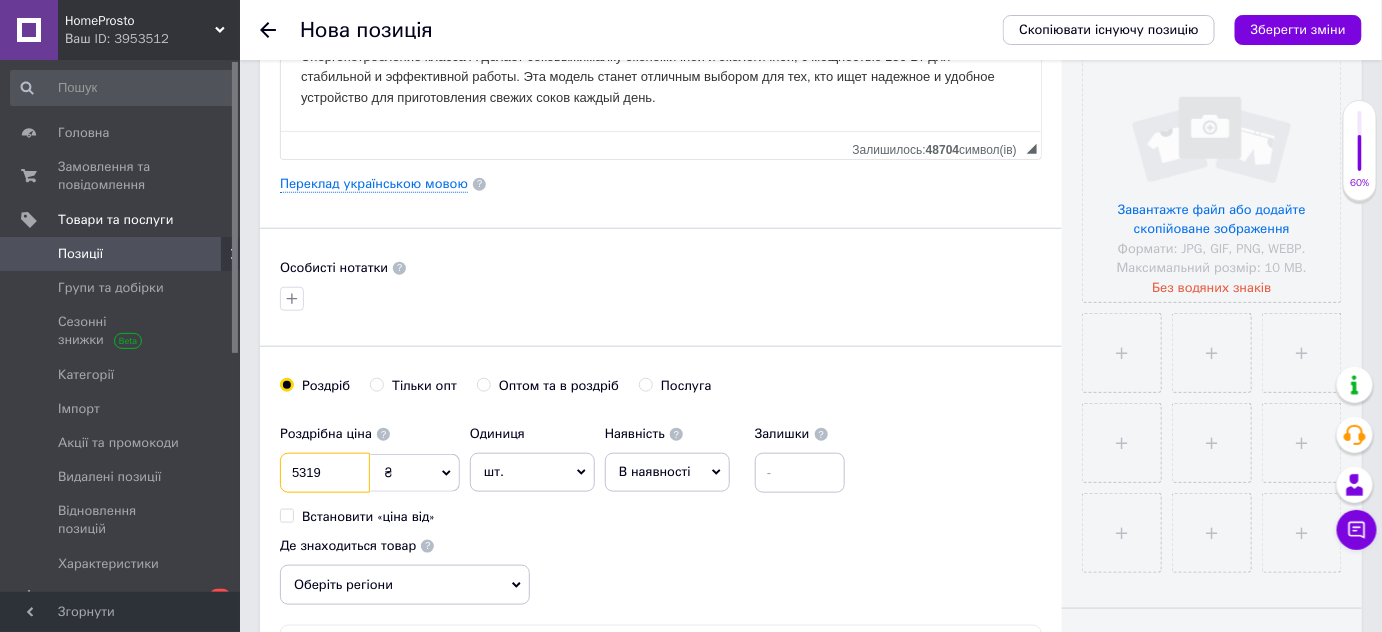 type on "5319" 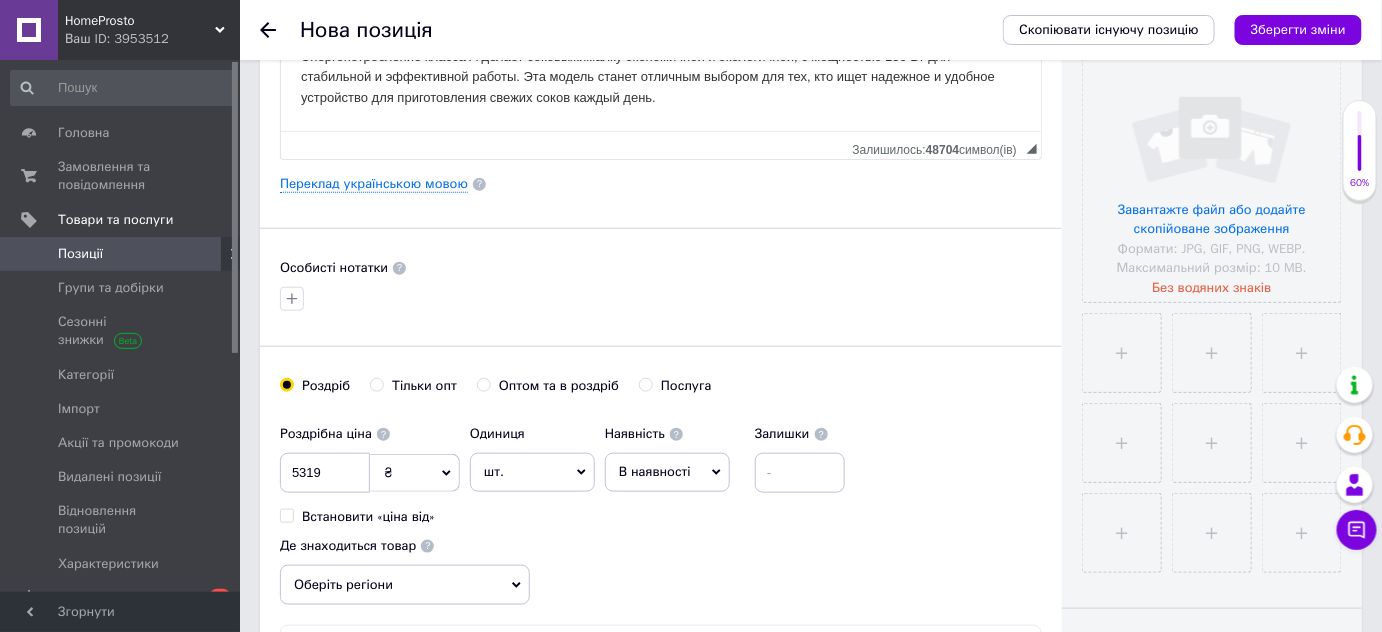 click on "Оптом та в роздріб" at bounding box center [483, 384] 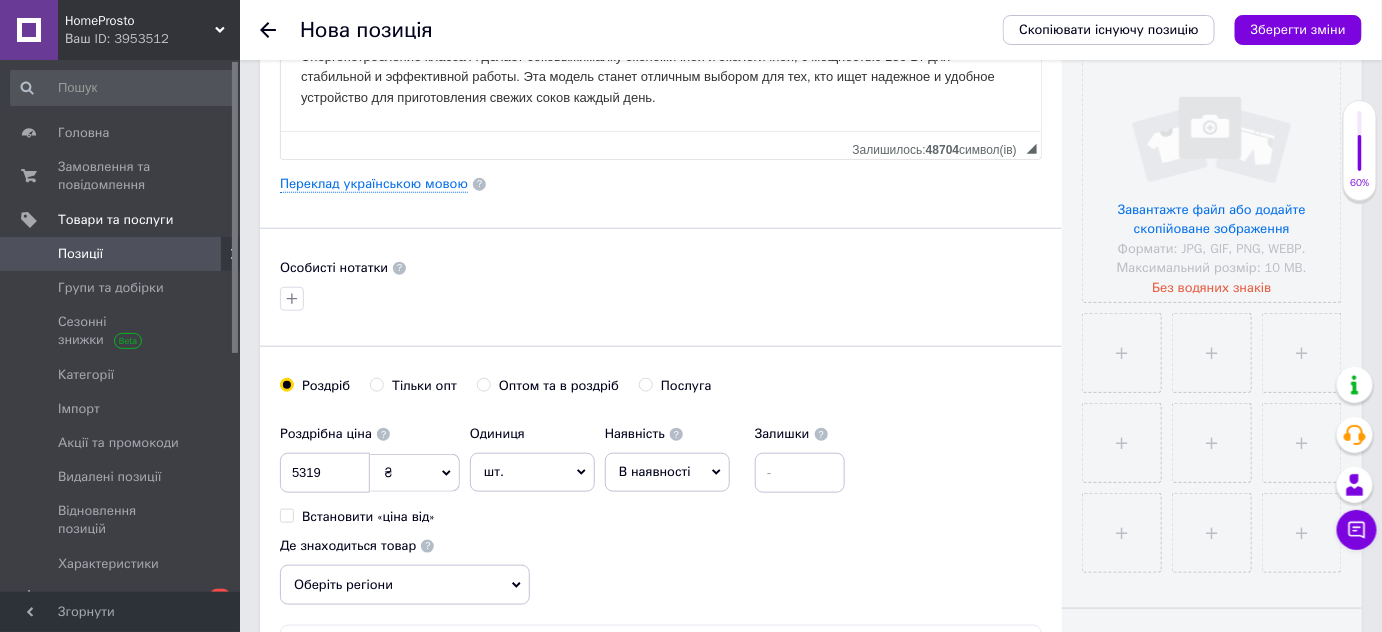 radio on "true" 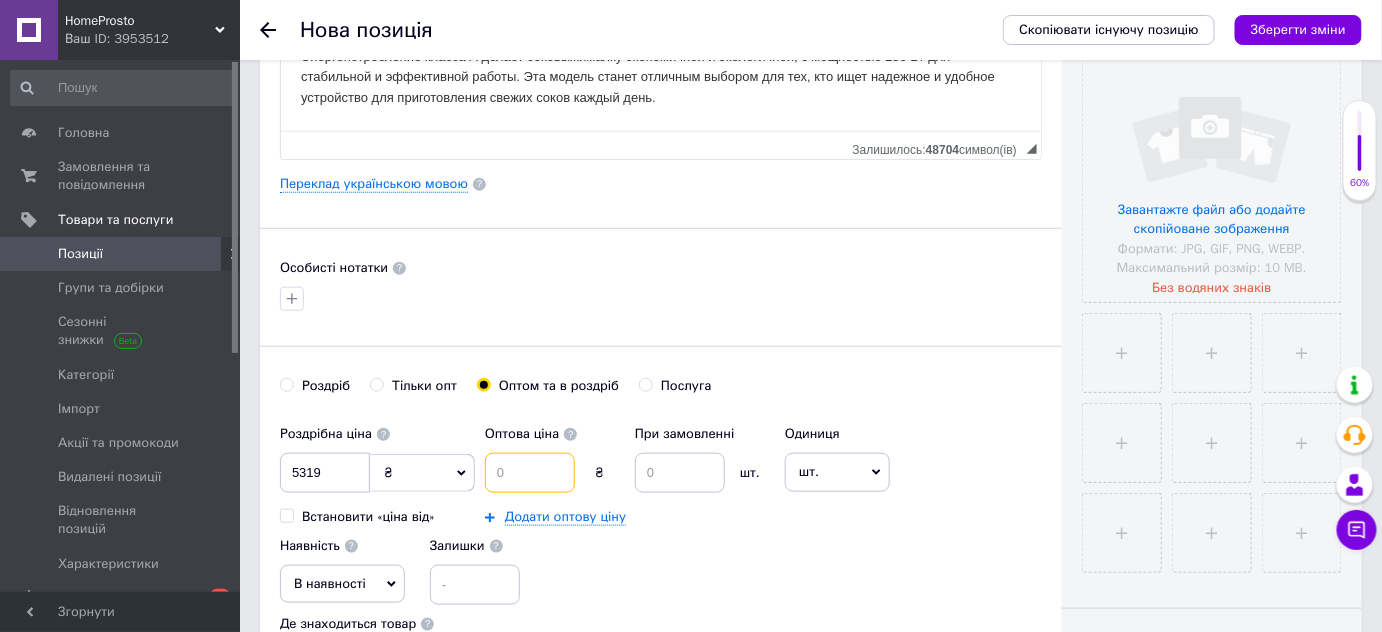 click at bounding box center [530, 473] 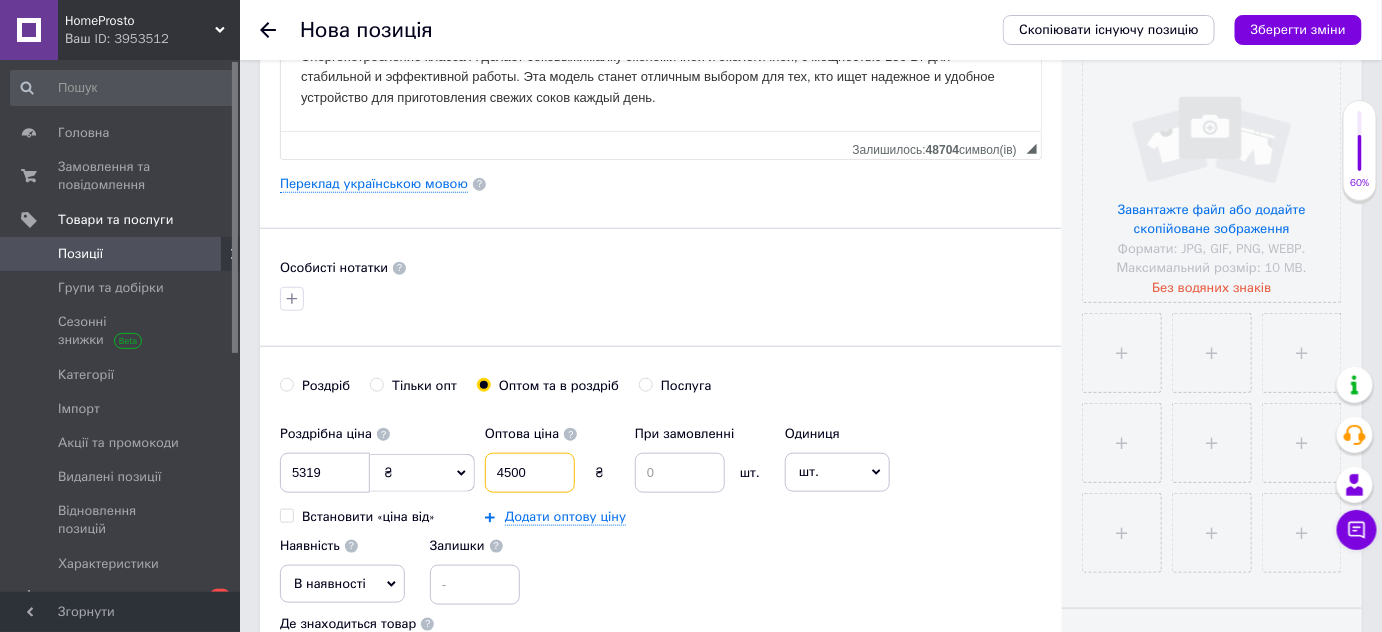 type on "4500" 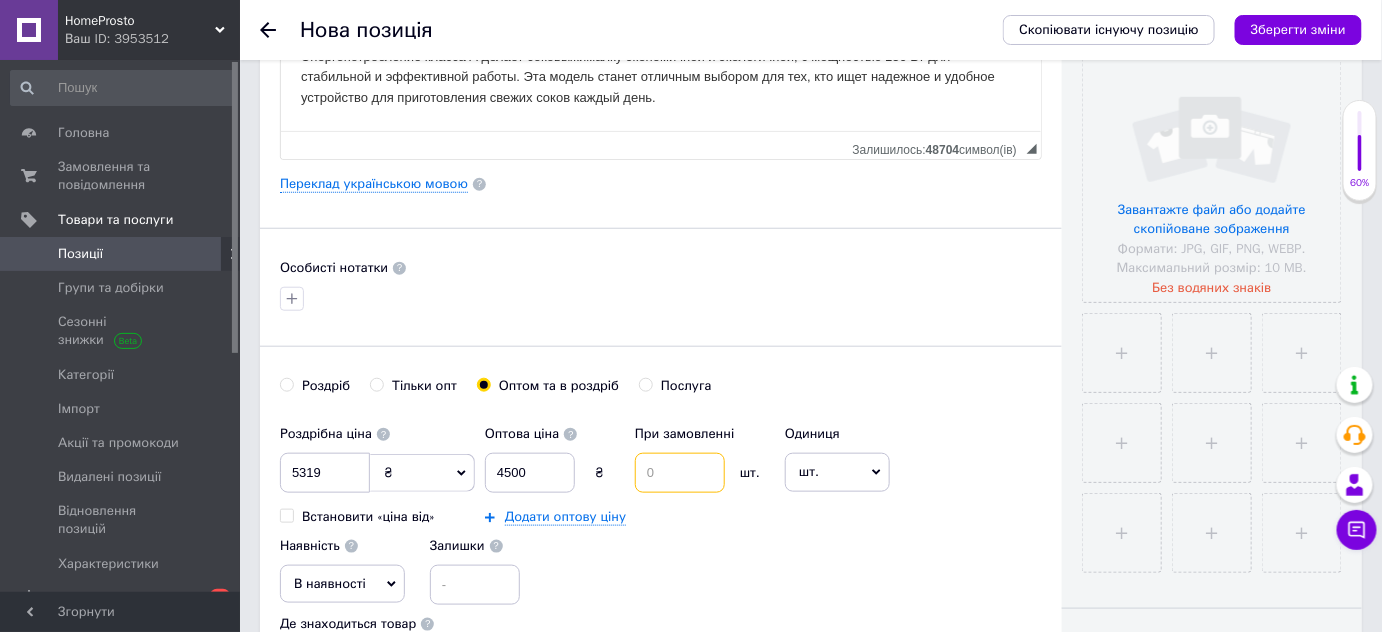 click at bounding box center [680, 473] 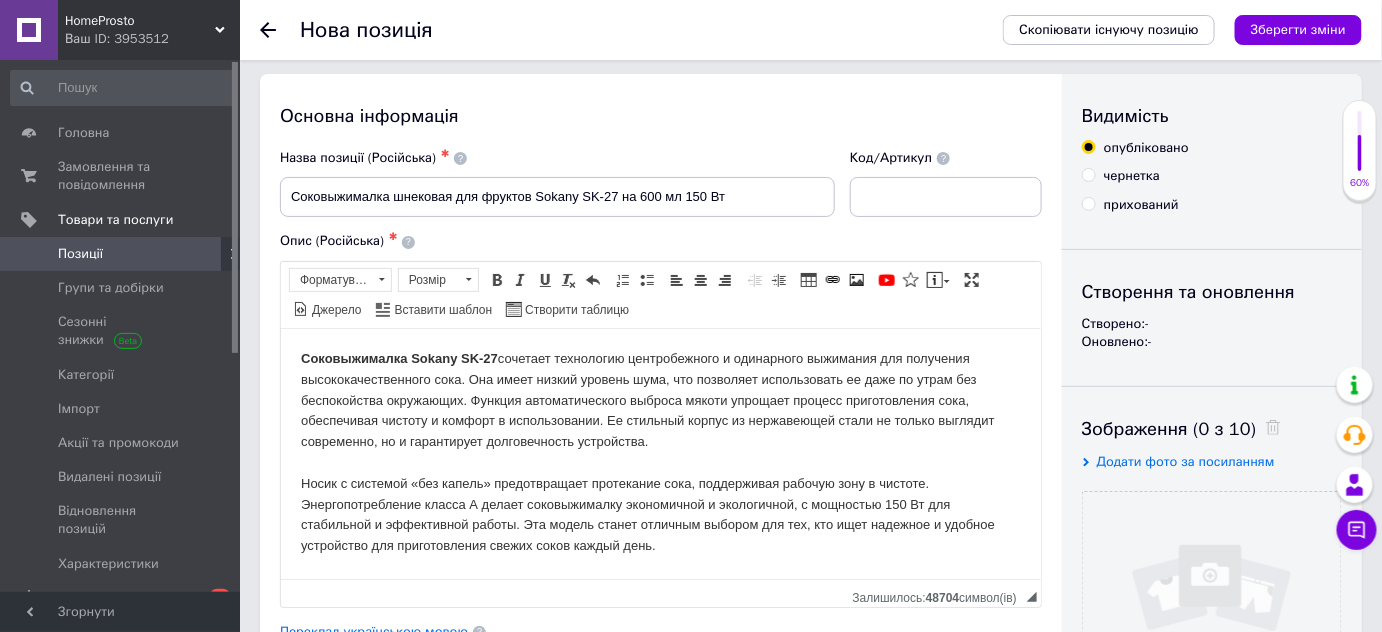 scroll, scrollTop: 0, scrollLeft: 0, axis: both 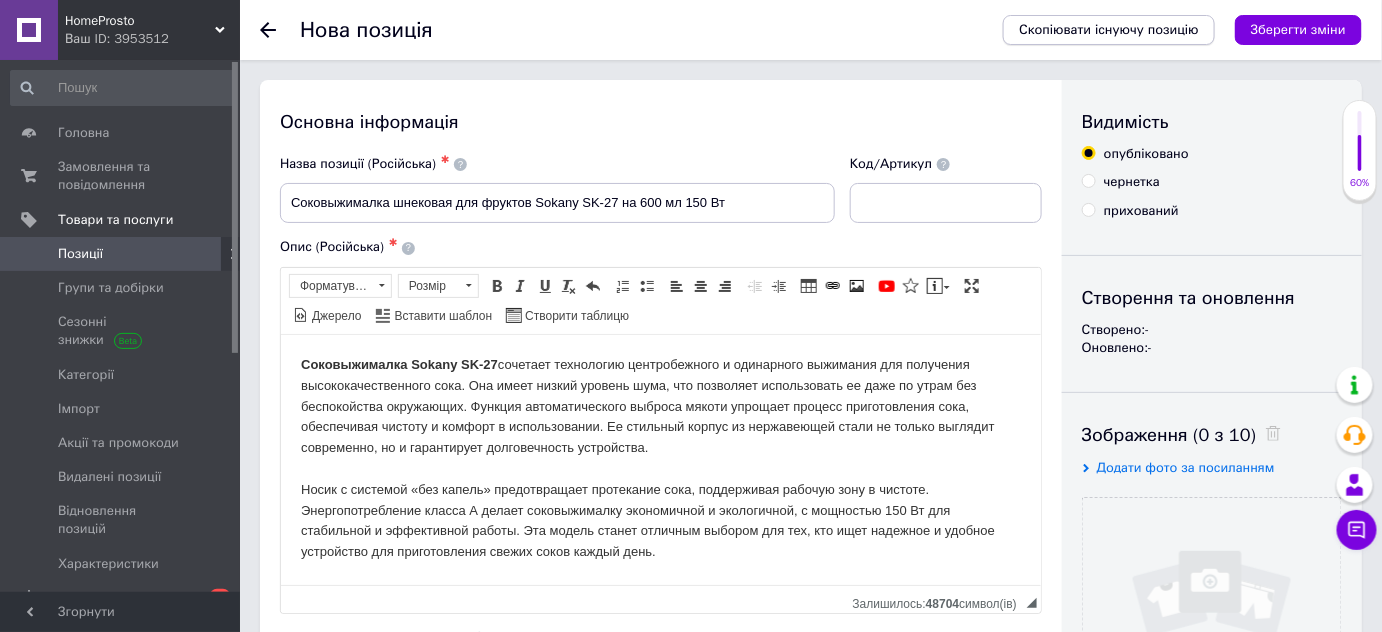 type on "3" 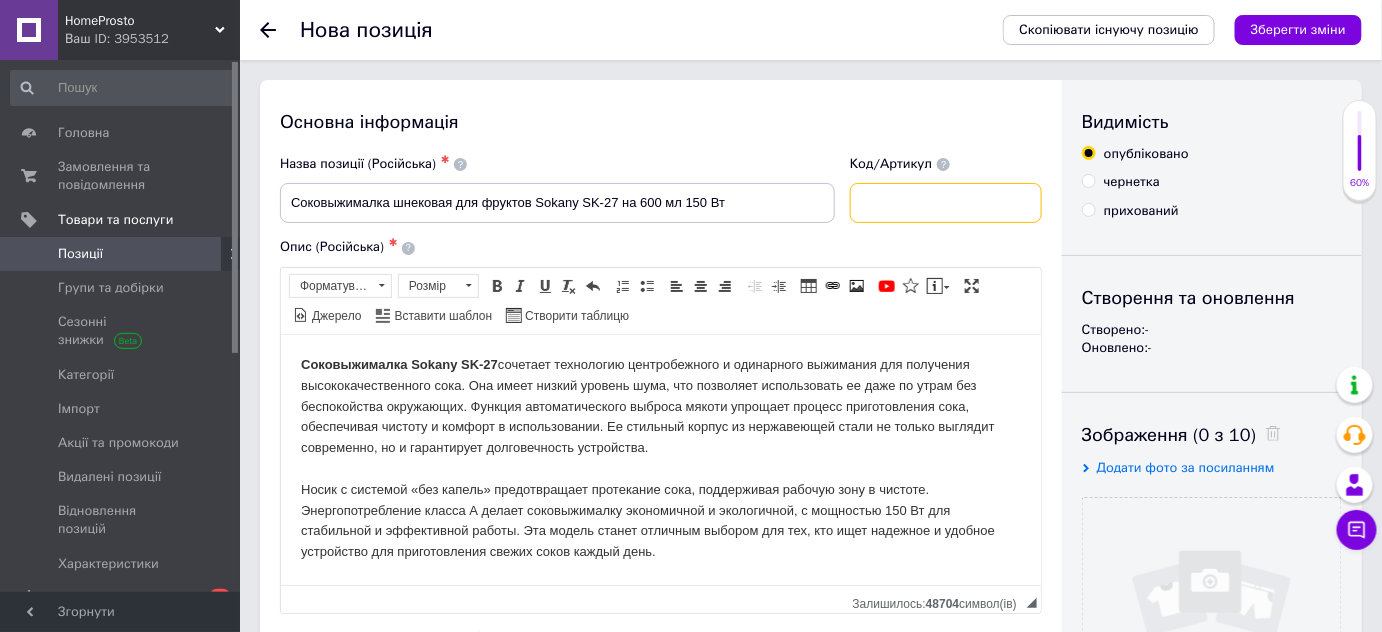 click at bounding box center (946, 203) 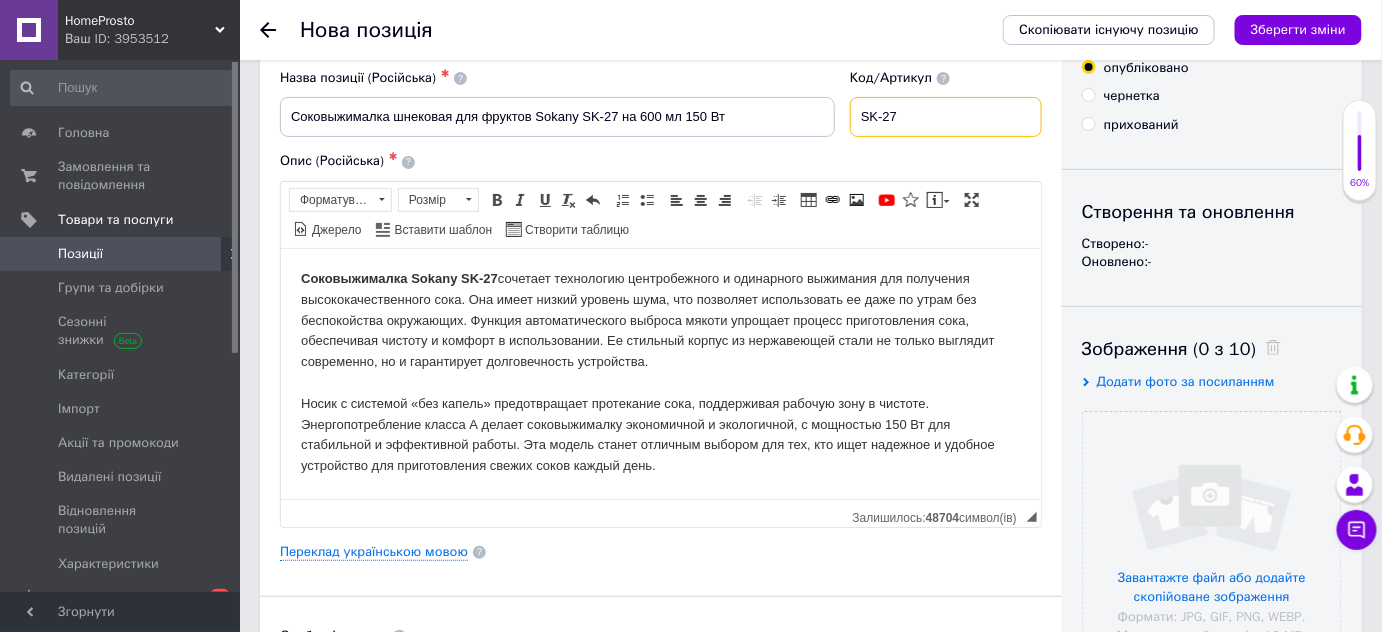 scroll, scrollTop: 90, scrollLeft: 0, axis: vertical 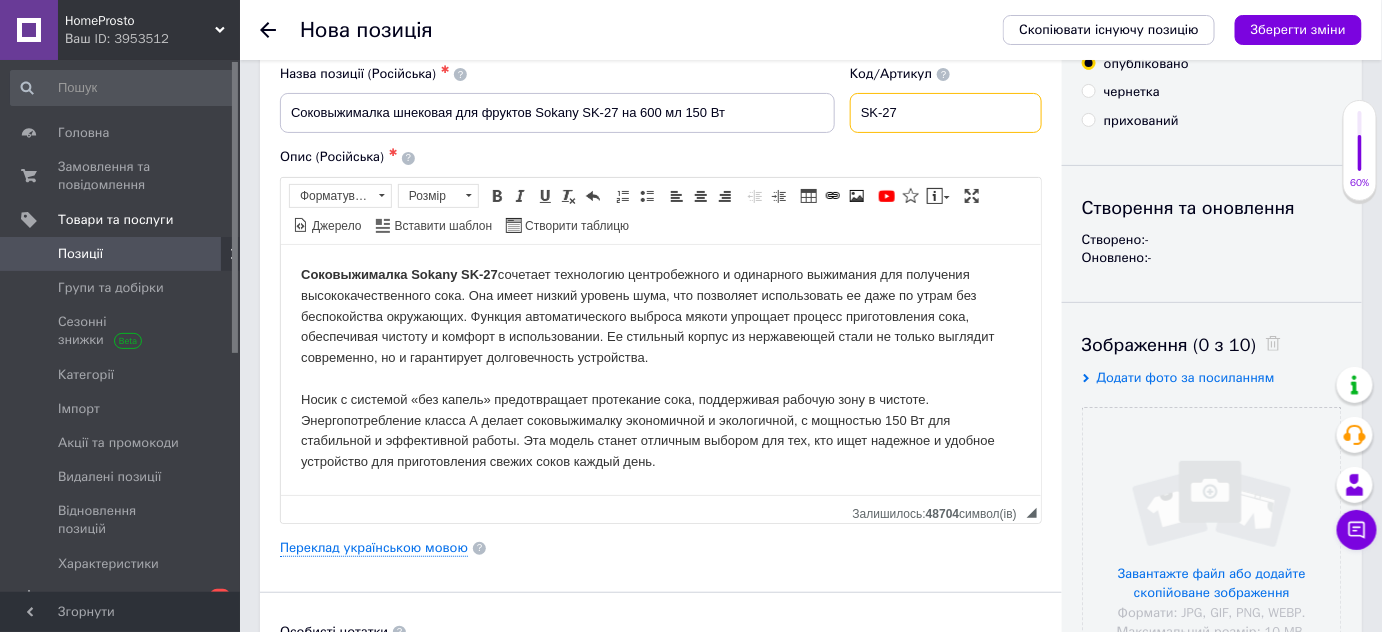 type on "SK-27" 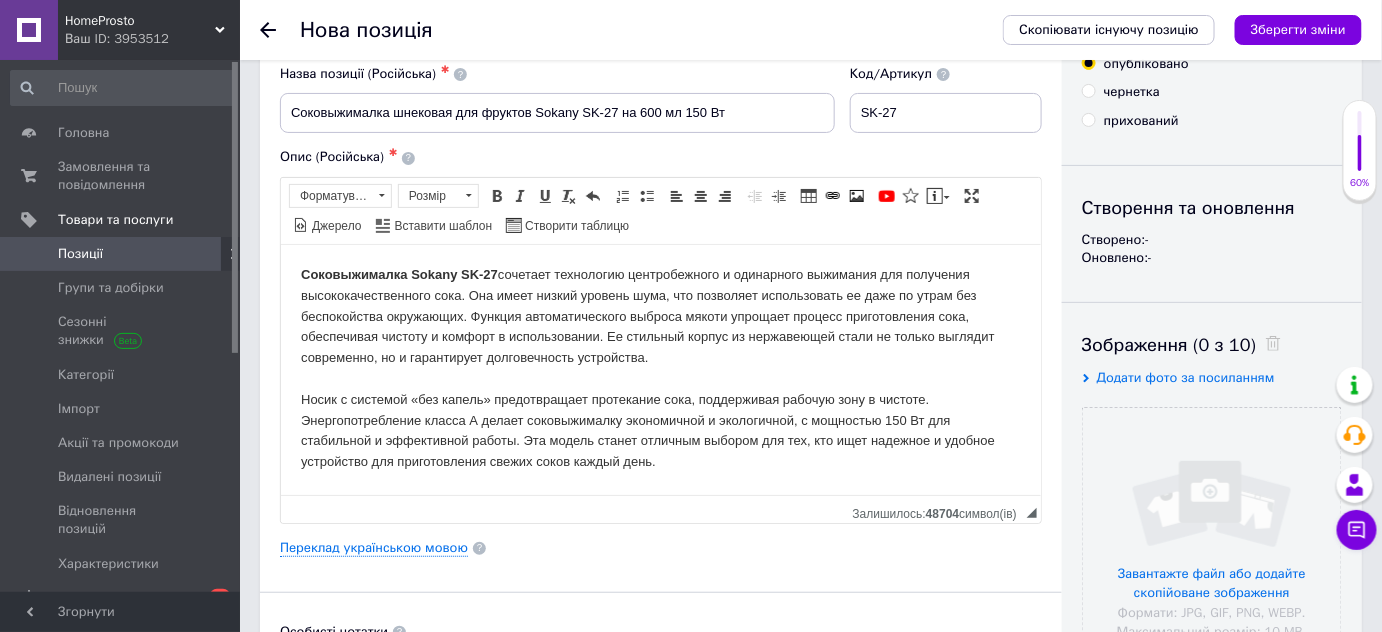 click on "чернетка" at bounding box center (1121, 92) 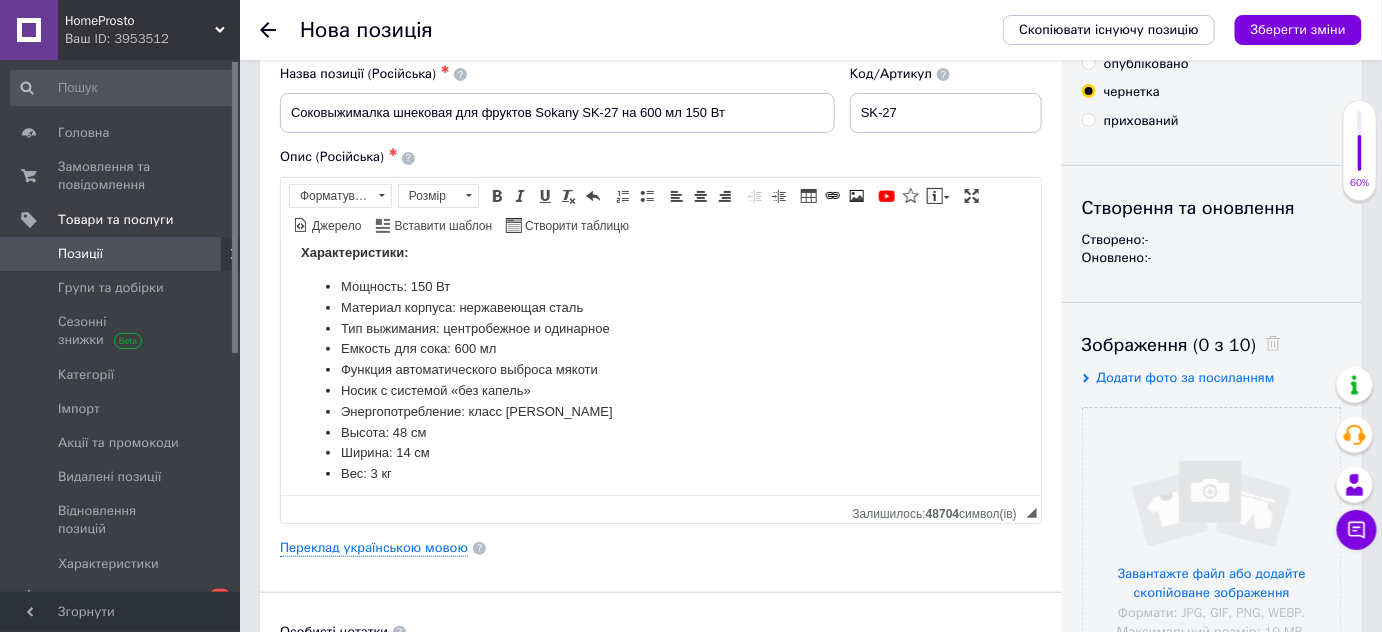 scroll, scrollTop: 322, scrollLeft: 0, axis: vertical 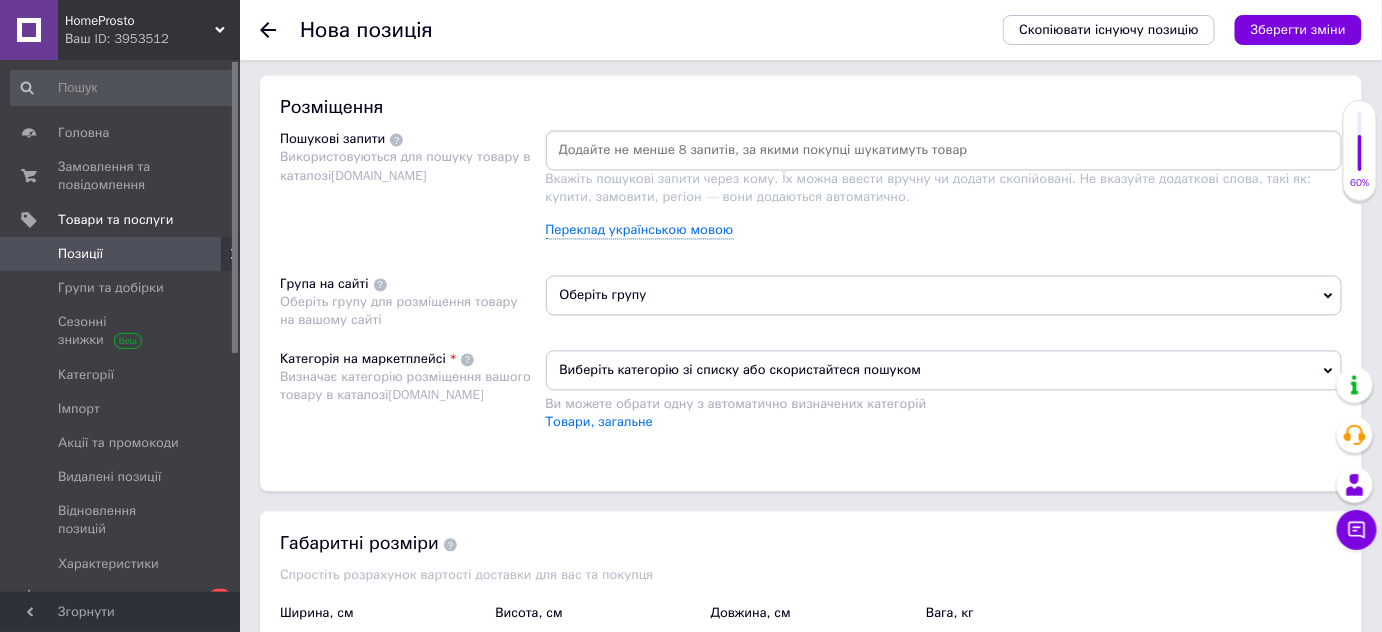 click on "Оберіть групу" at bounding box center (944, 296) 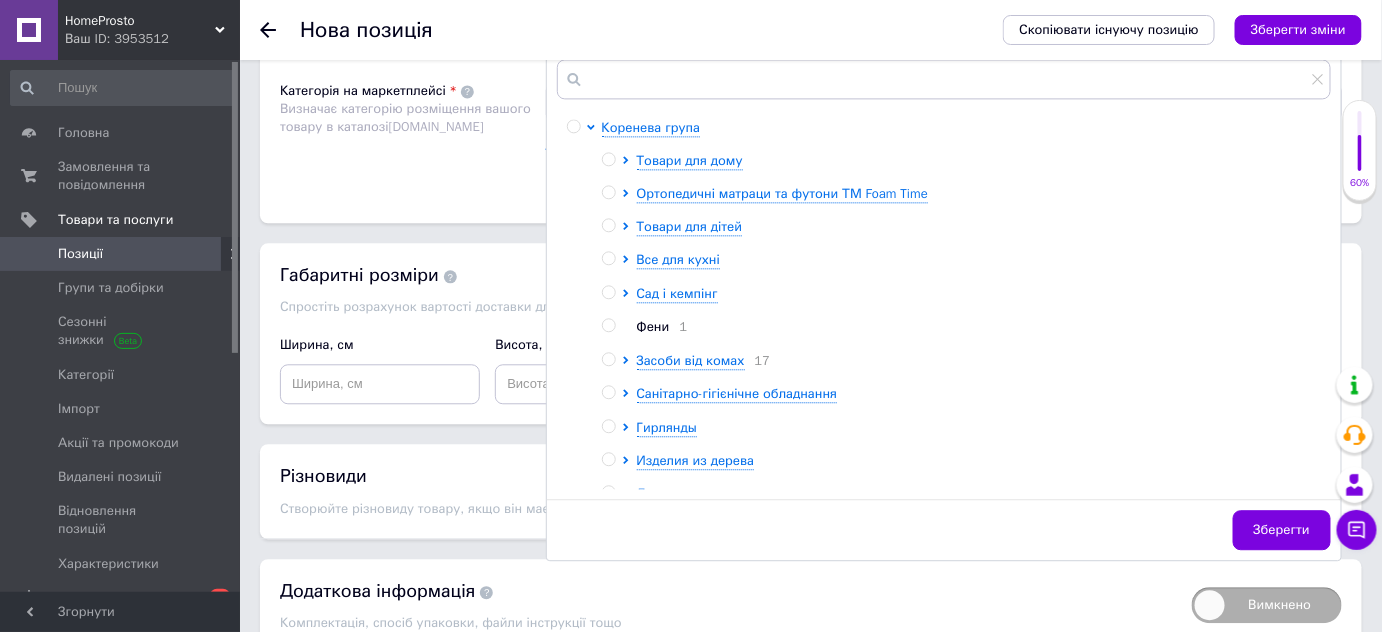 scroll, scrollTop: 1454, scrollLeft: 0, axis: vertical 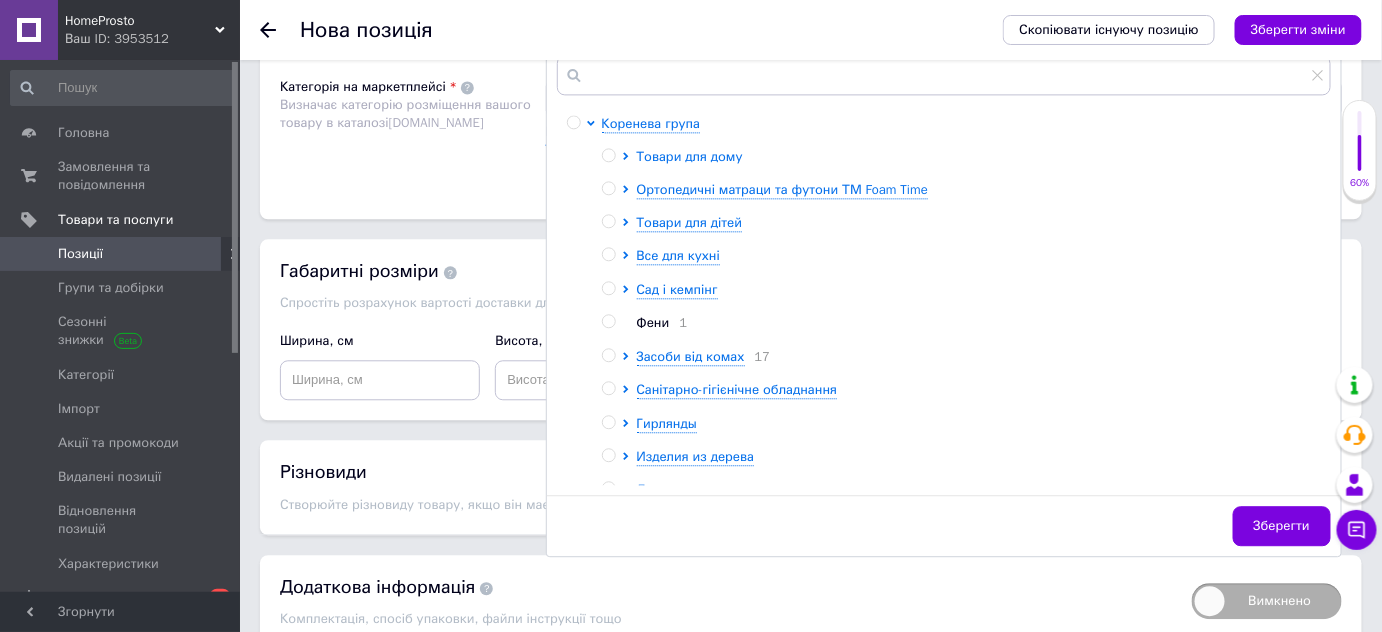 click 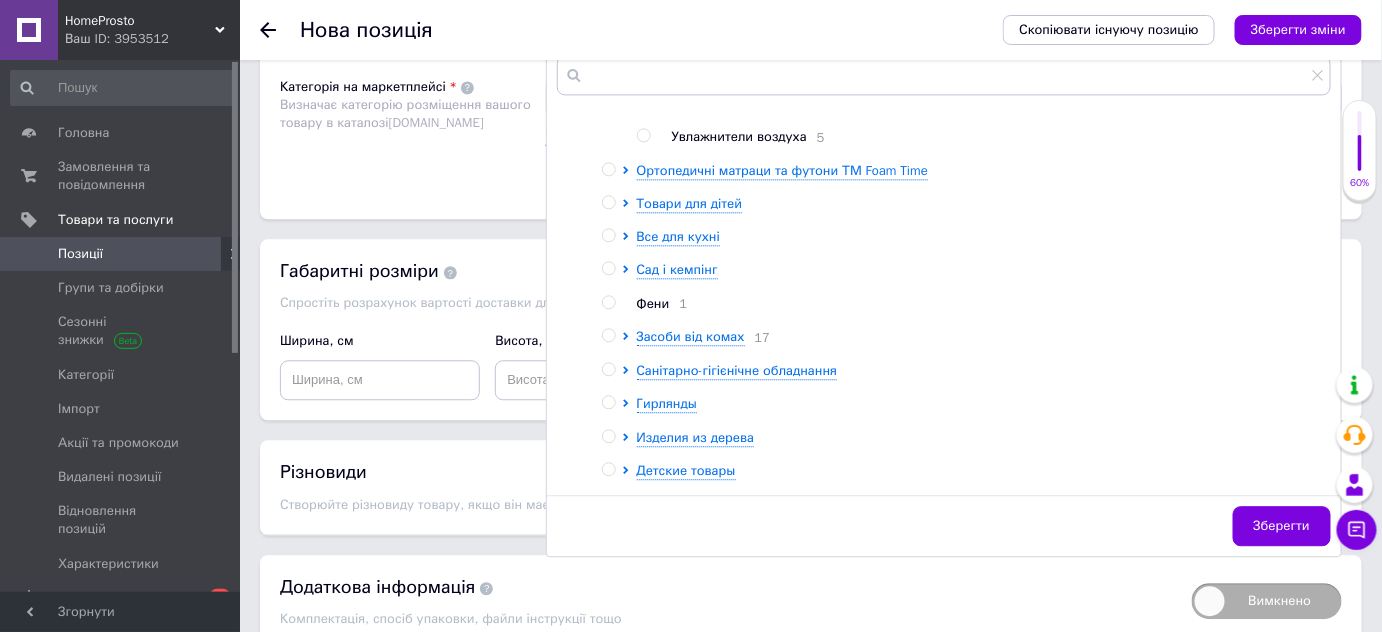scroll, scrollTop: 363, scrollLeft: 0, axis: vertical 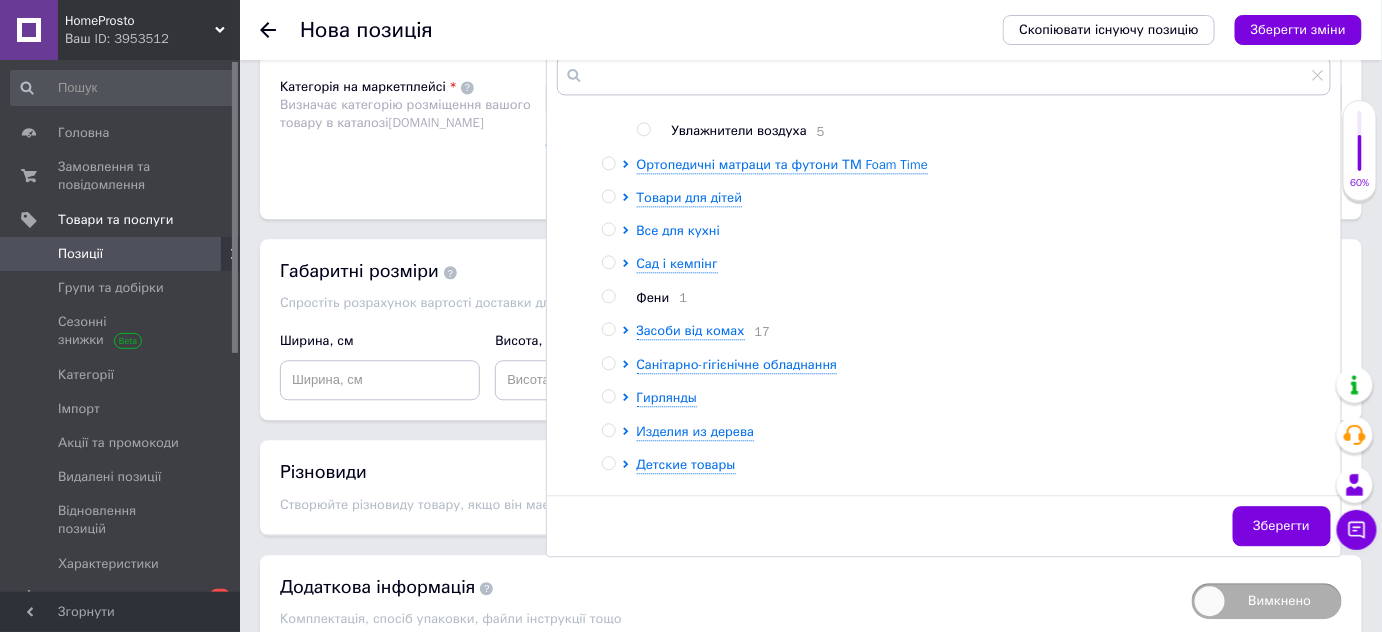 click 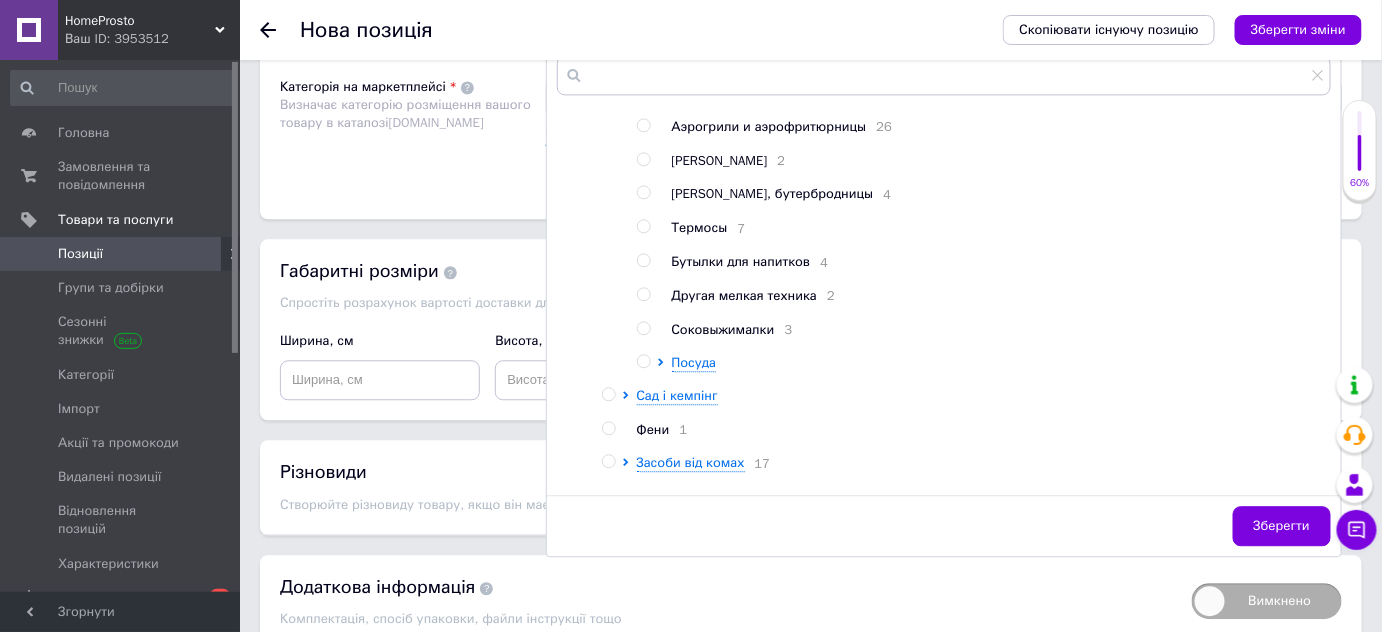 scroll, scrollTop: 909, scrollLeft: 0, axis: vertical 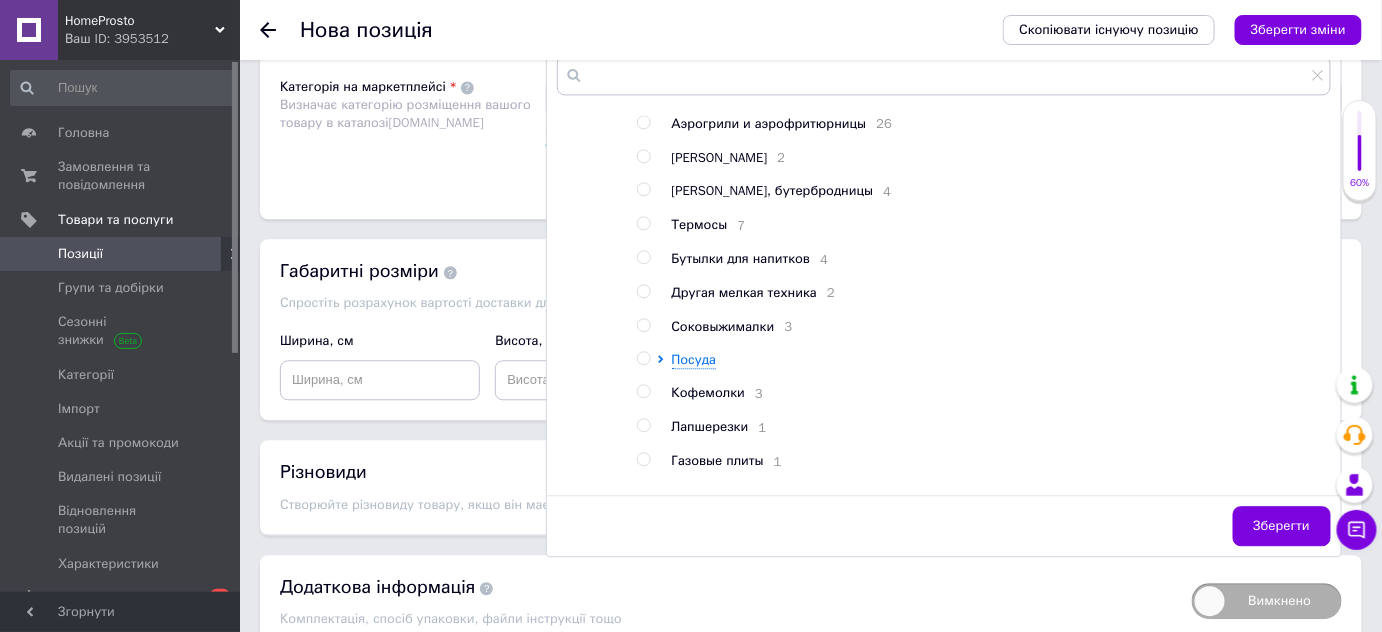 click at bounding box center [643, 325] 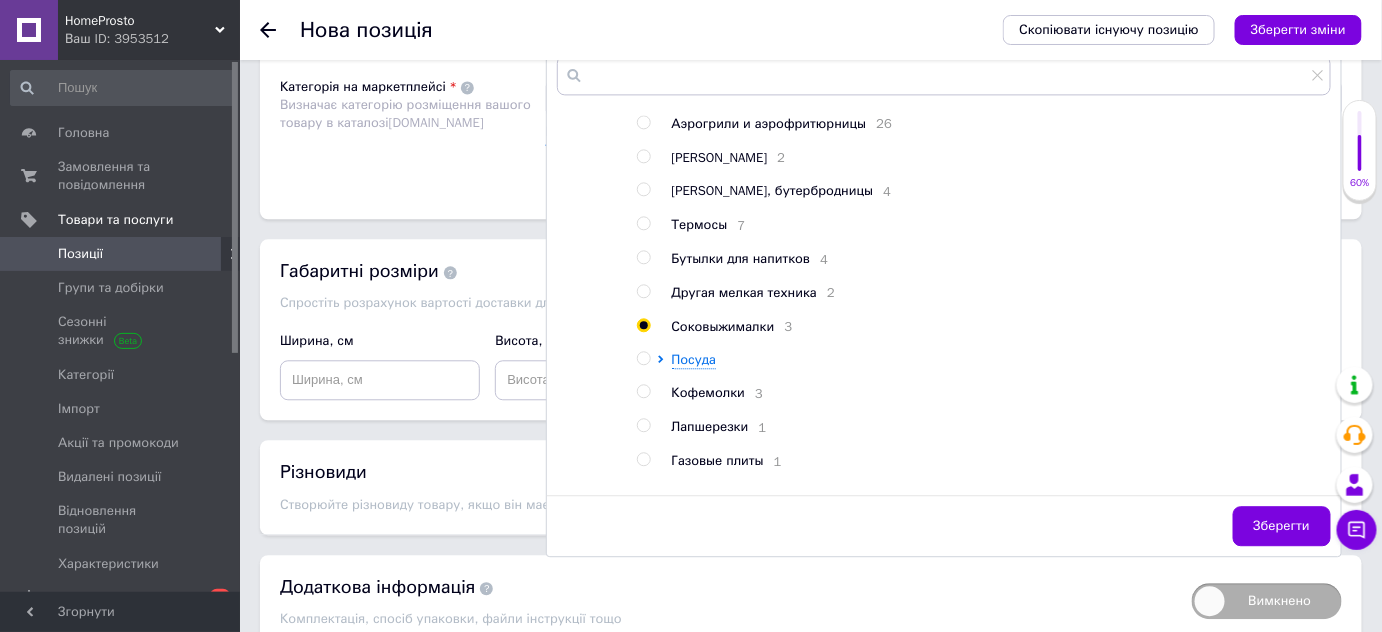 radio on "true" 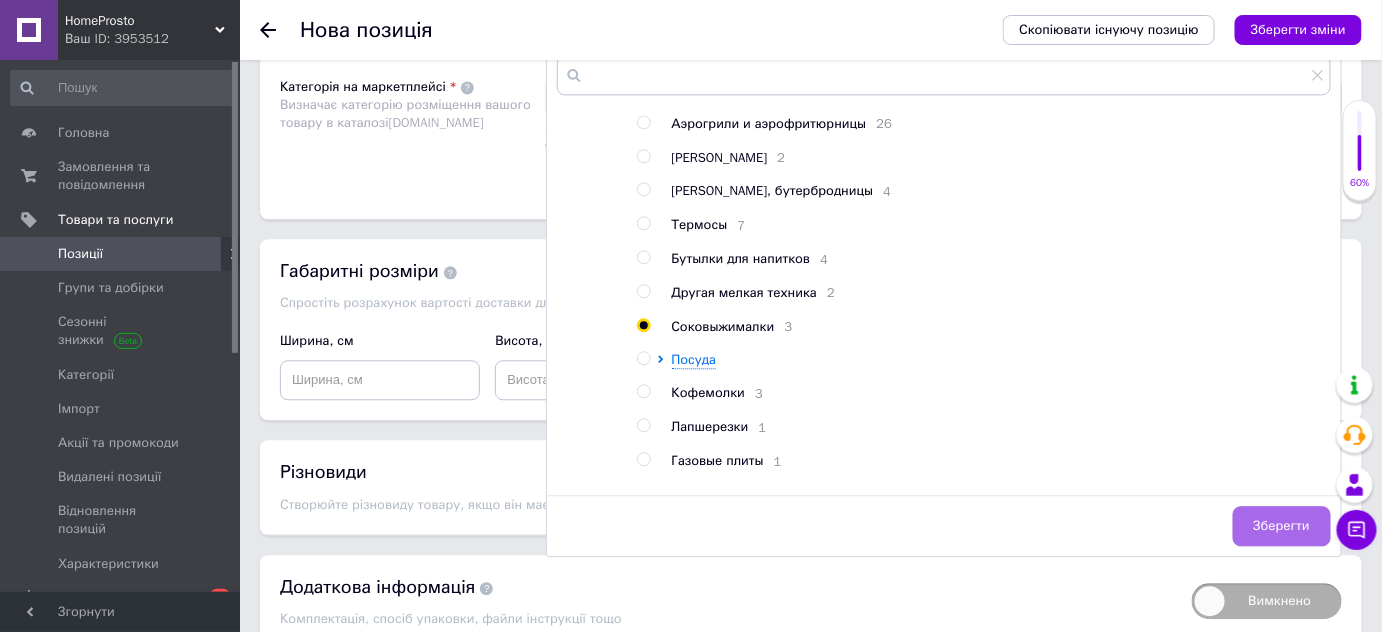 click on "Зберегти" at bounding box center [1282, 526] 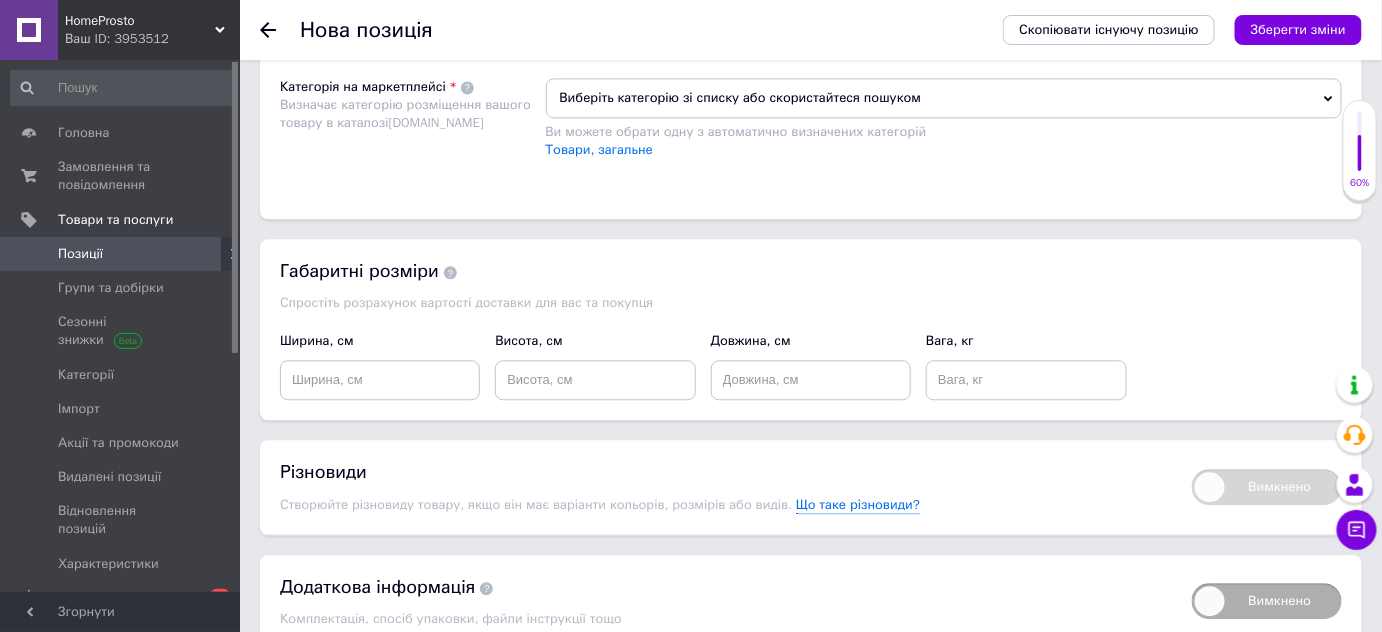 click 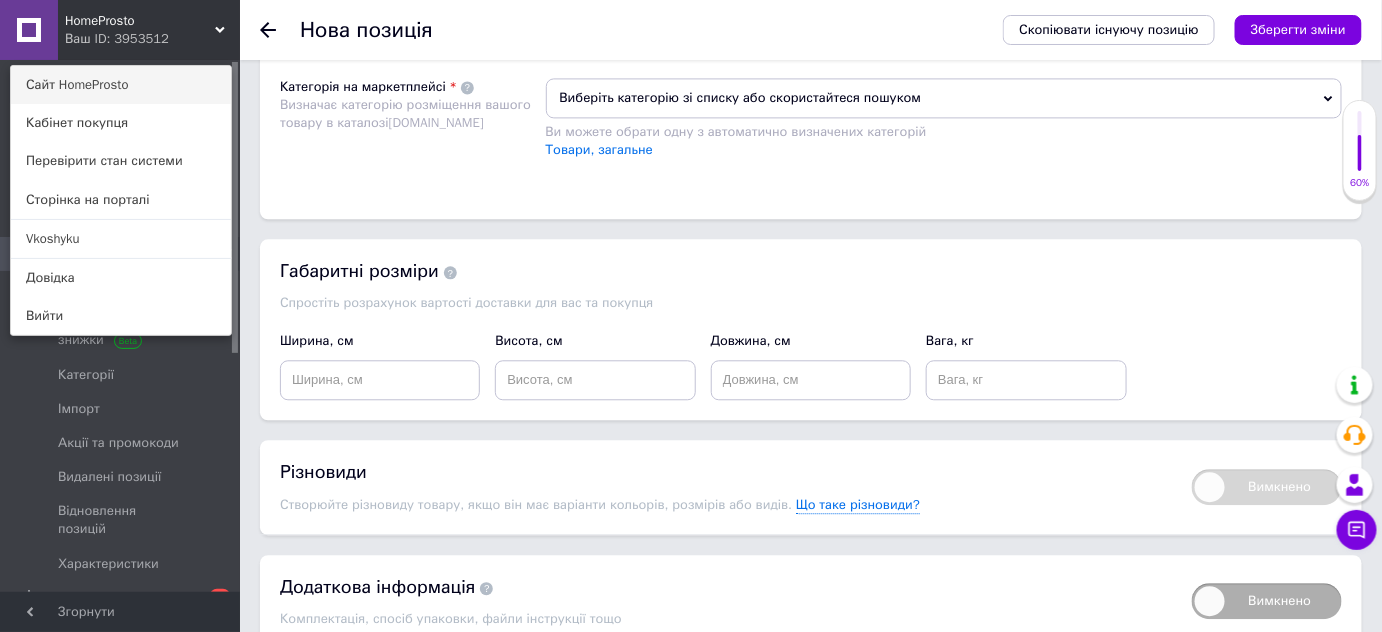 click on "Сайт HomeProsto" at bounding box center (121, 85) 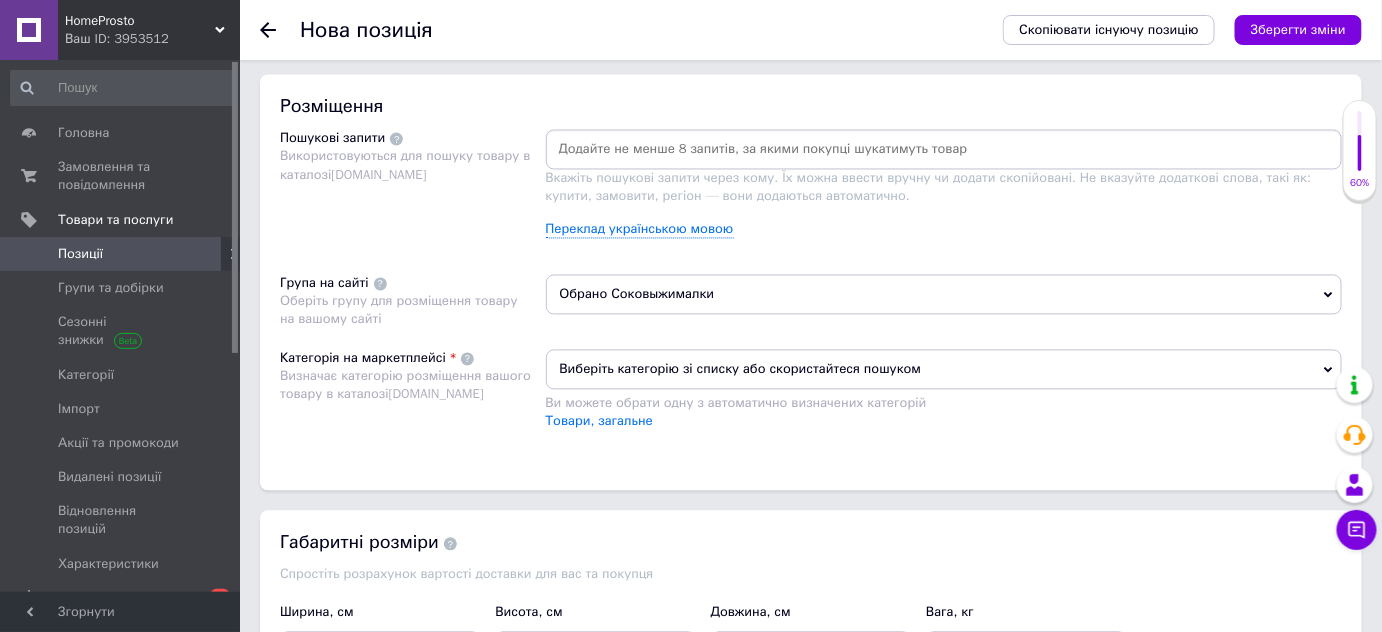 scroll, scrollTop: 1181, scrollLeft: 0, axis: vertical 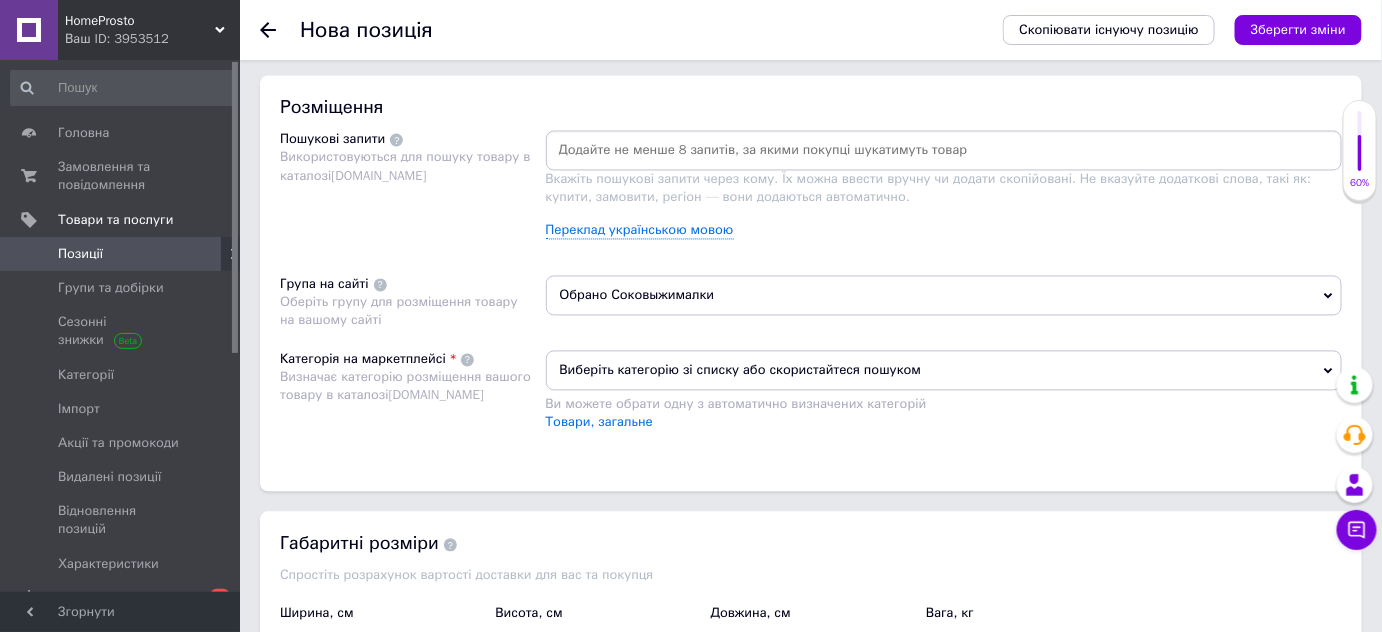 click on "Виберіть категорію зі списку або скористайтеся пошуком" at bounding box center (944, 371) 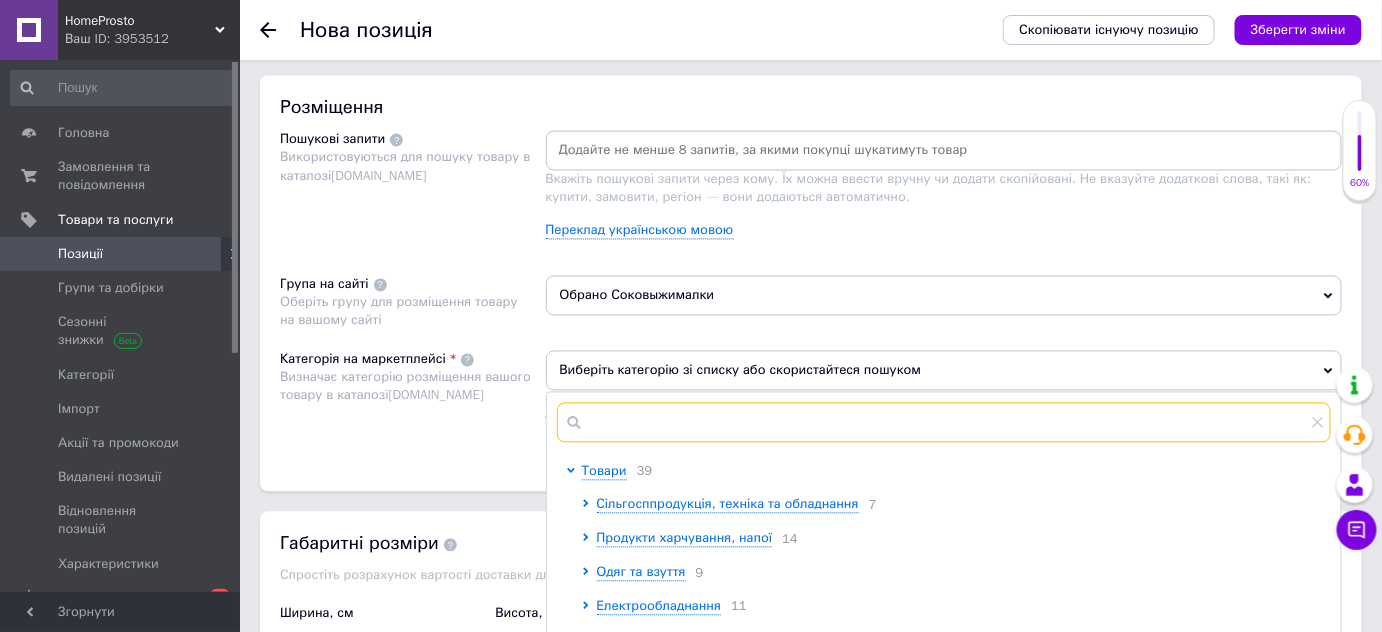 click at bounding box center (944, 423) 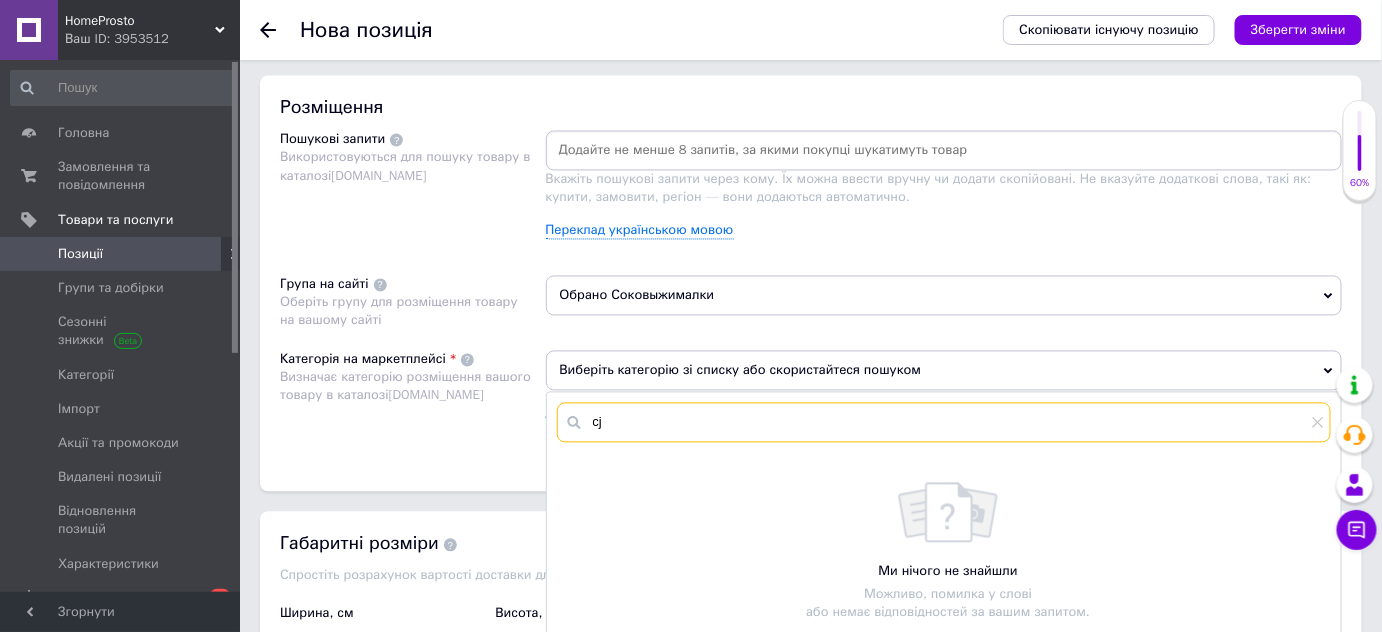 type on "c" 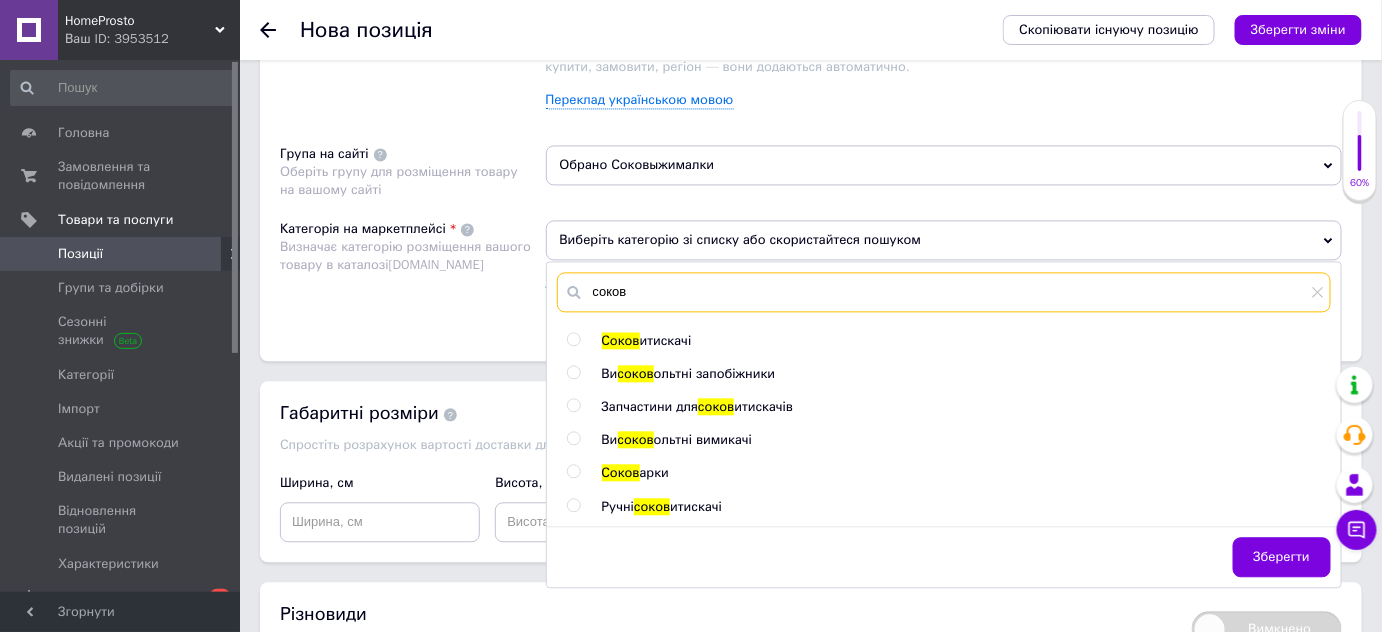 scroll, scrollTop: 1454, scrollLeft: 0, axis: vertical 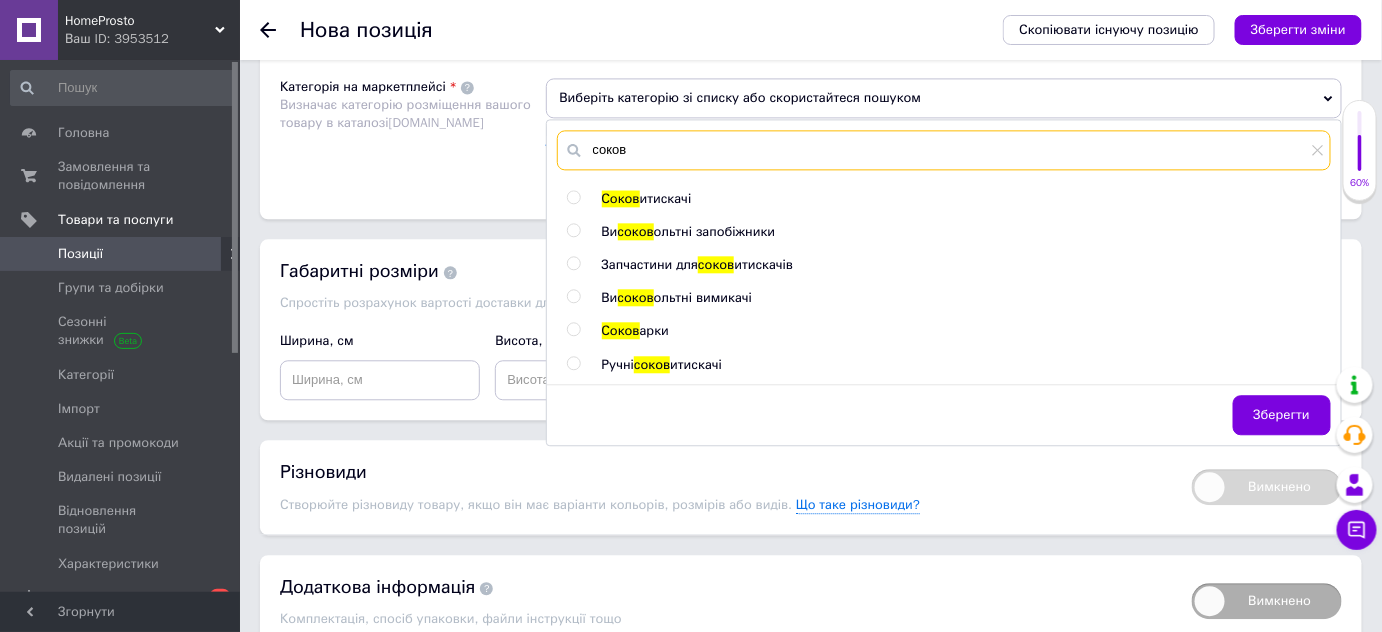 type on "соков" 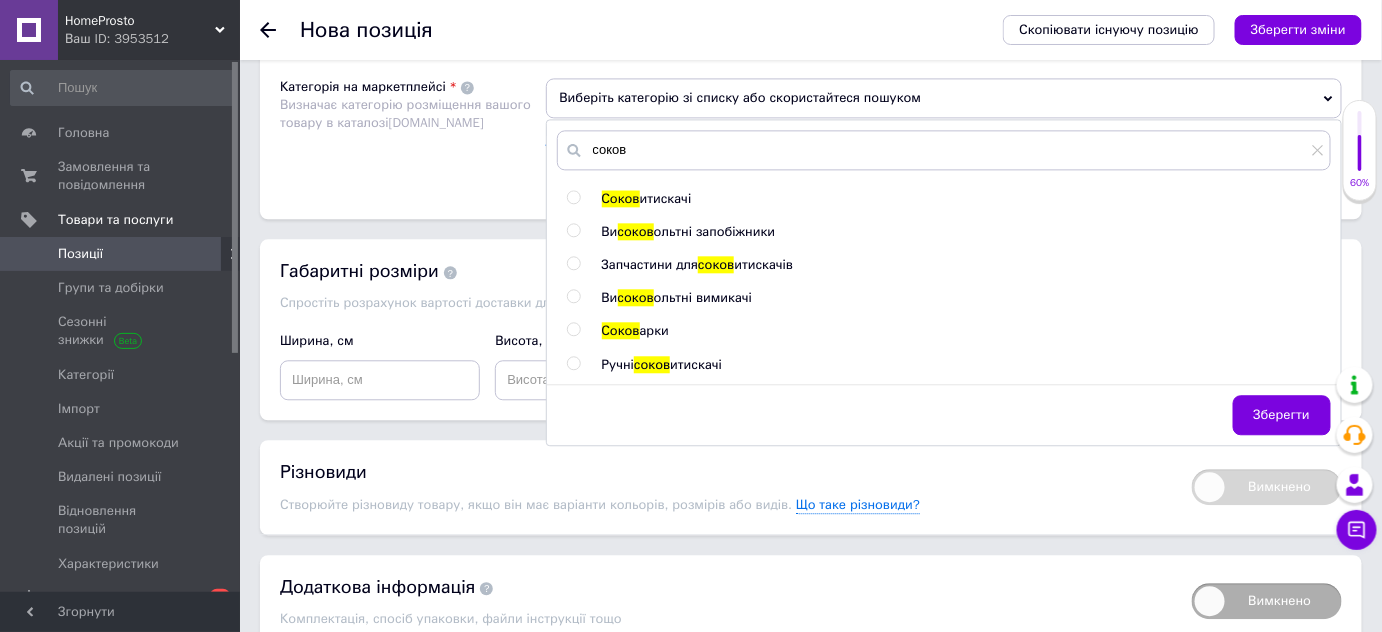 click at bounding box center [573, 197] 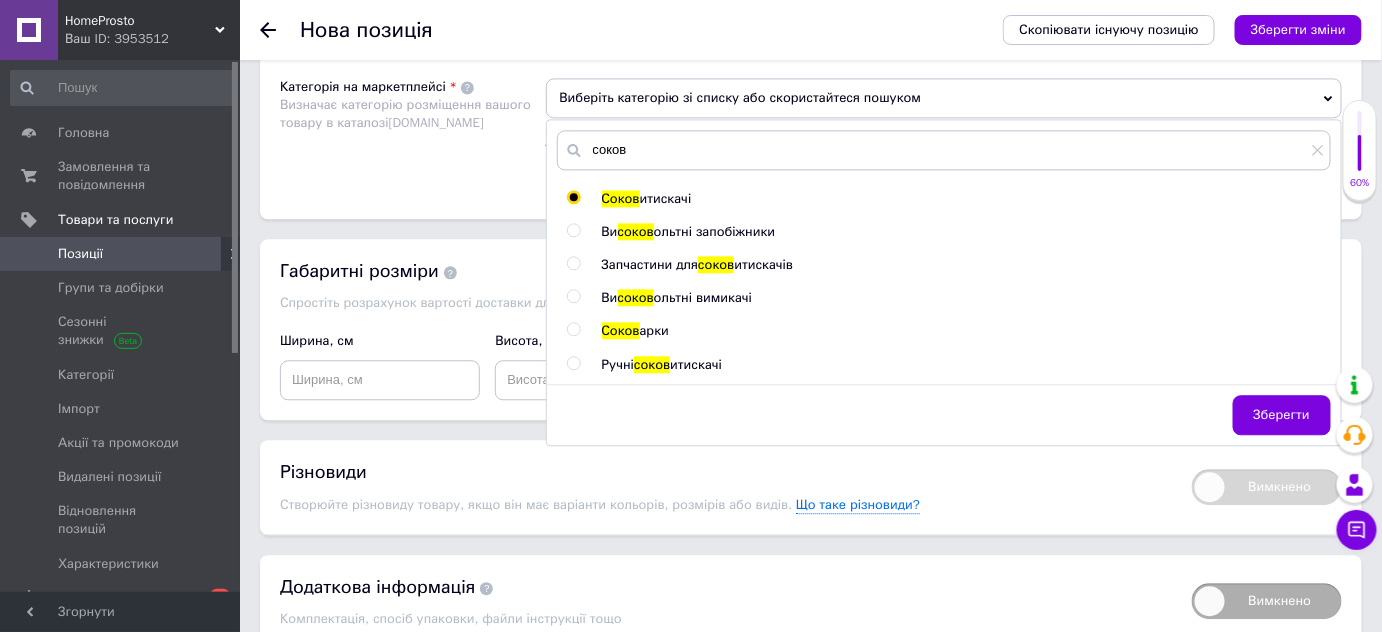 radio on "true" 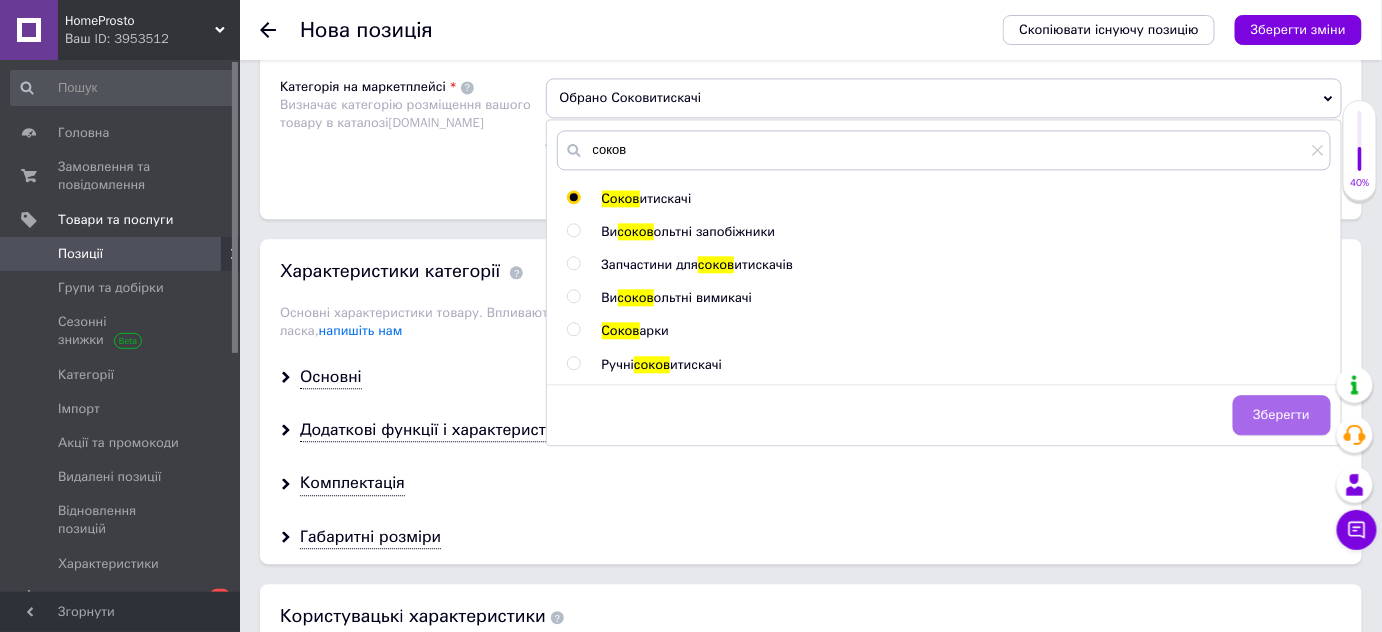 click on "Зберегти" at bounding box center [1282, 415] 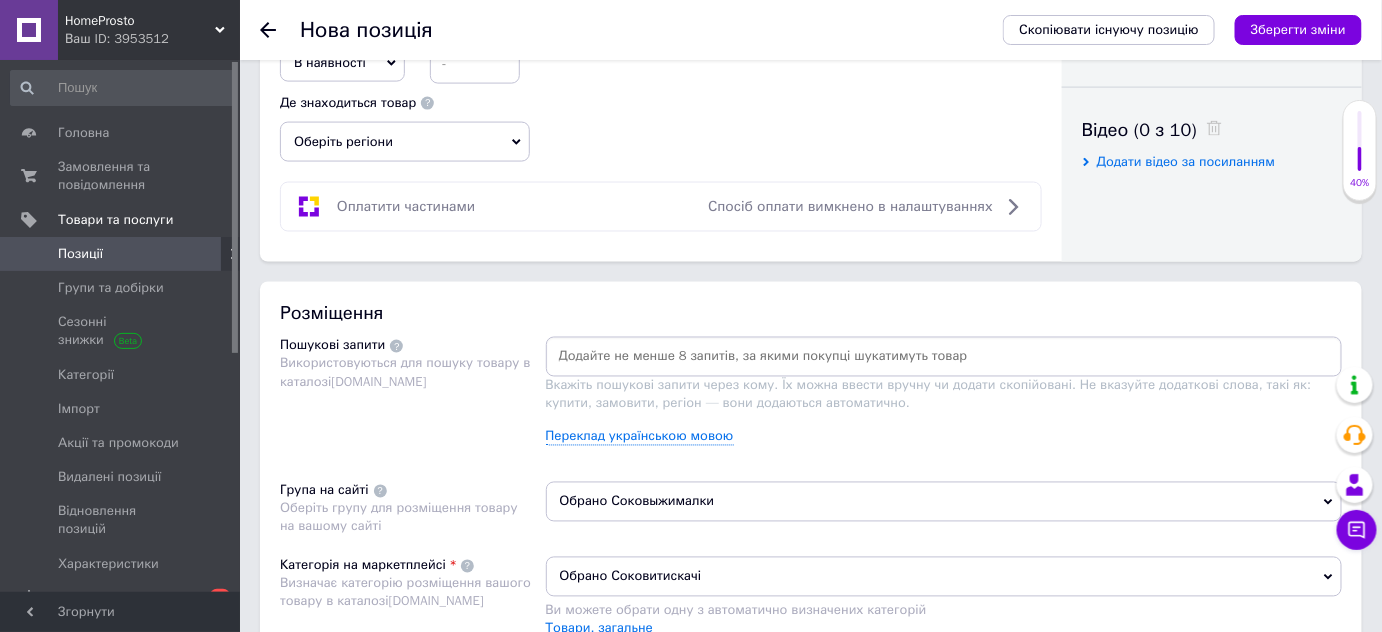 scroll, scrollTop: 818, scrollLeft: 0, axis: vertical 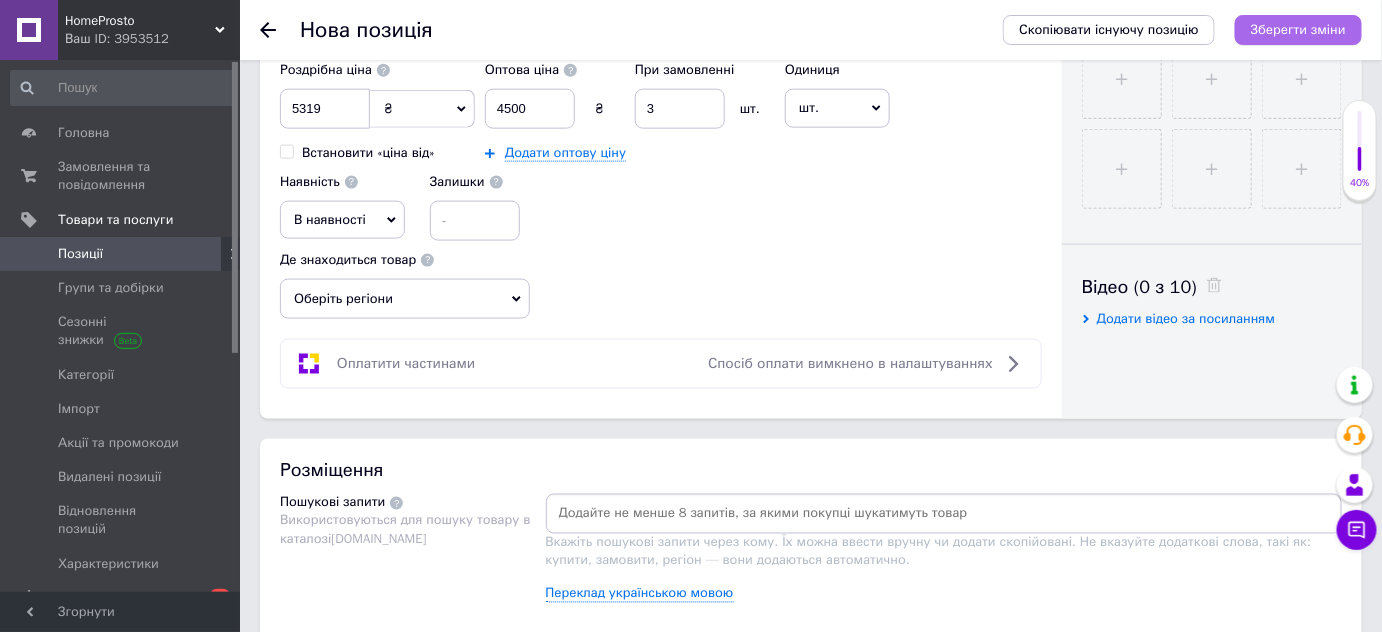 click on "Зберегти зміни" at bounding box center (1298, 29) 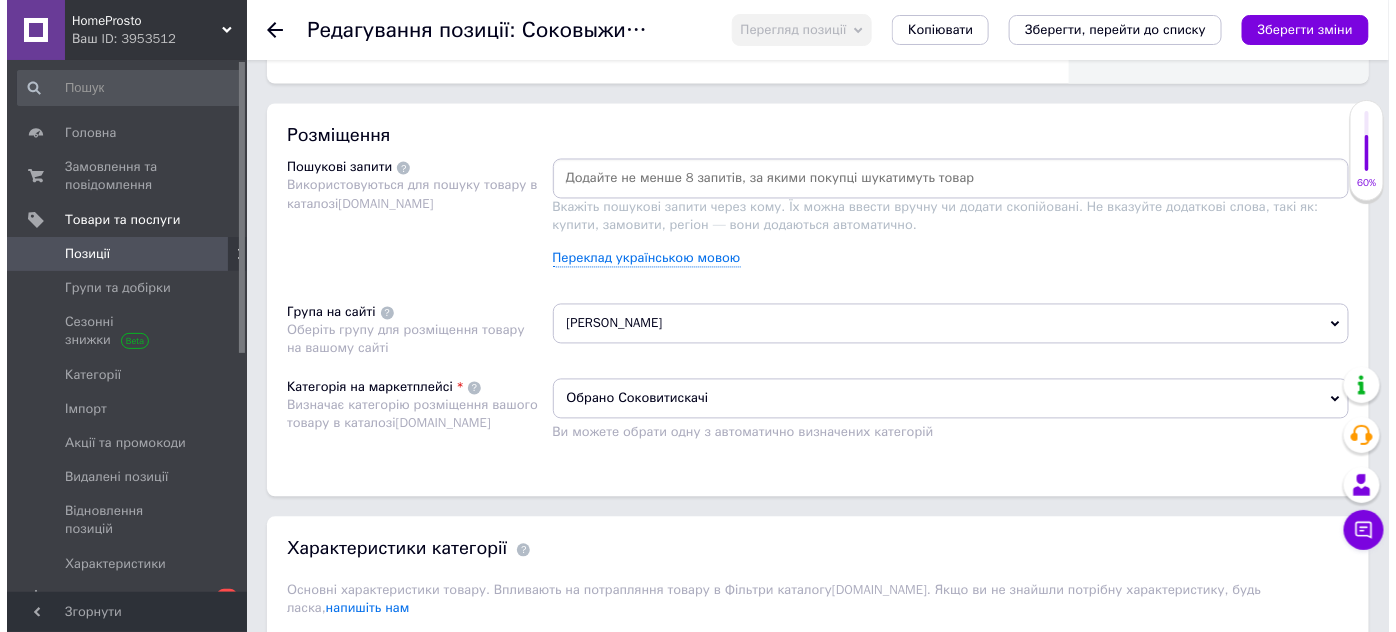 scroll, scrollTop: 1181, scrollLeft: 0, axis: vertical 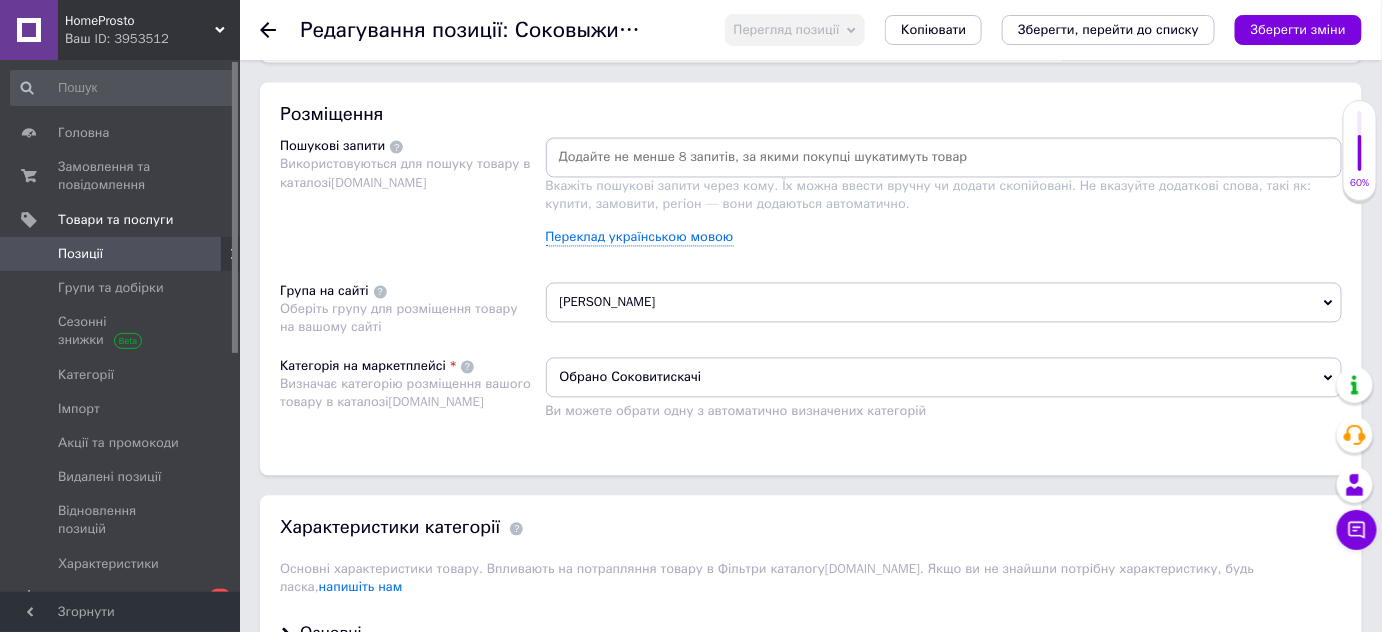 click at bounding box center (944, 158) 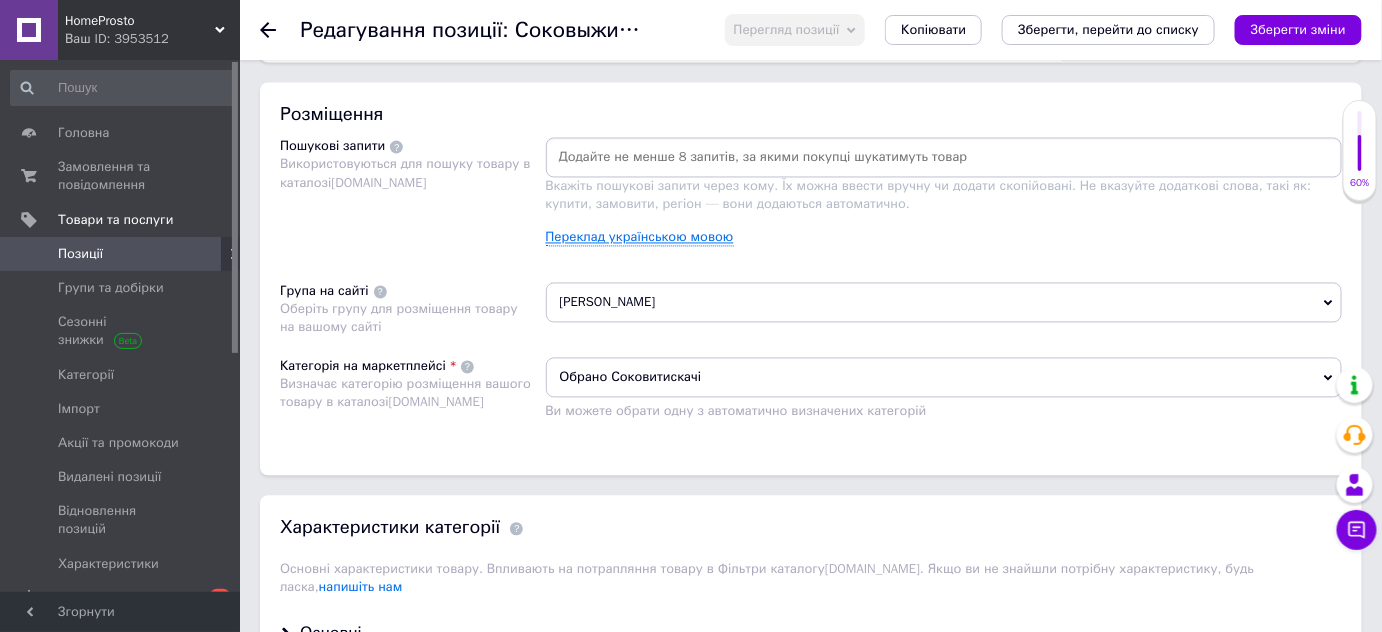 click on "Переклад українською мовою" at bounding box center (640, 238) 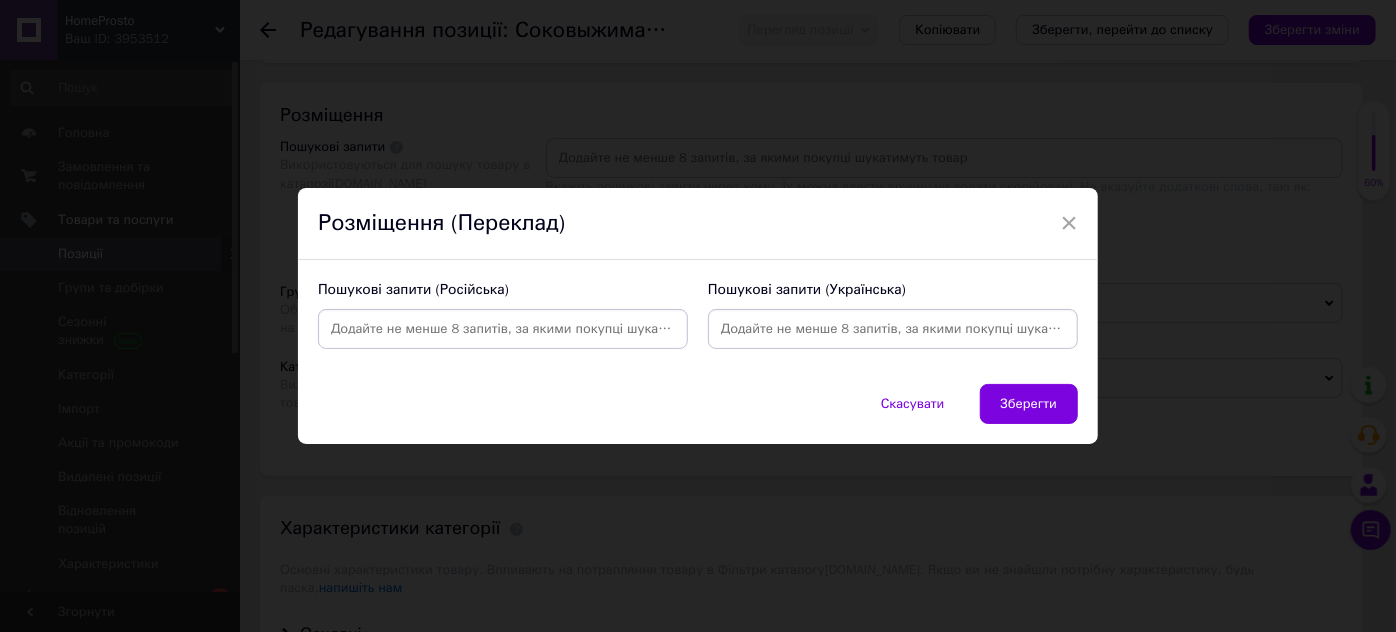 click at bounding box center (503, 329) 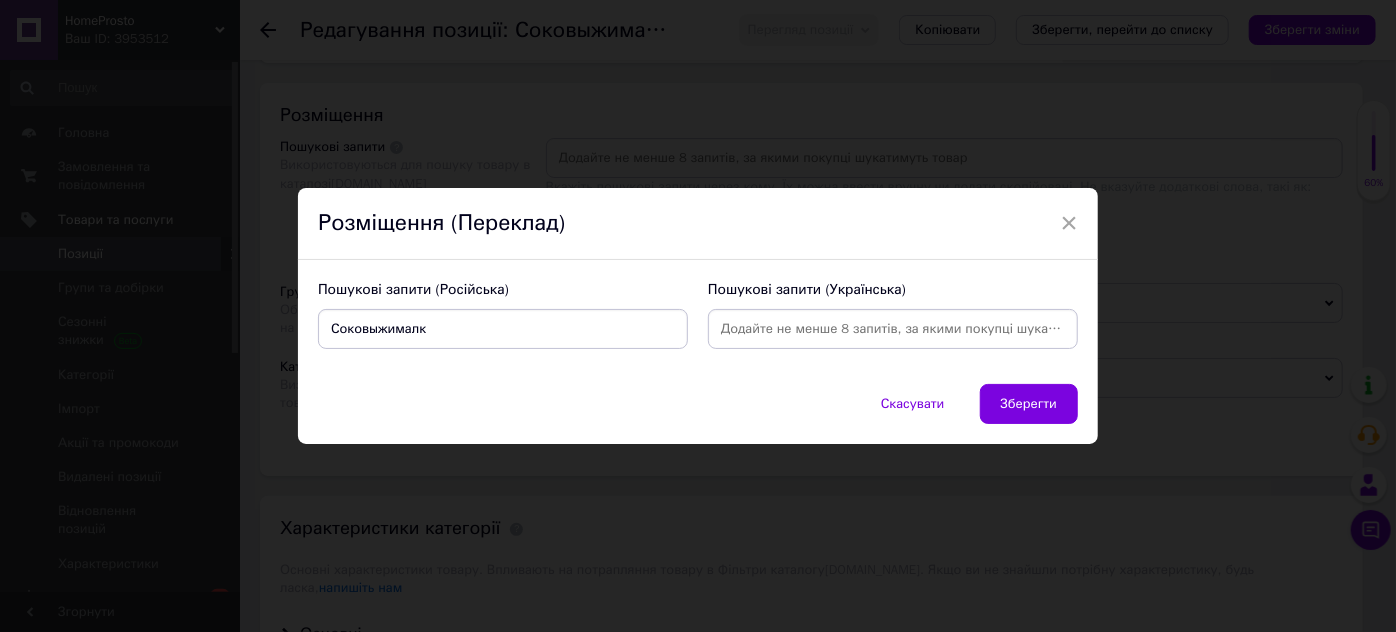 type on "Соковыжималка" 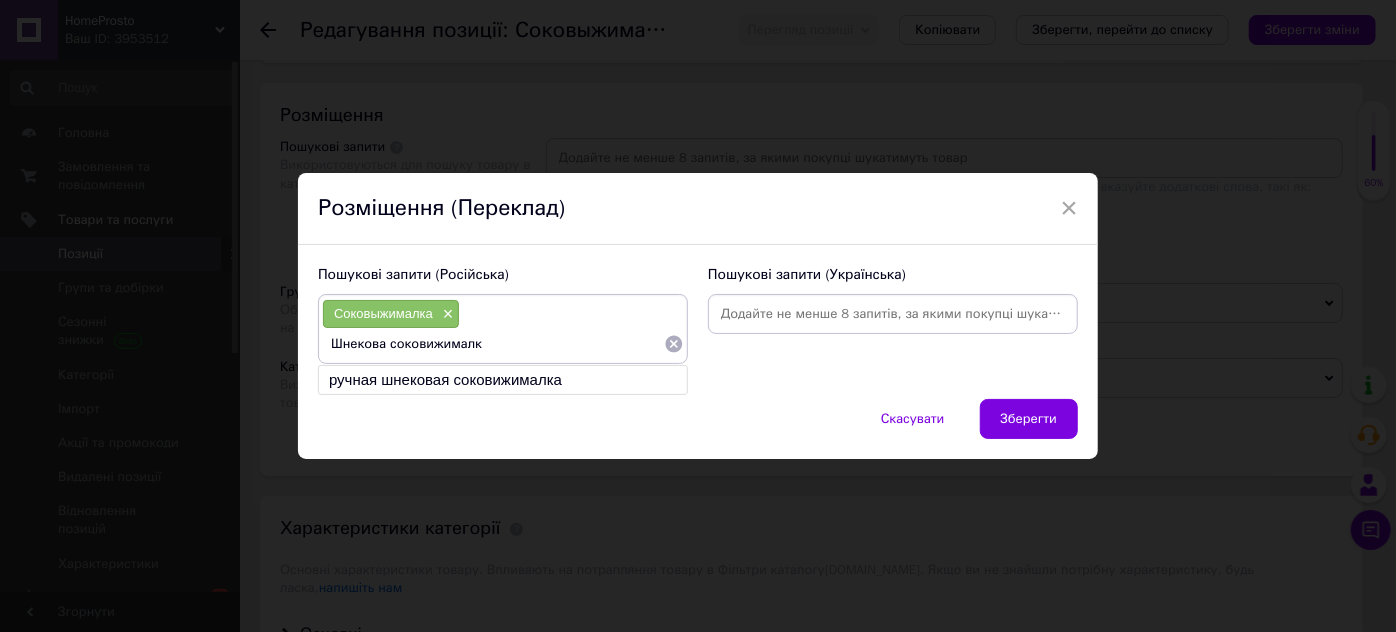 type on "Шнекова соковижималка" 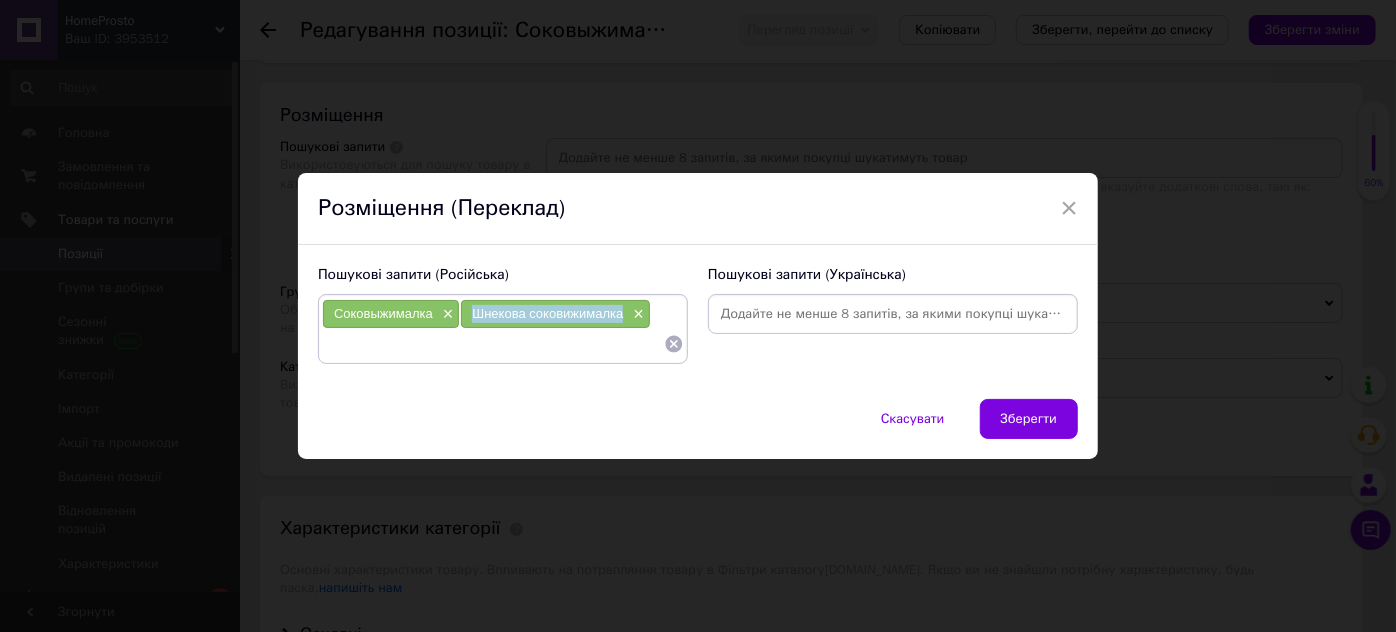 drag, startPoint x: 470, startPoint y: 315, endPoint x: 618, endPoint y: 315, distance: 148 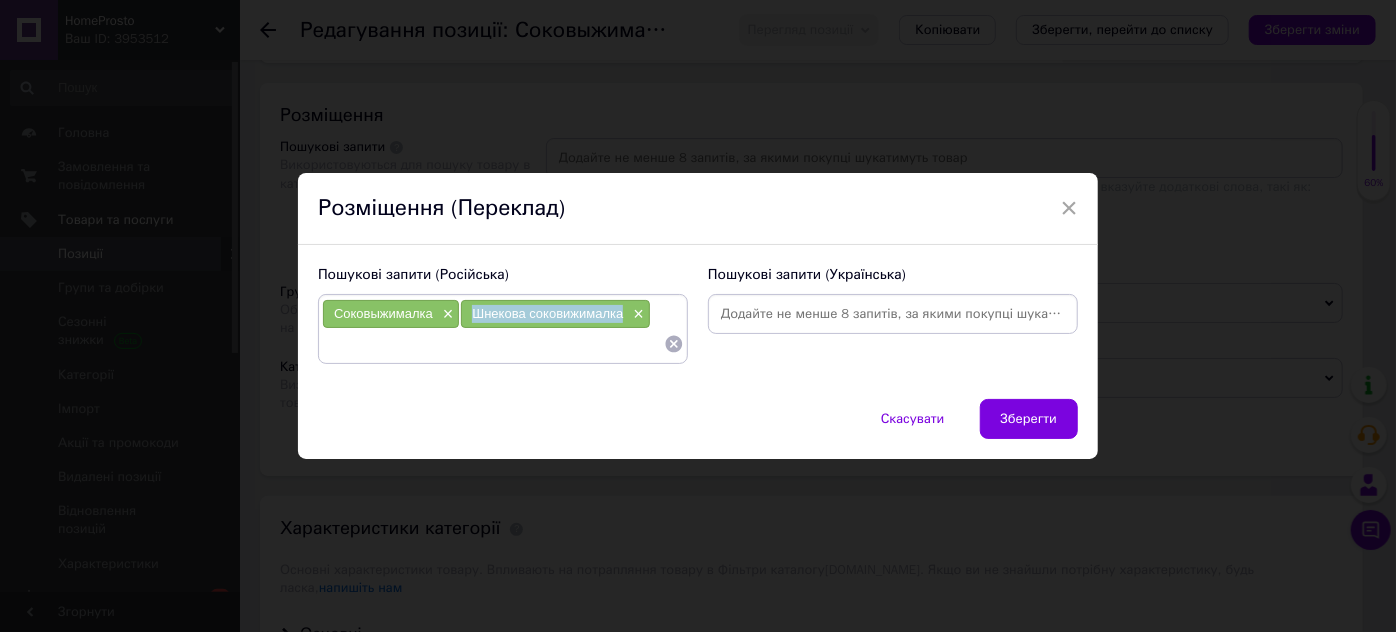 copy on "Шнекова соковижималка" 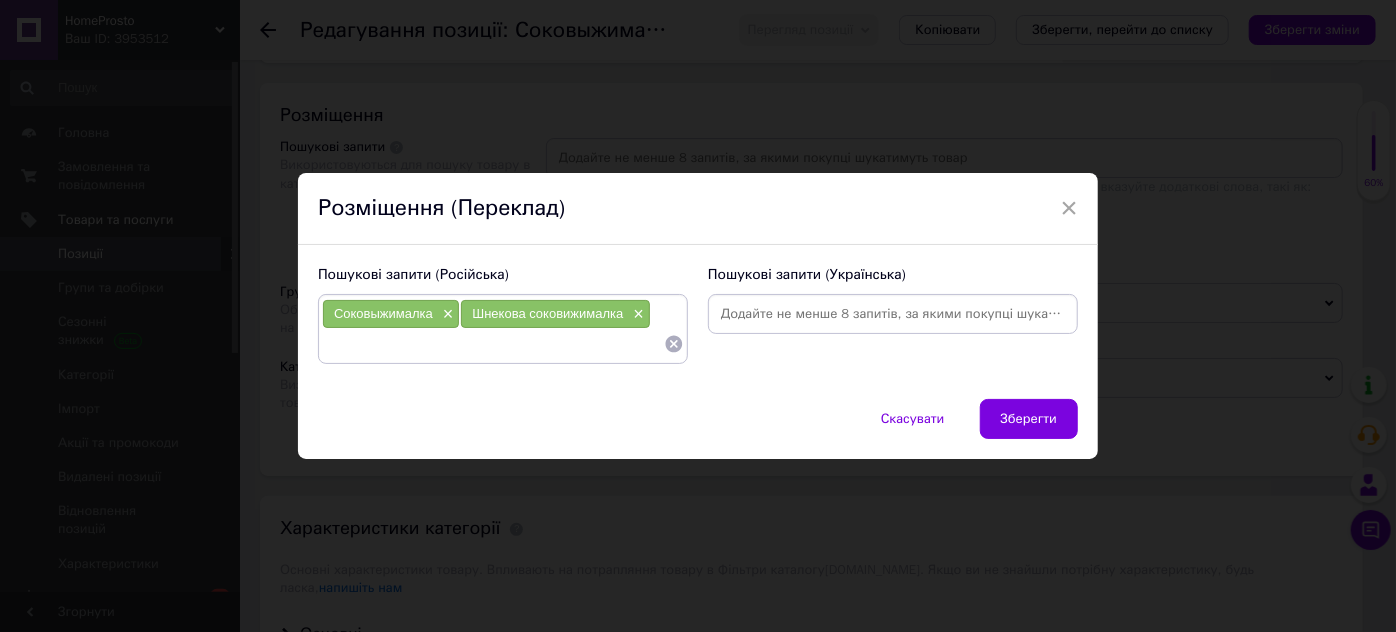 click at bounding box center (493, 344) 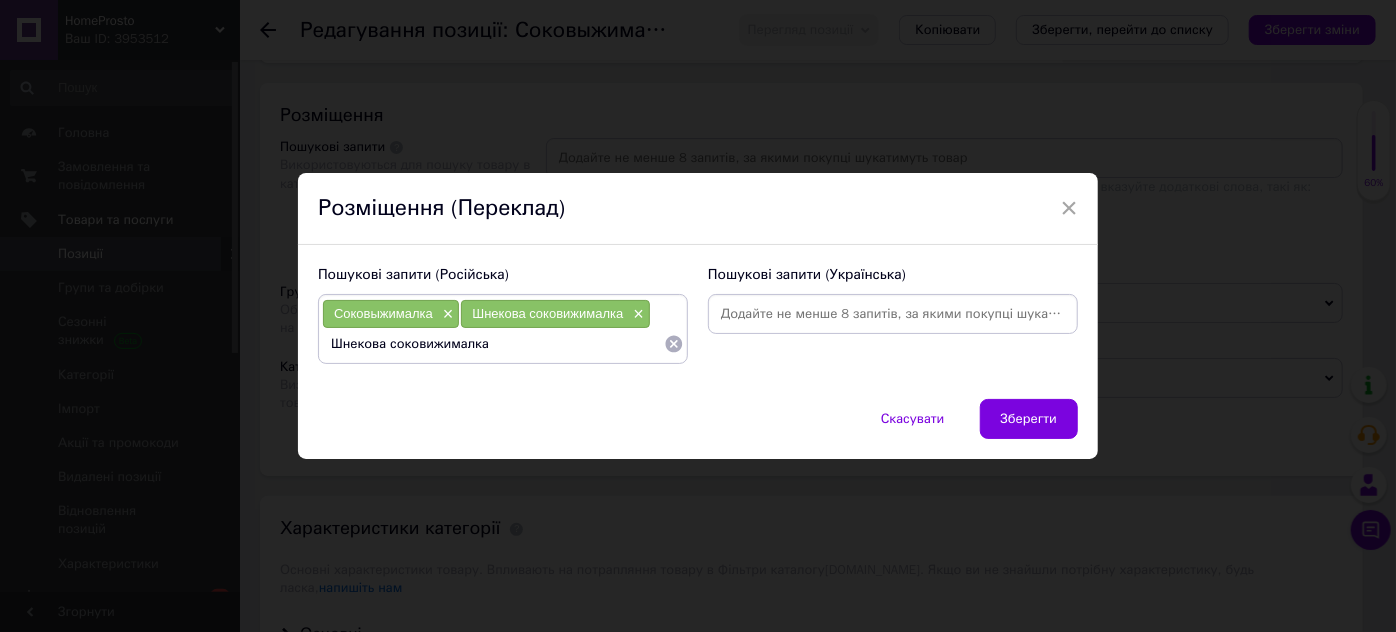 click on "Шнекова соковижималка" at bounding box center (493, 344) 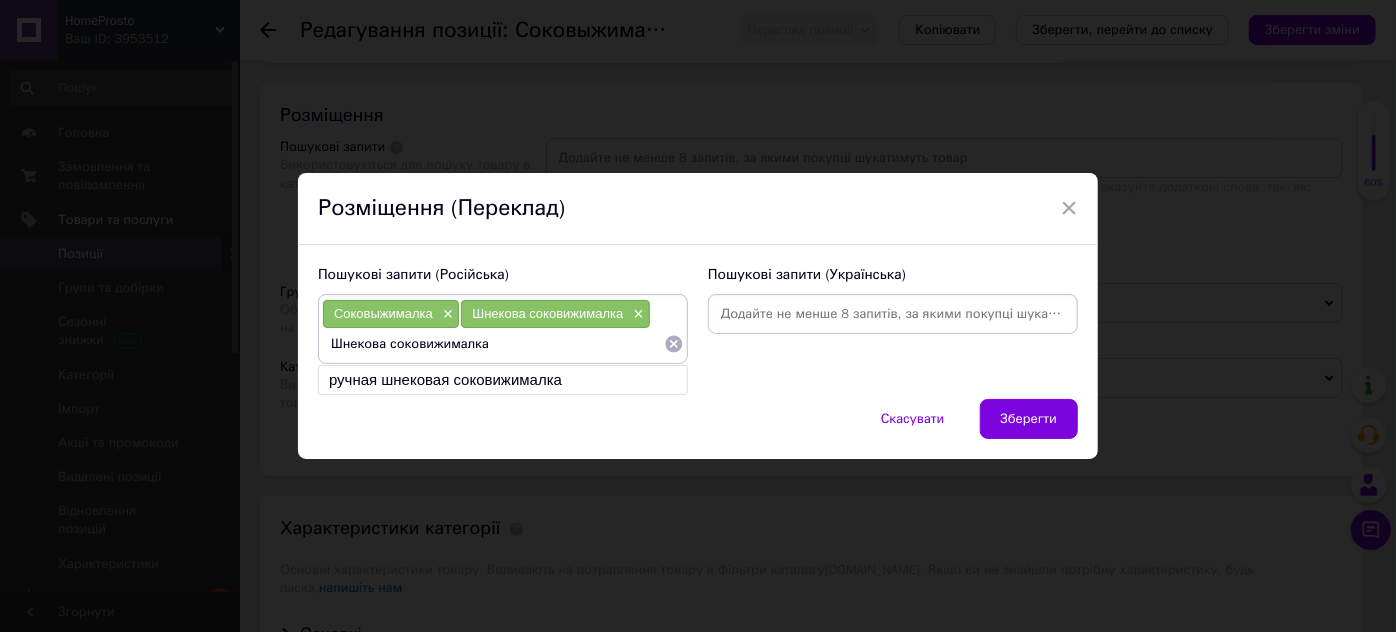 type on "Шнековая соковижималка" 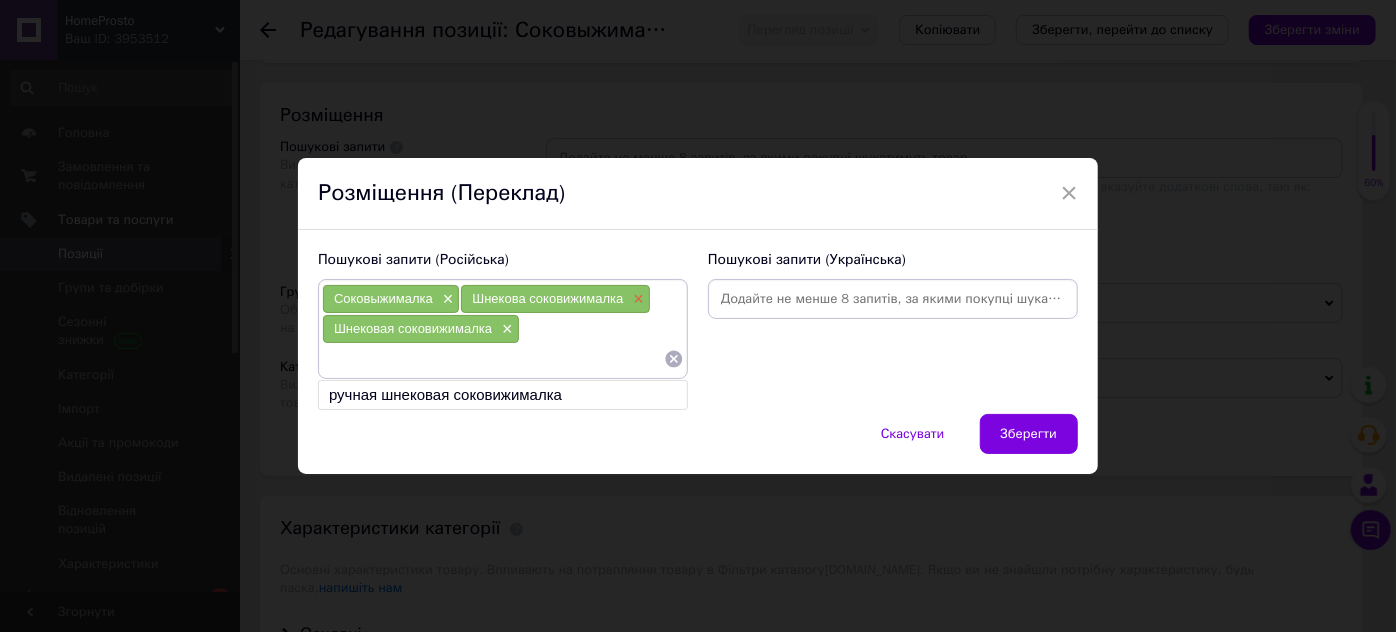 click on "×" at bounding box center (636, 299) 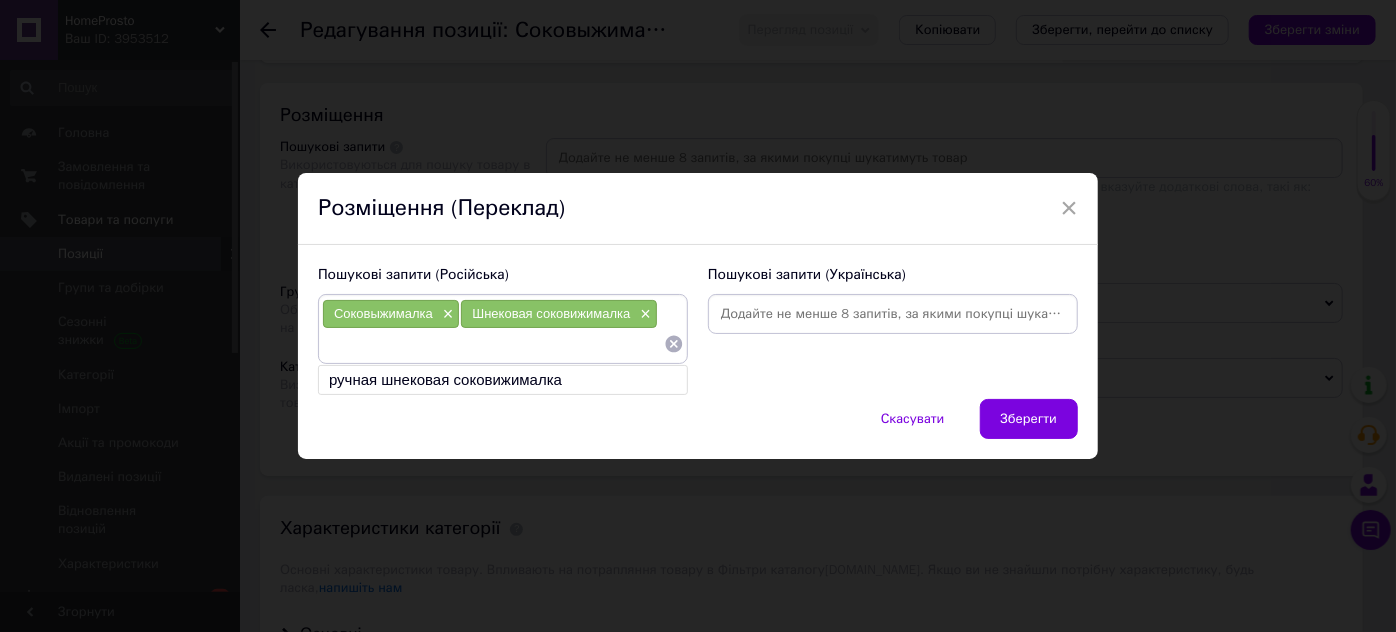 click at bounding box center [493, 344] 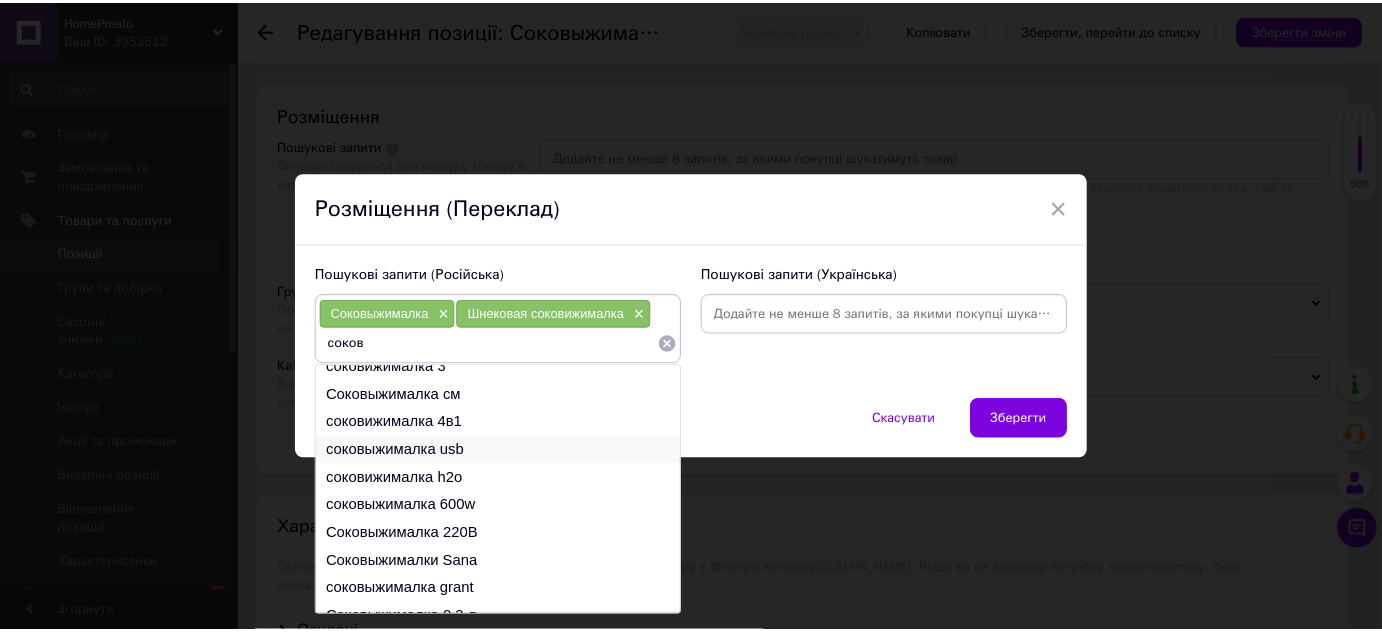 scroll, scrollTop: 29, scrollLeft: 0, axis: vertical 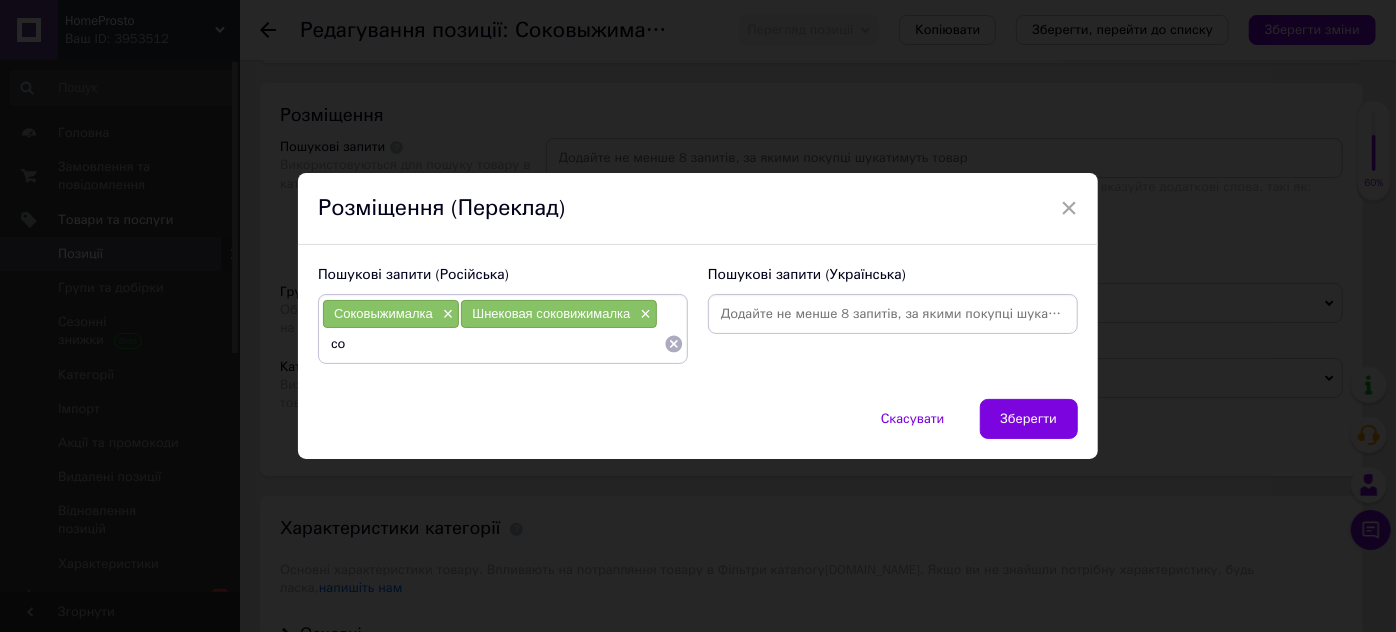 type on "с" 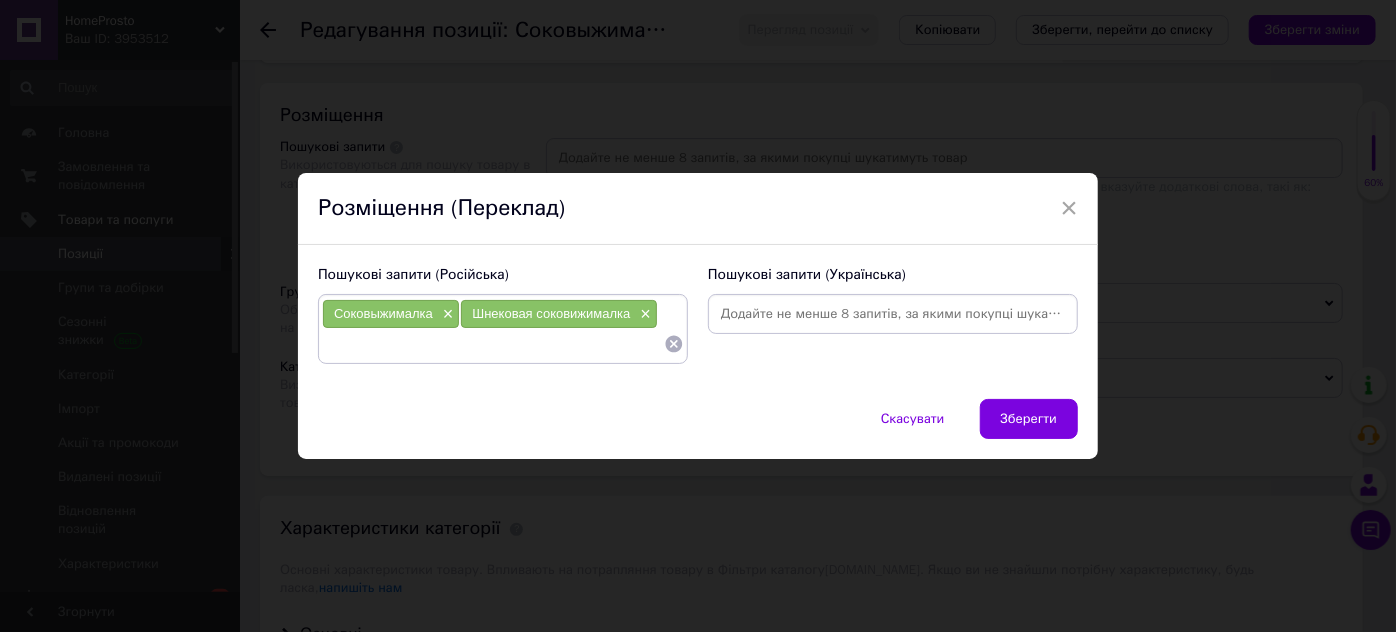 type on "Шнековая соковижималка" 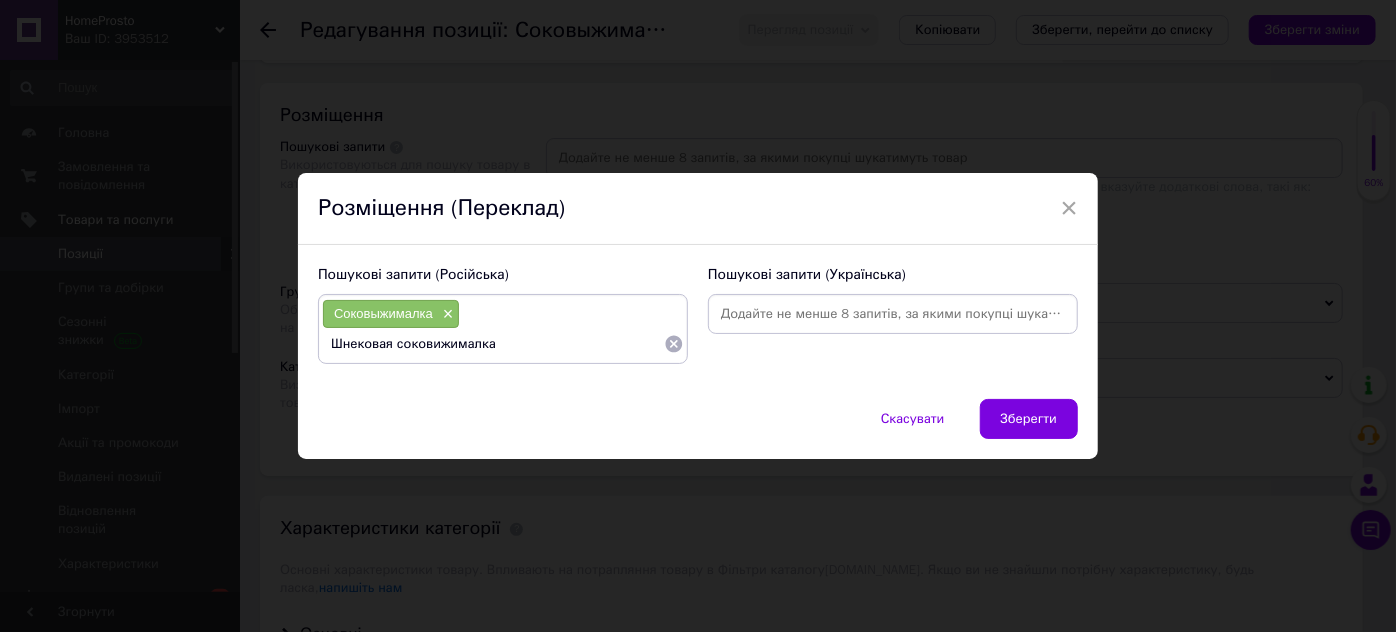 click at bounding box center [893, 314] 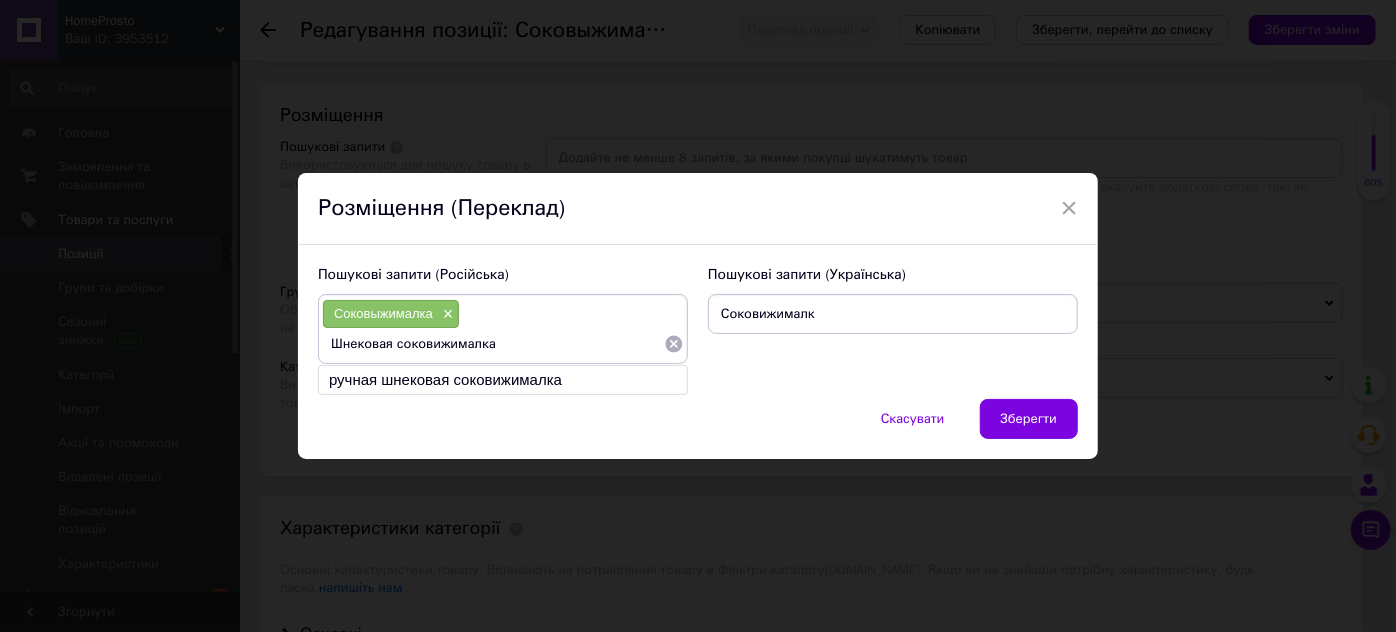 type on "Соковижималка" 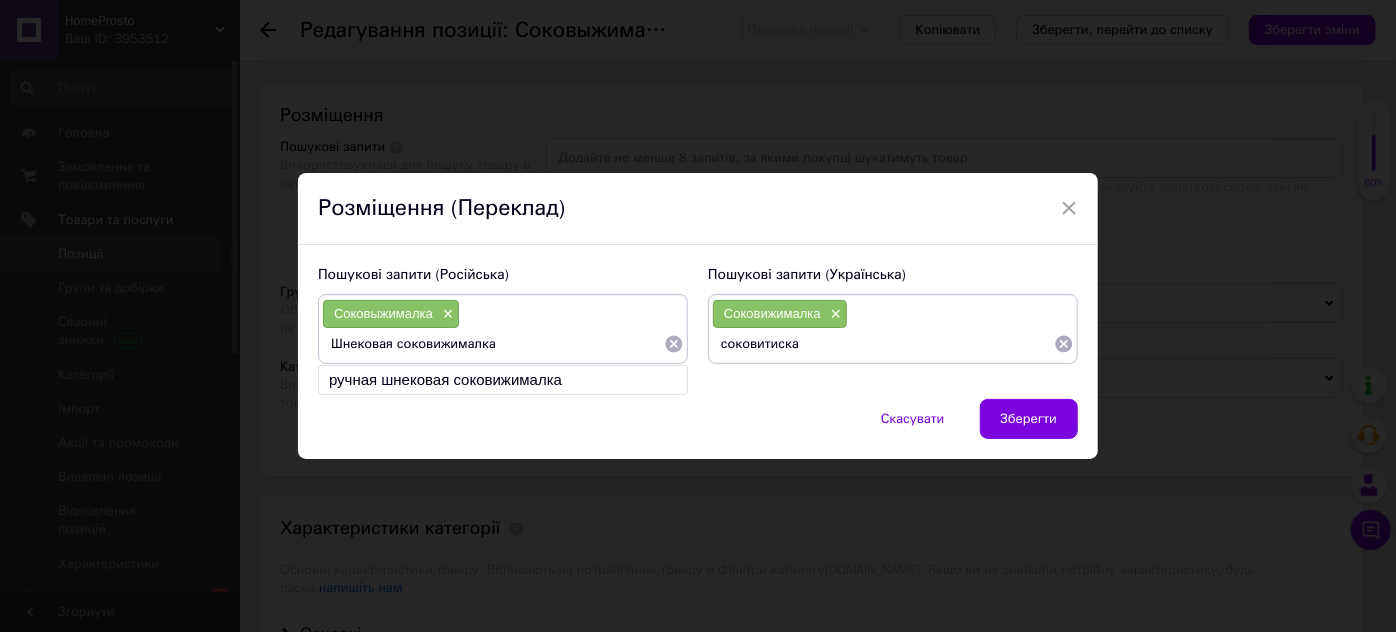 type on "соковитискач" 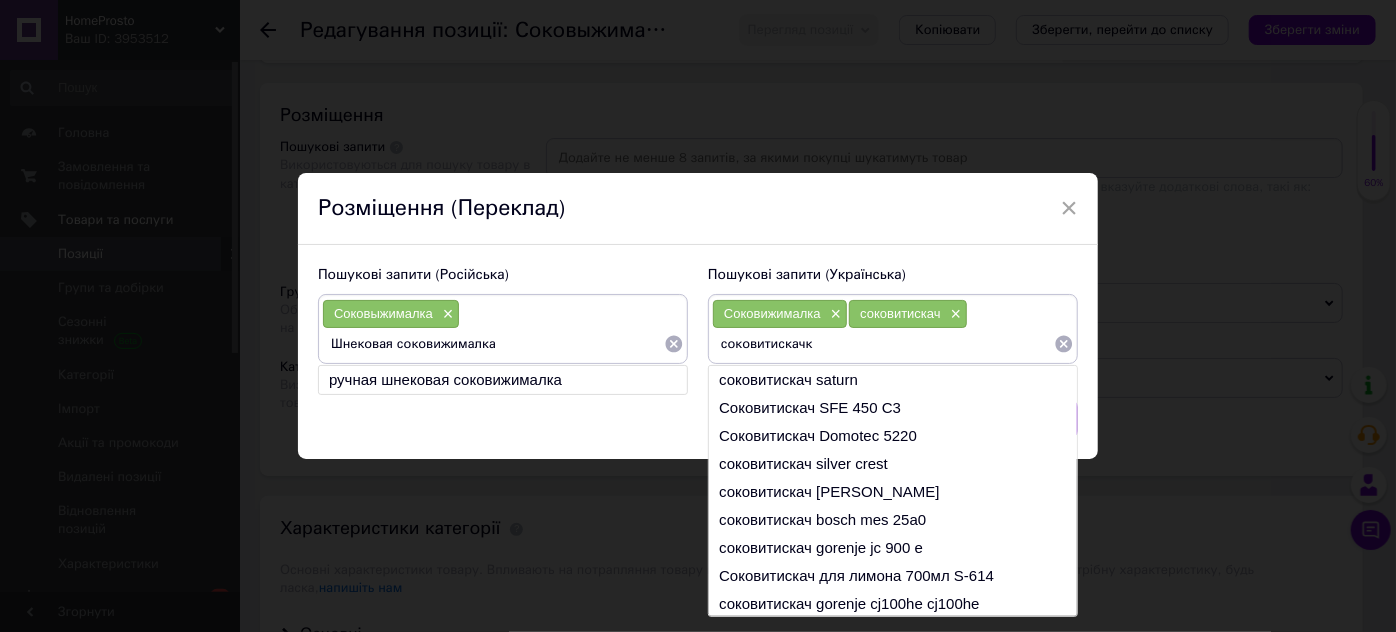 type on "соковитискачка" 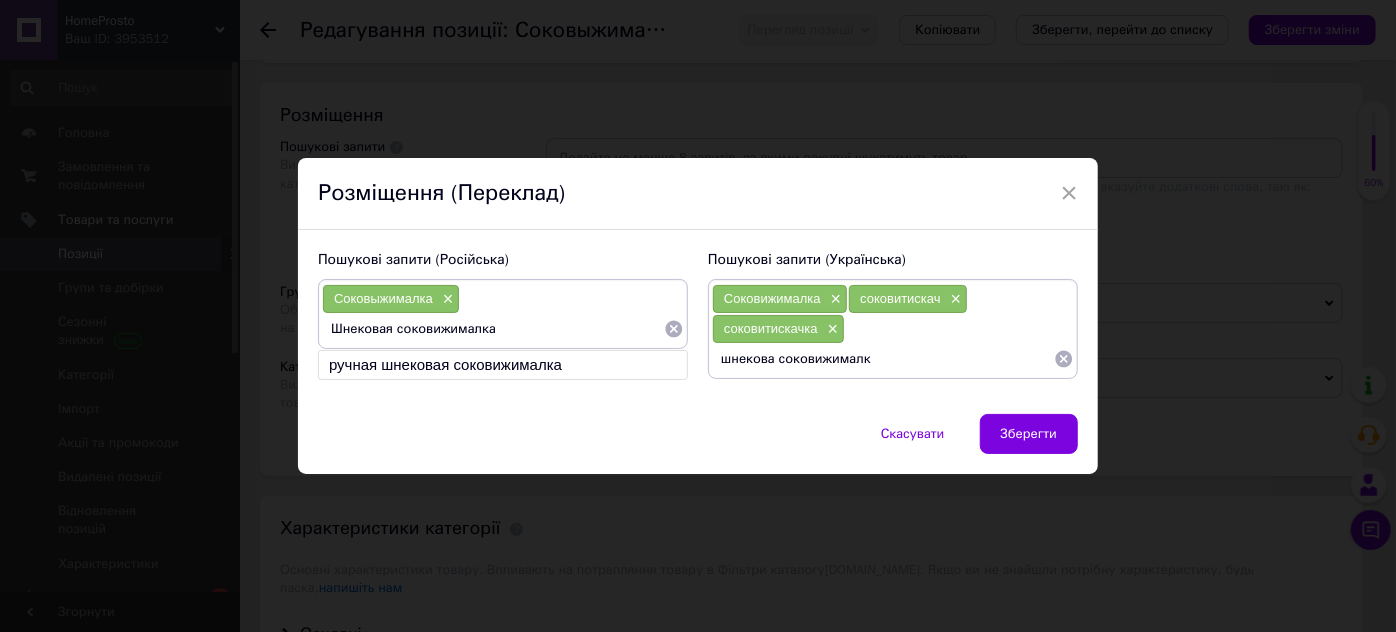 type on "шнекова соковижималка" 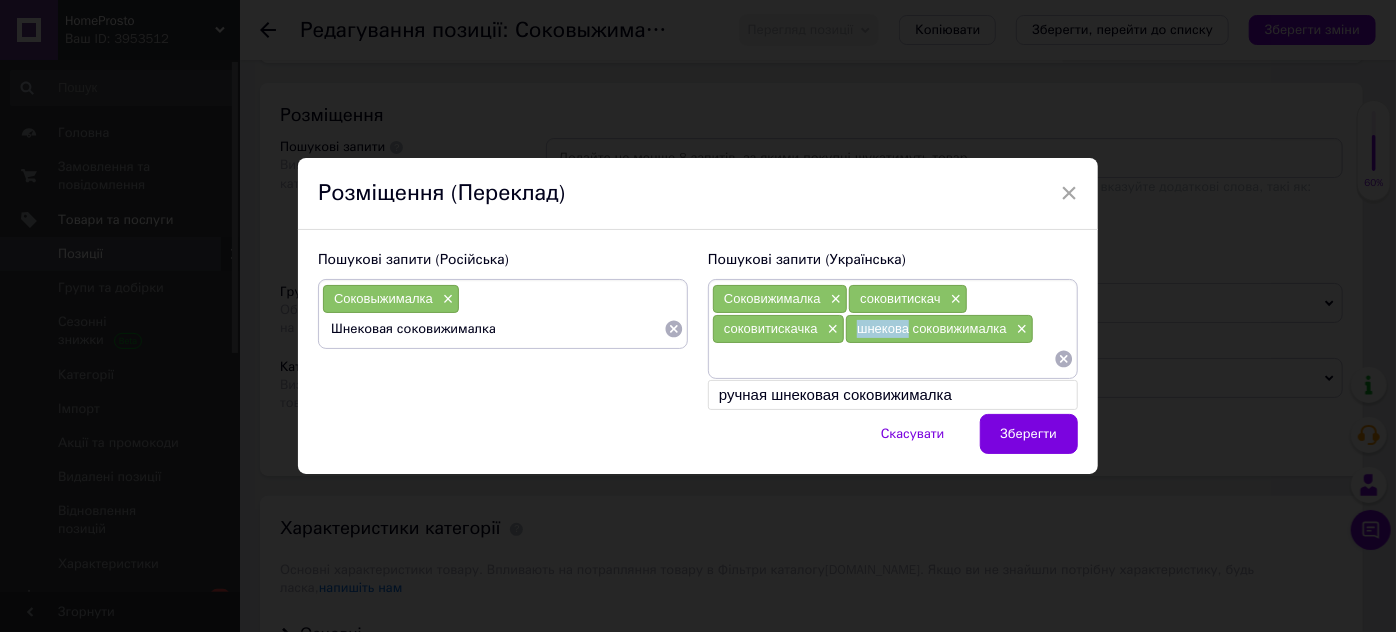drag, startPoint x: 850, startPoint y: 325, endPoint x: 903, endPoint y: 325, distance: 53 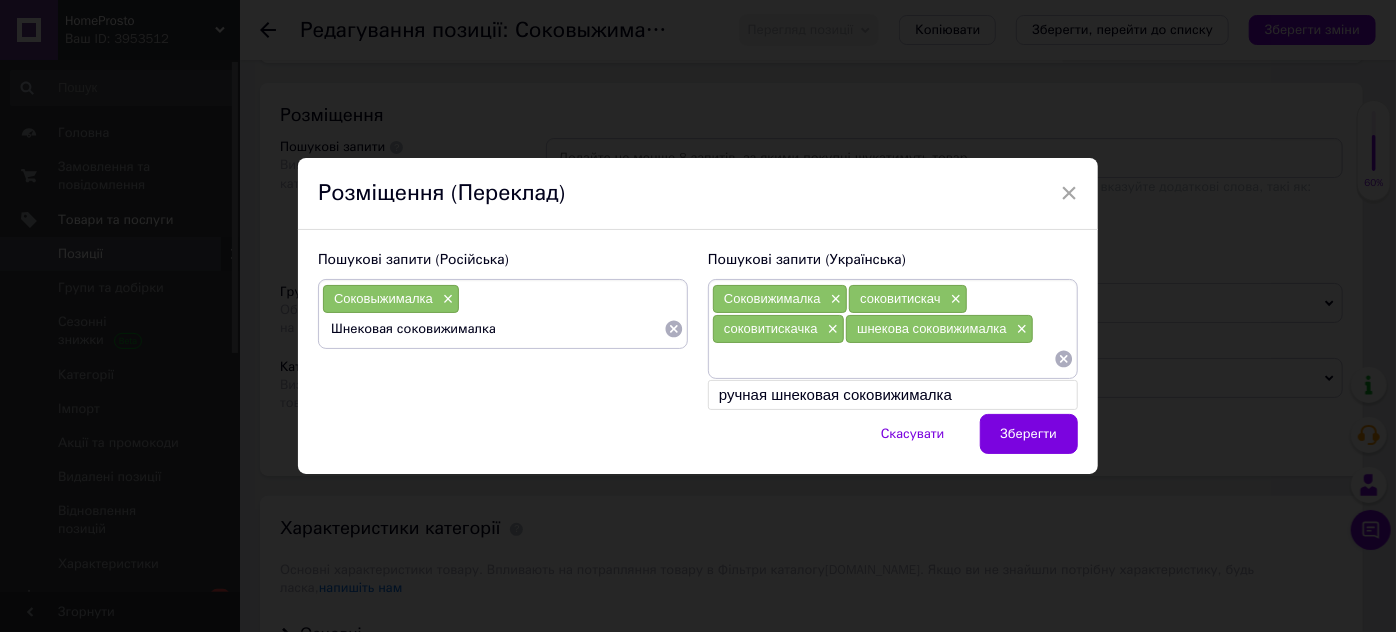 click at bounding box center [883, 359] 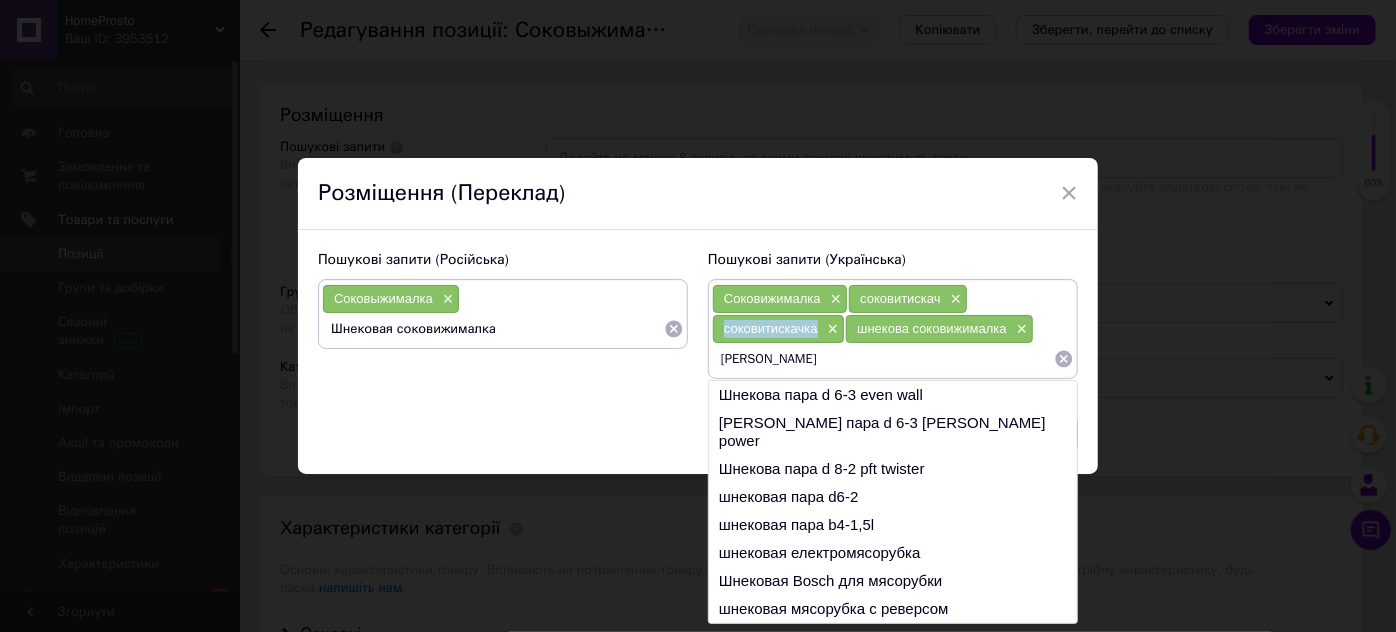 drag, startPoint x: 718, startPoint y: 332, endPoint x: 811, endPoint y: 332, distance: 93 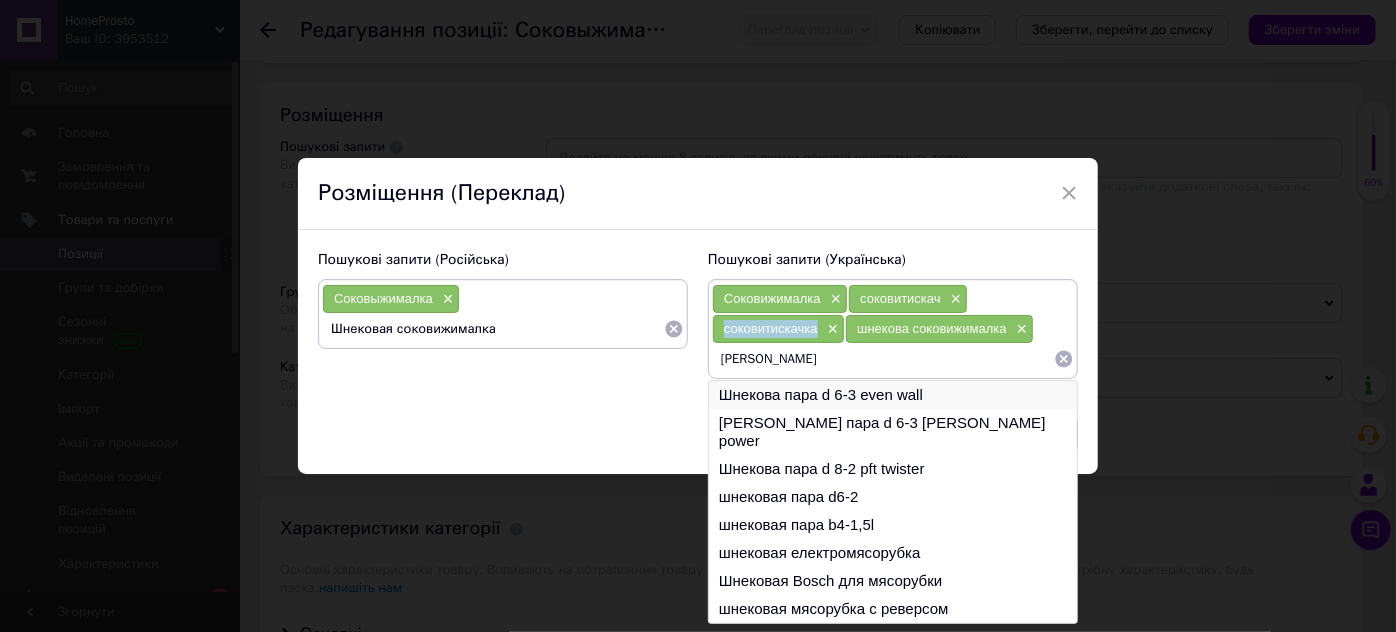 copy on "соковитискачка" 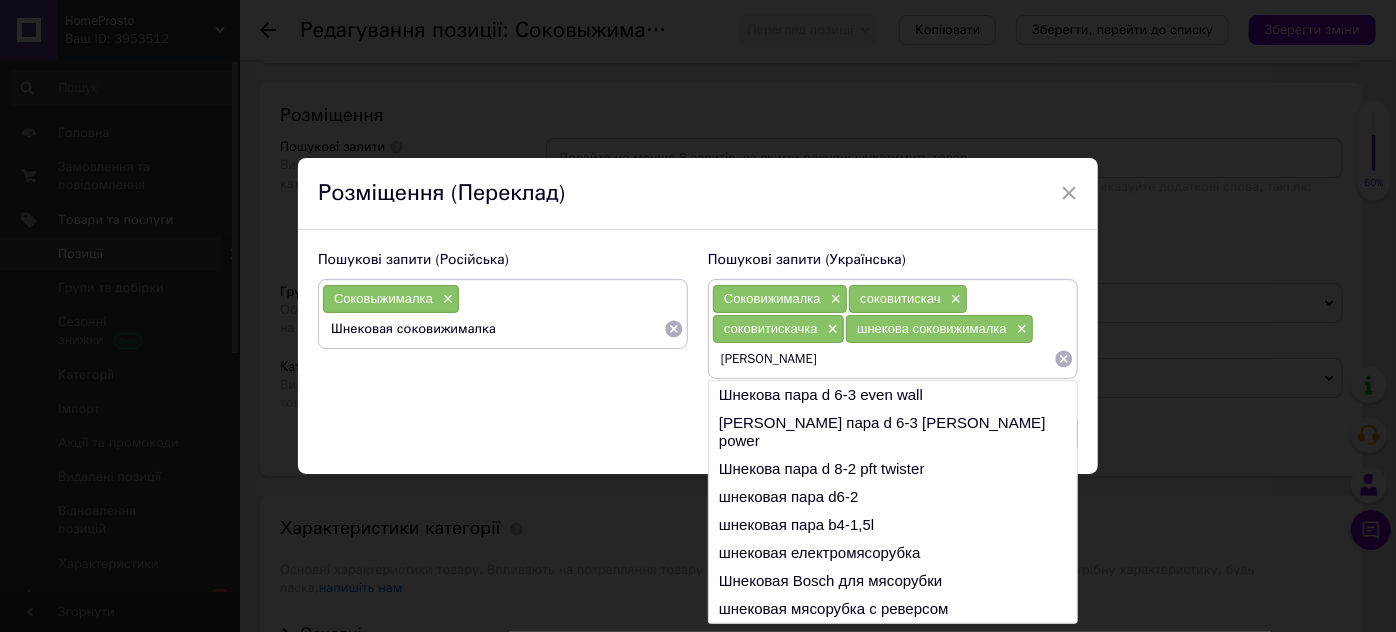 click on "шнекова" at bounding box center [883, 359] 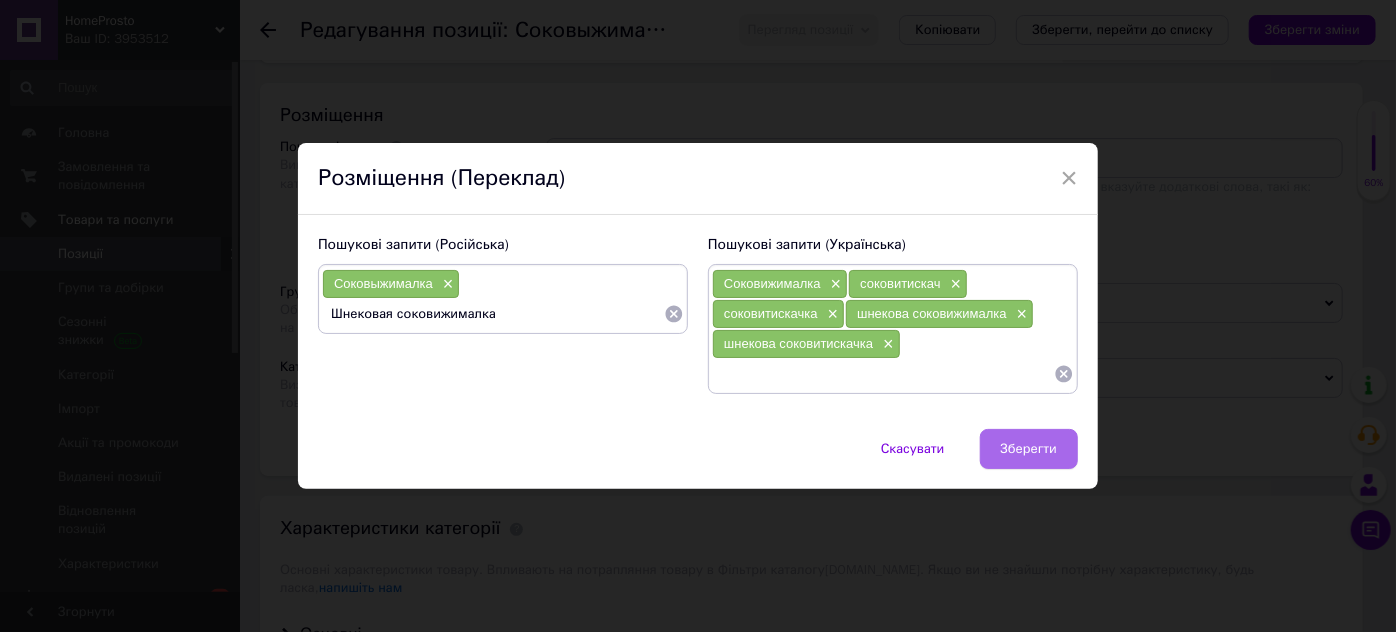 type 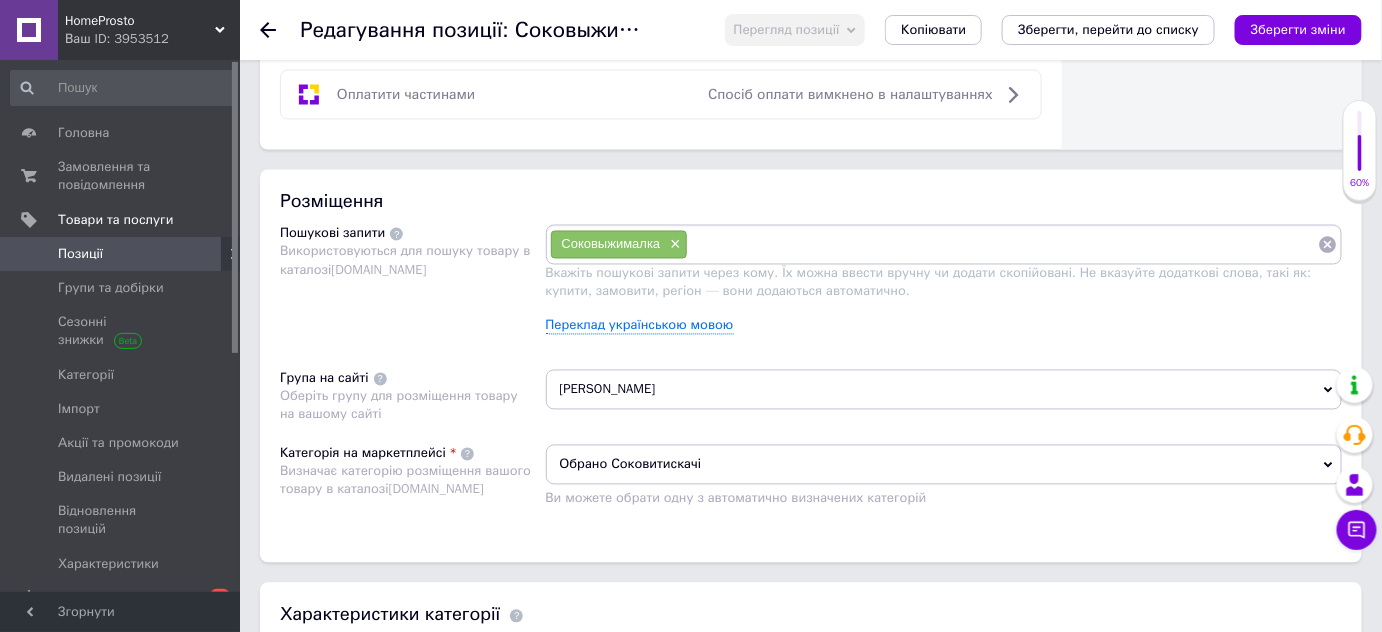scroll, scrollTop: 1090, scrollLeft: 0, axis: vertical 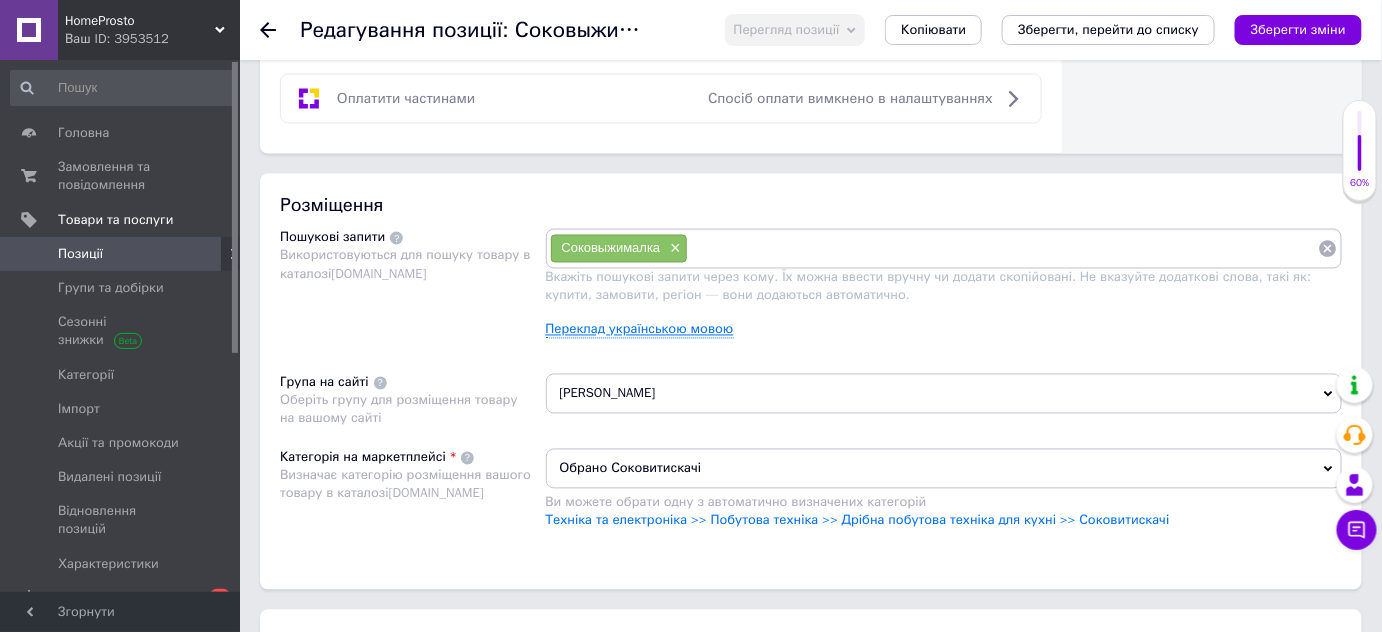 click on "Переклад українською мовою" at bounding box center (640, 330) 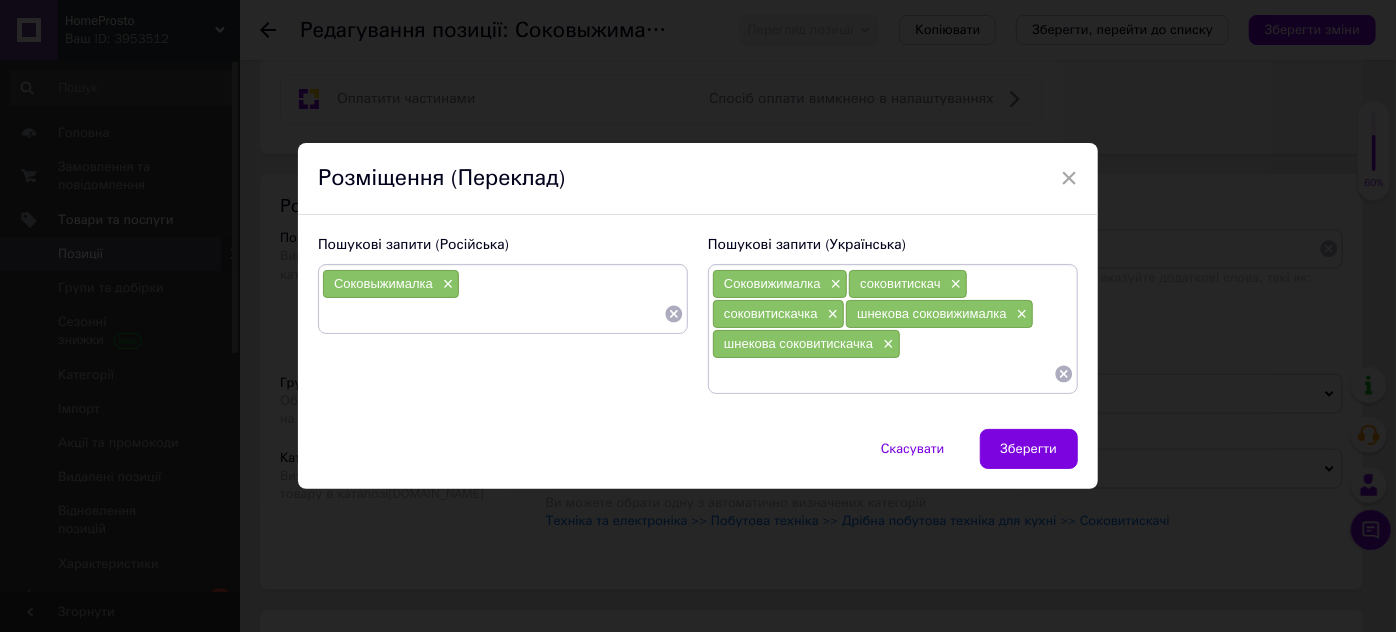 click at bounding box center [493, 314] 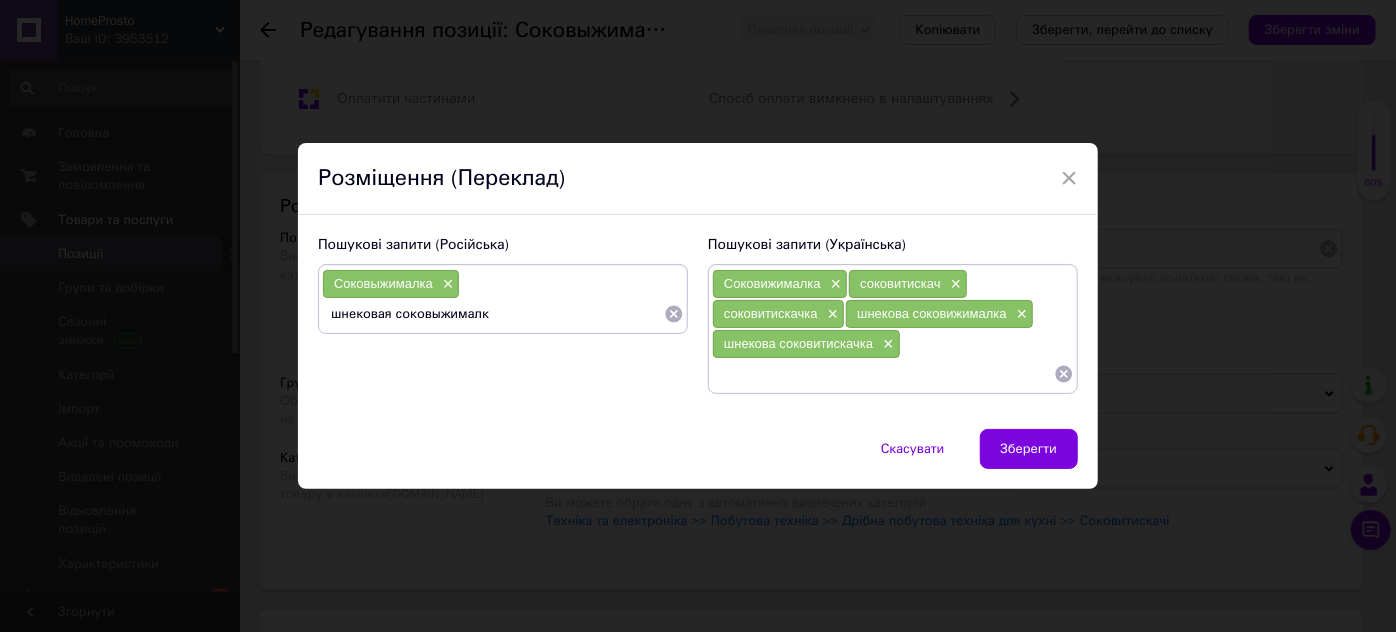 type on "шнековая соковыжималка" 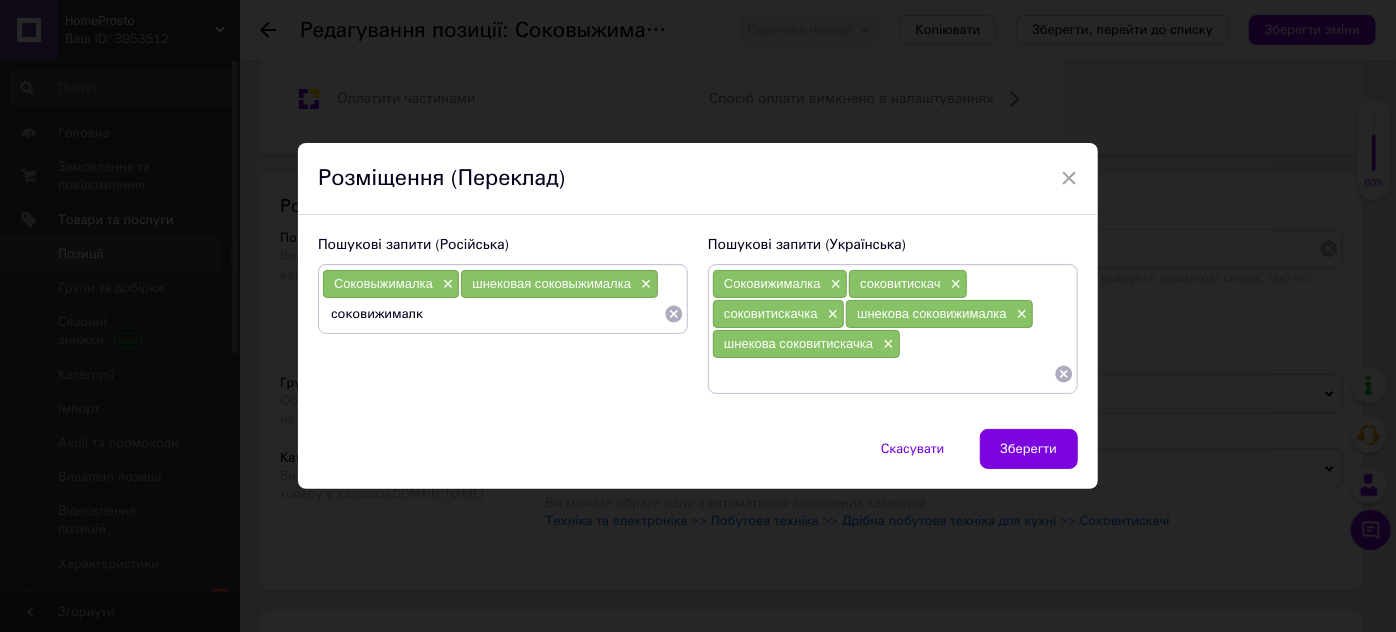 type on "соковижималка" 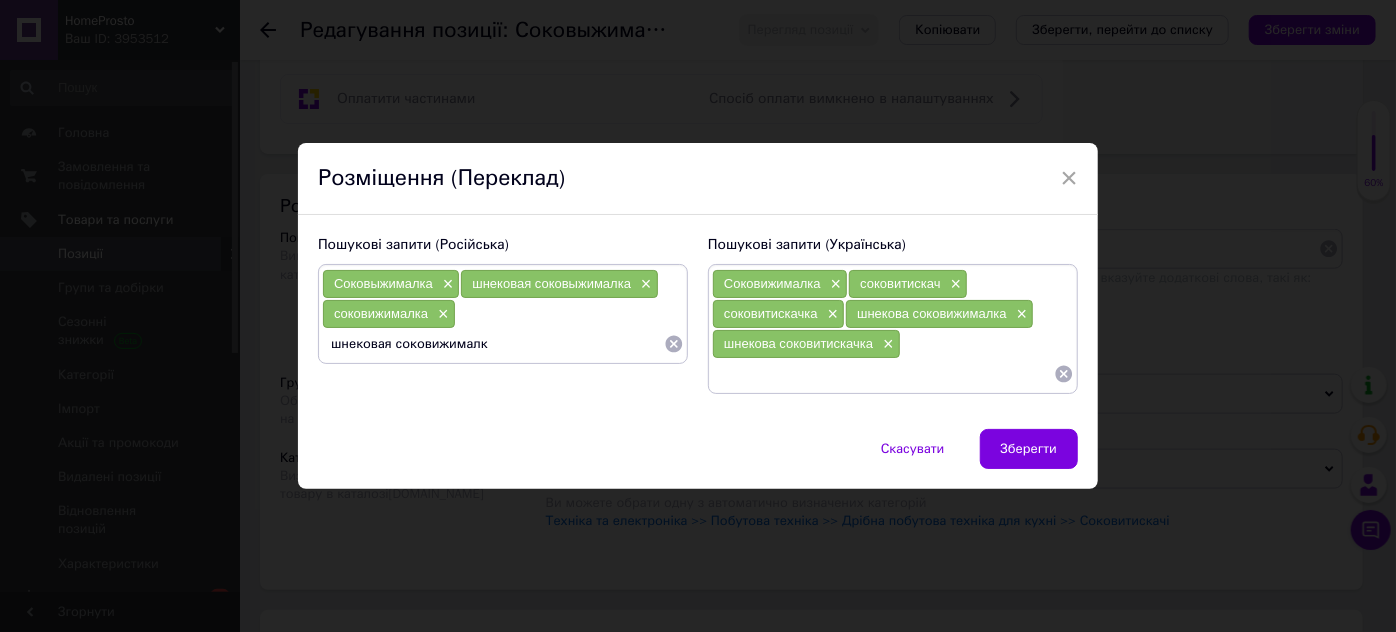type on "шнековая соковижималка" 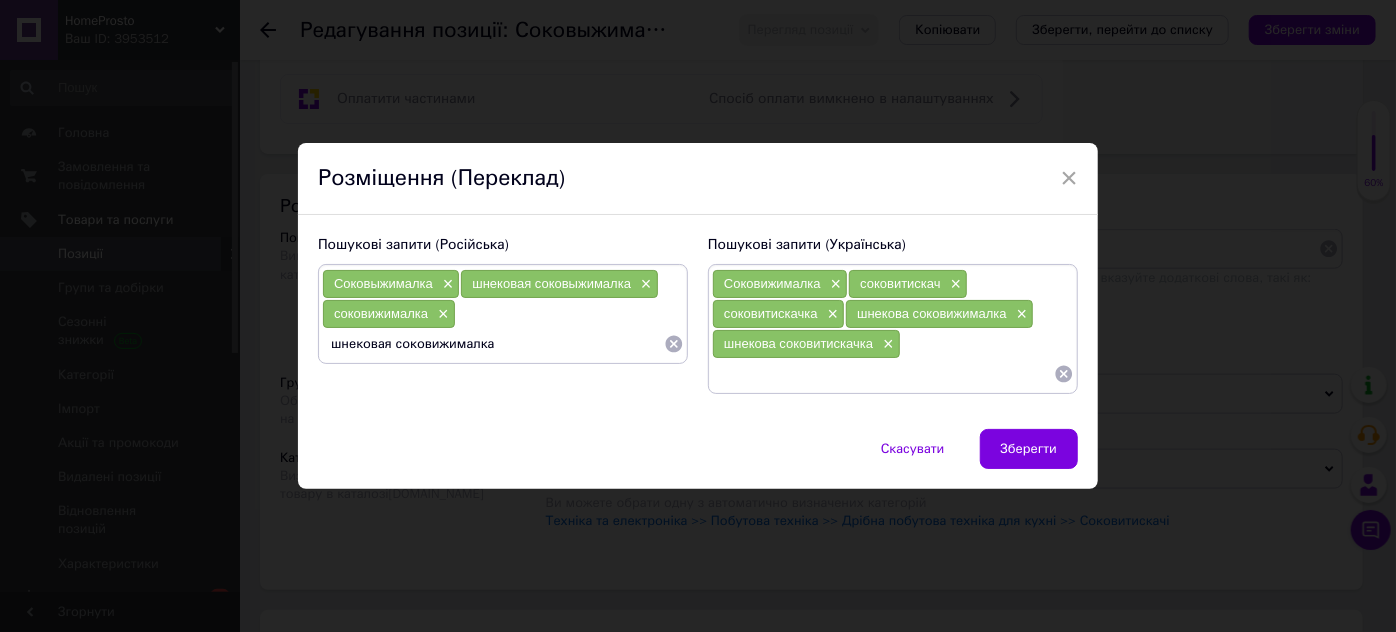 type 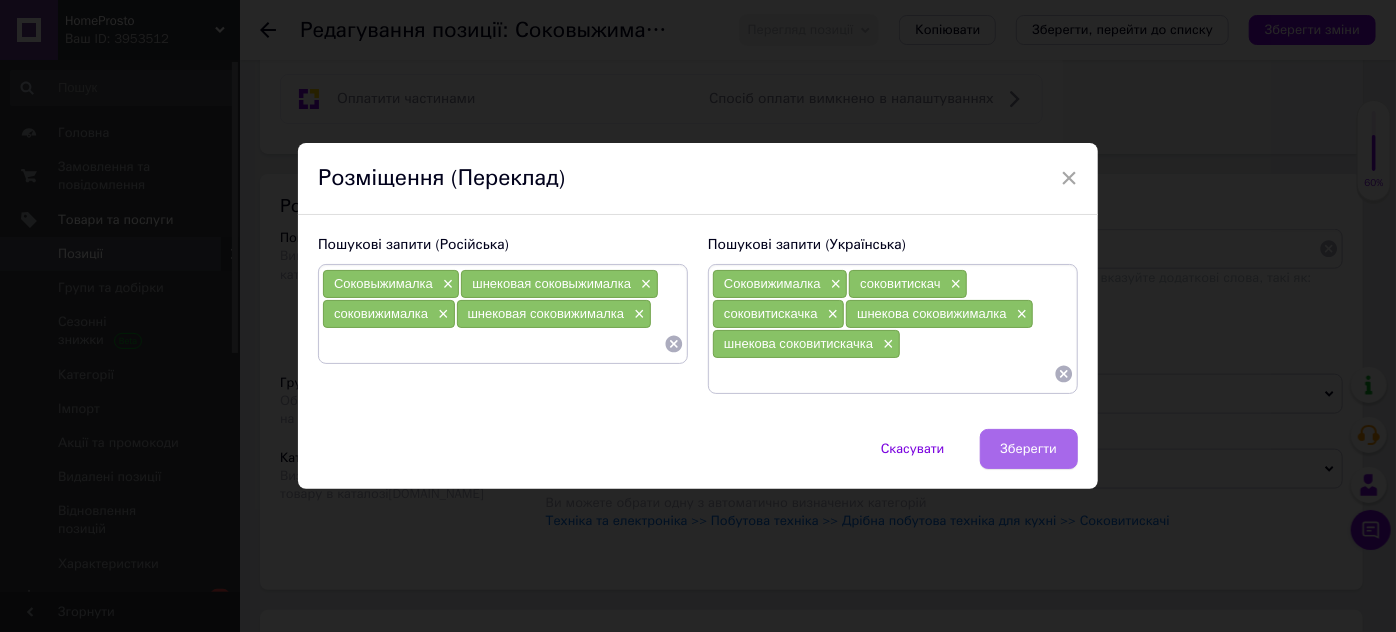click on "Зберегти" at bounding box center [1029, 449] 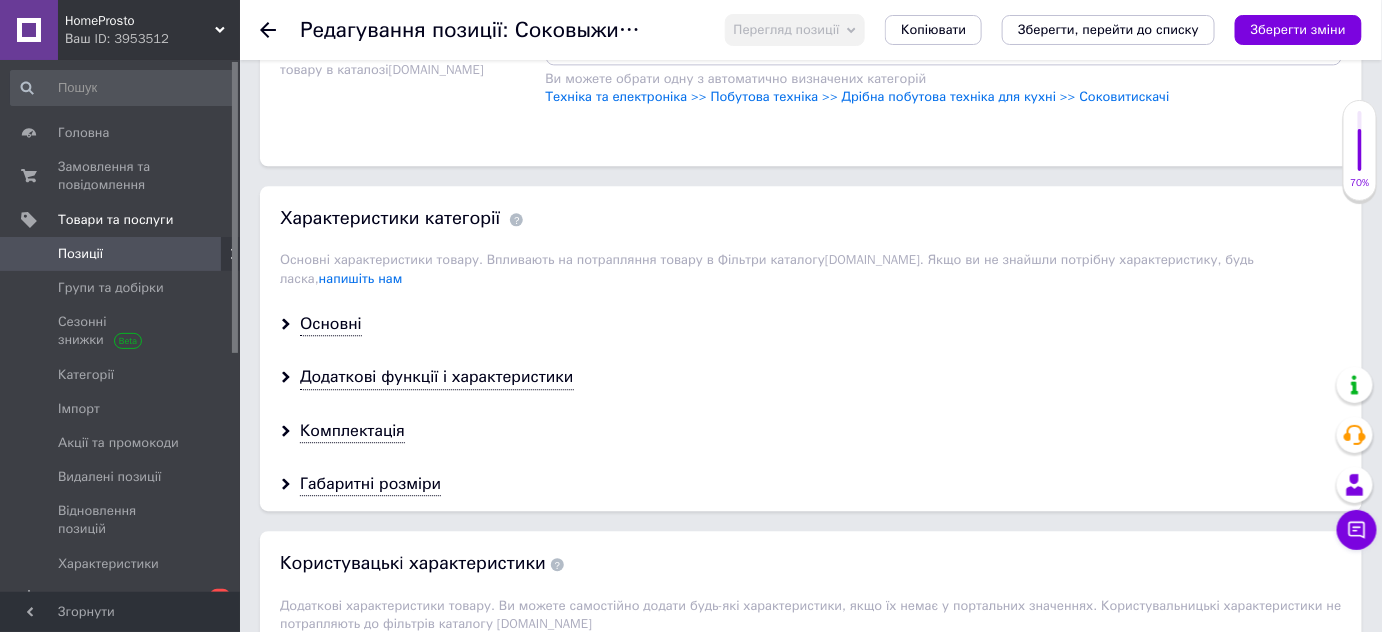 scroll, scrollTop: 1545, scrollLeft: 0, axis: vertical 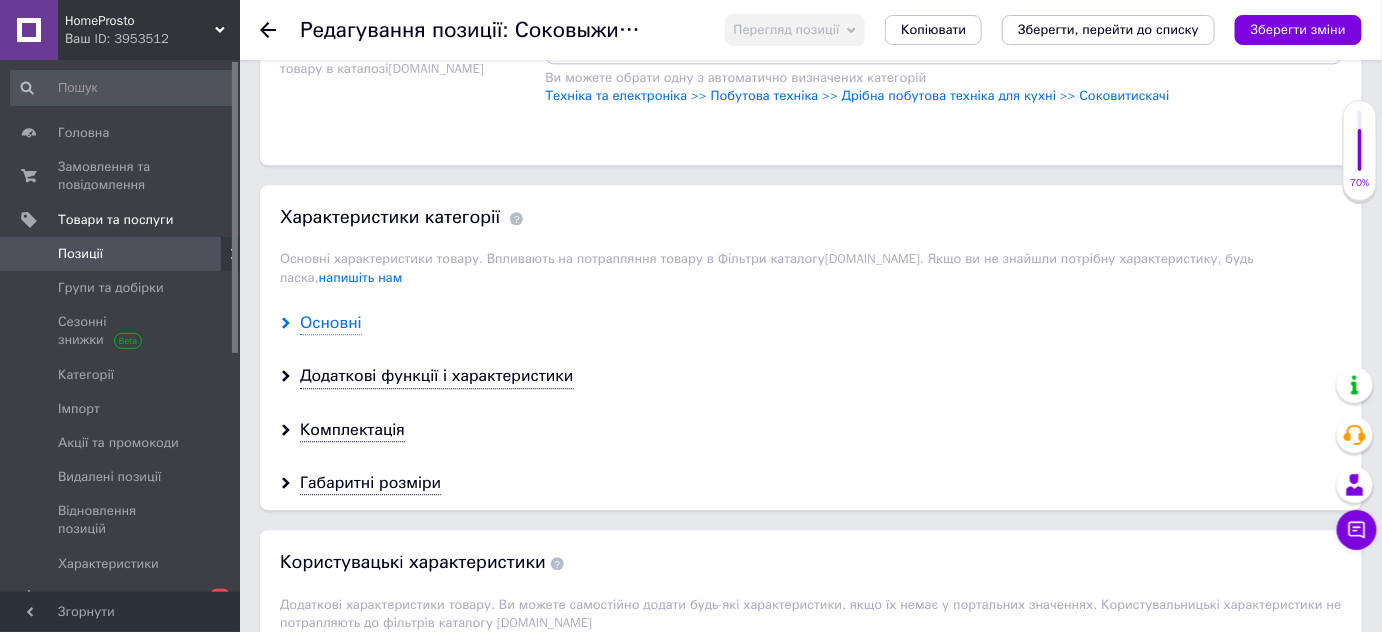 click on "Основні" at bounding box center (331, 323) 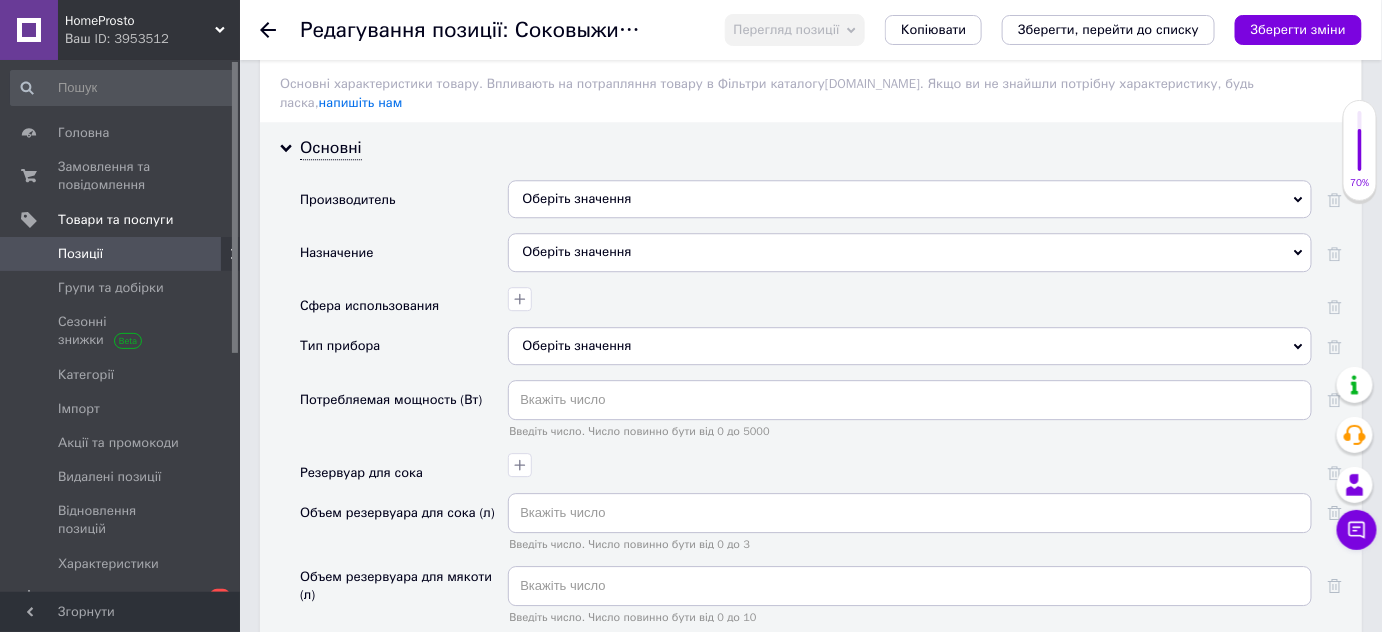 scroll, scrollTop: 1727, scrollLeft: 0, axis: vertical 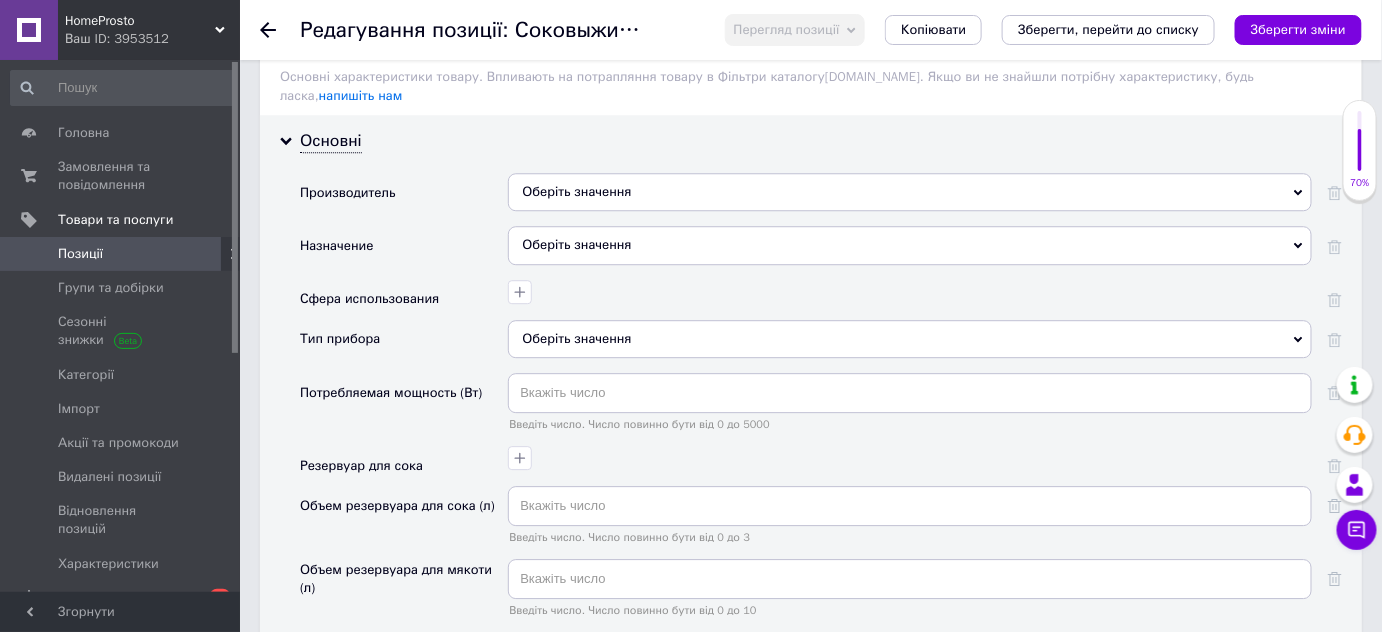 click on "Оберіть значення" at bounding box center [910, 192] 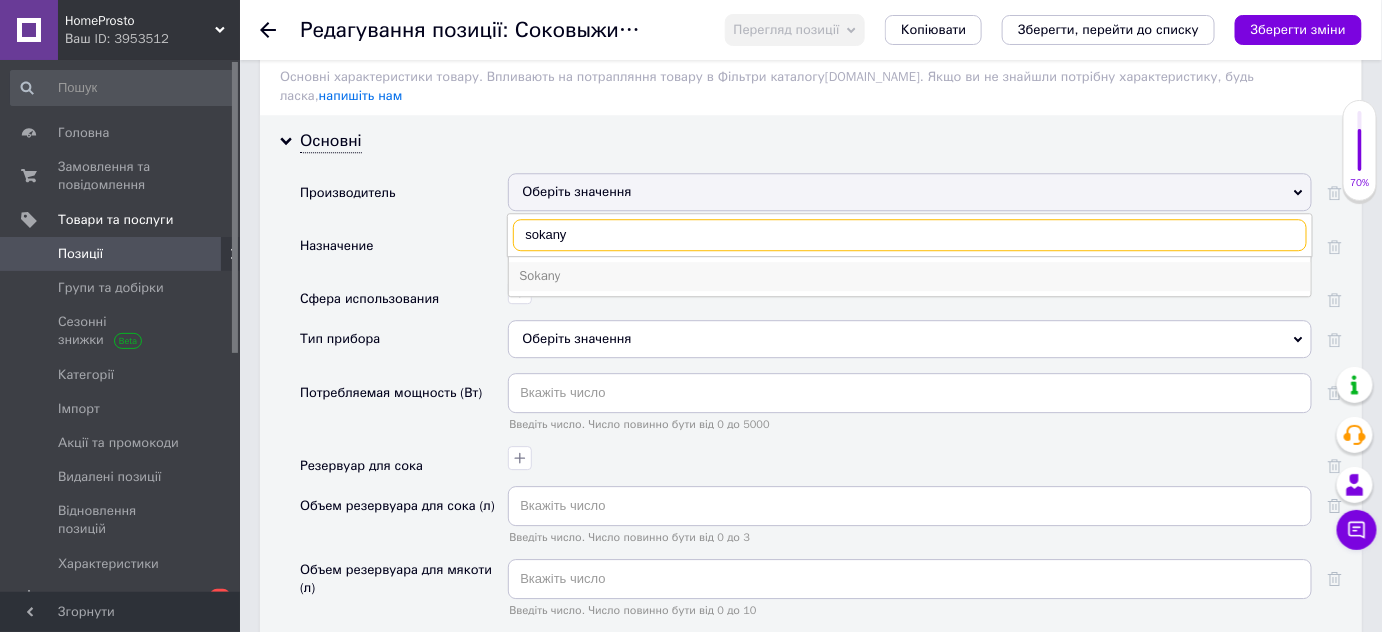 type on "sokany" 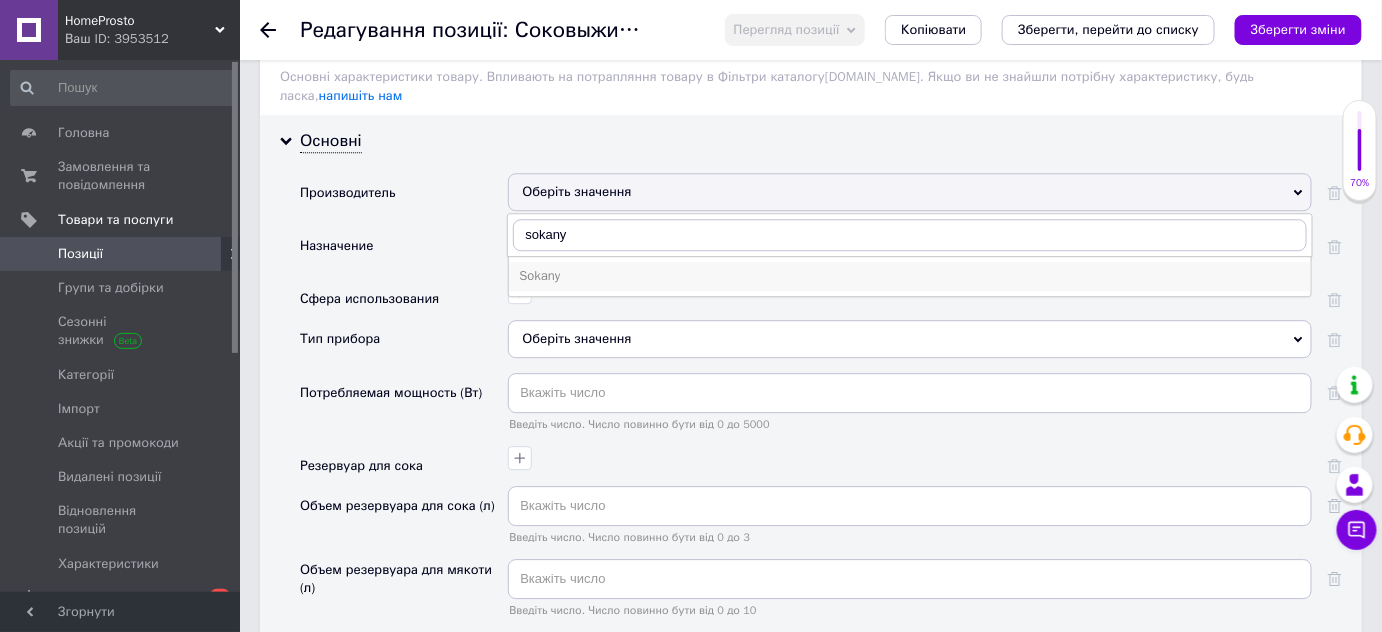 click on "Sokany" at bounding box center (910, 276) 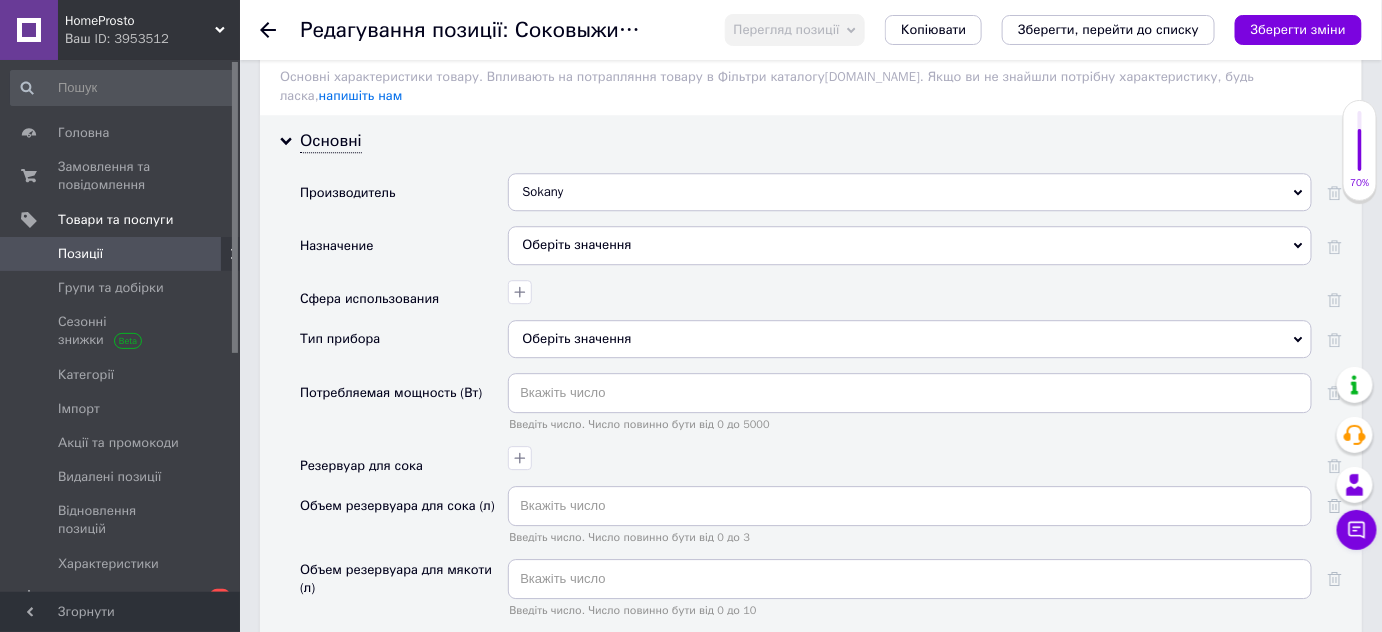 click on "Оберіть значення" at bounding box center [910, 245] 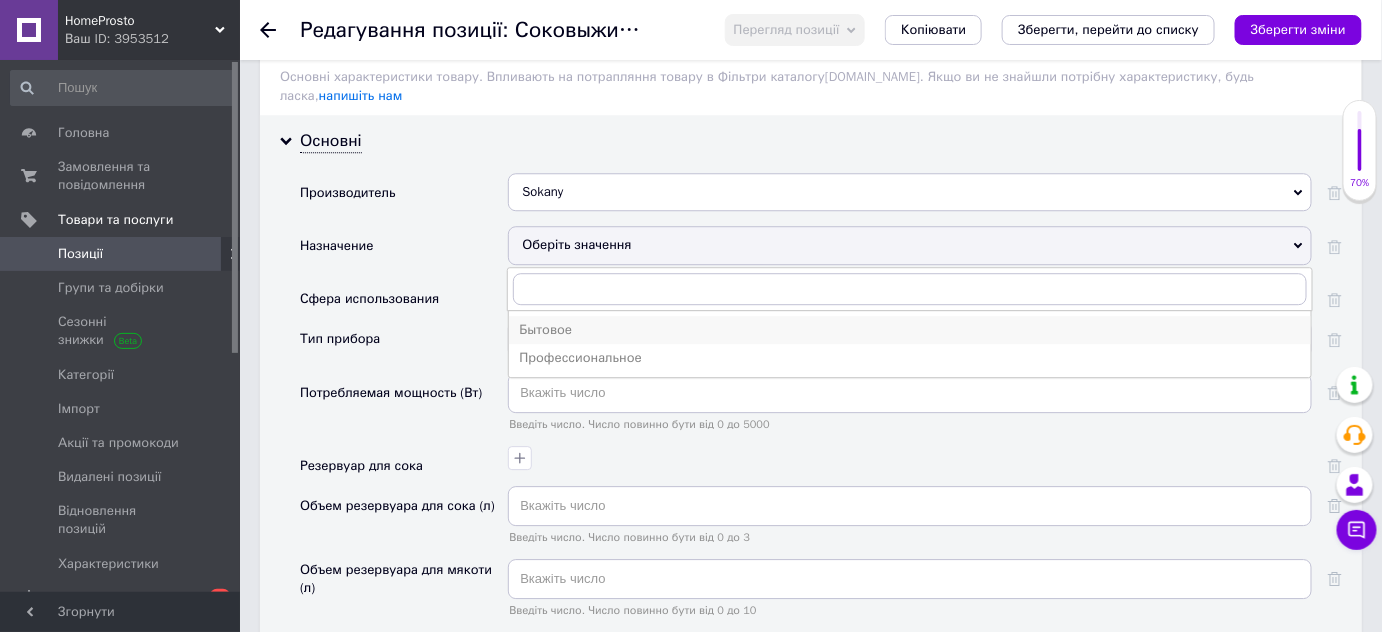 click on "Бытовое" at bounding box center (910, 330) 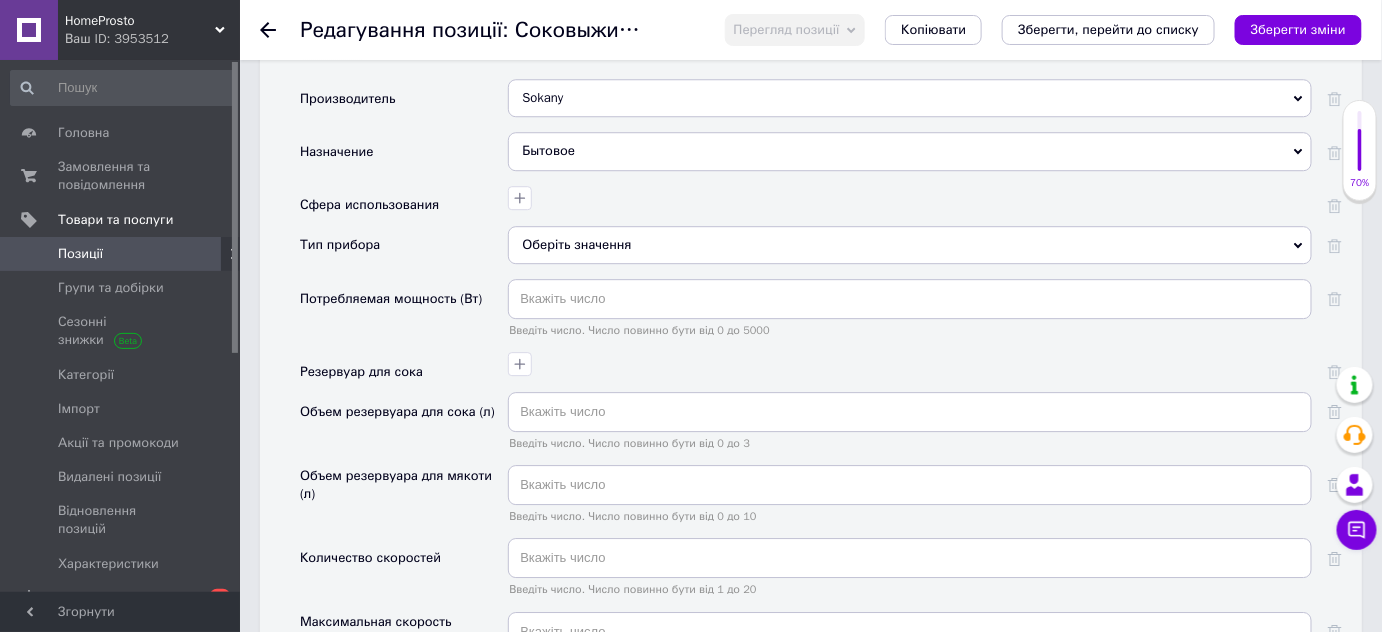 scroll, scrollTop: 1818, scrollLeft: 0, axis: vertical 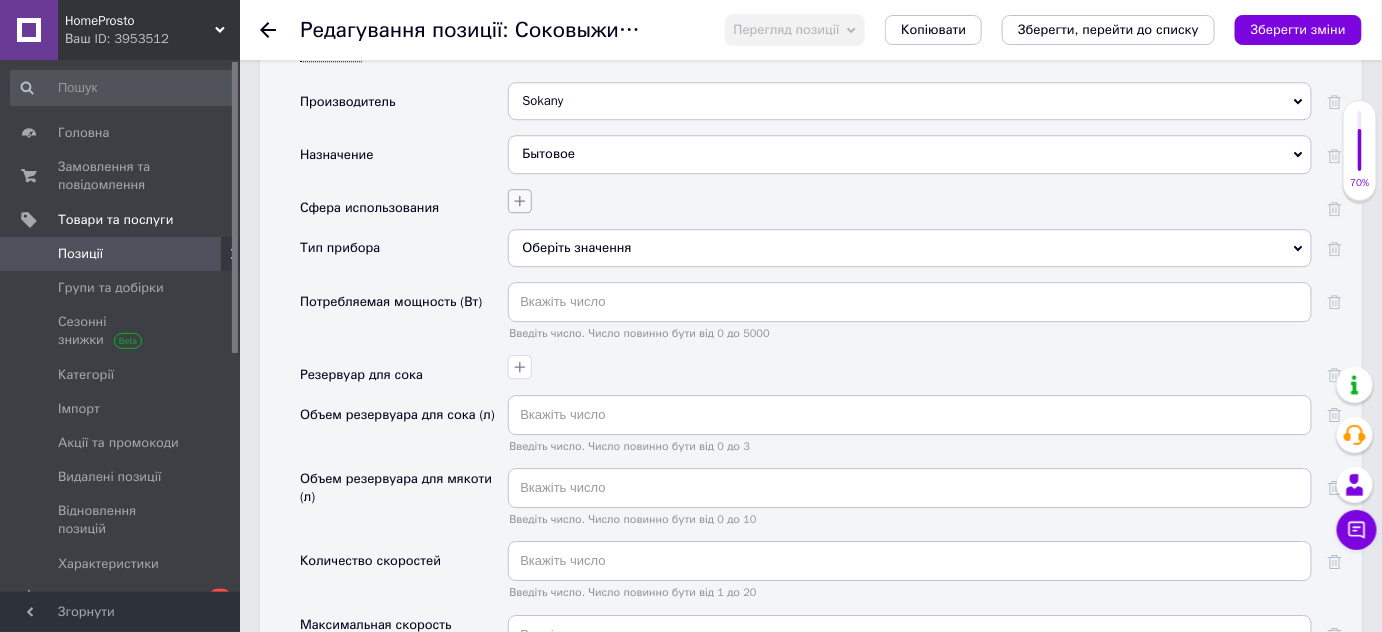 click 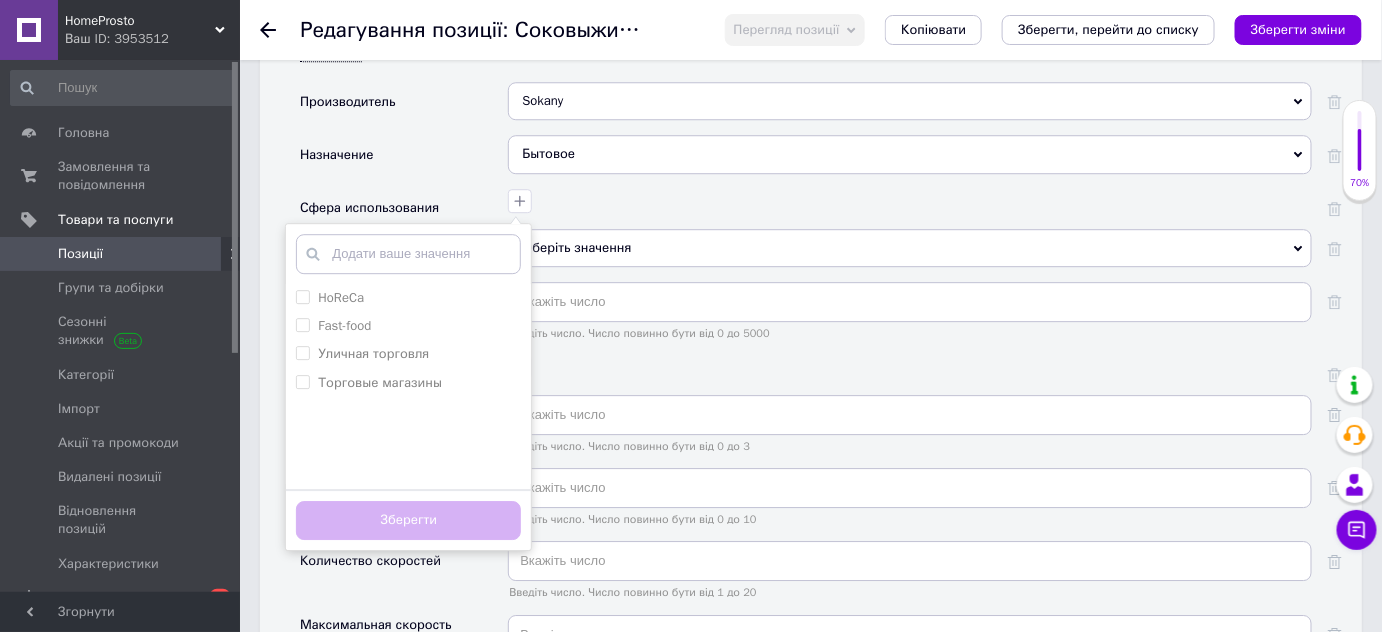 click on "HoReCa Fast-food Уличная торговля Торговые магазины Додати ваше значення   Зберегти" at bounding box center [907, 198] 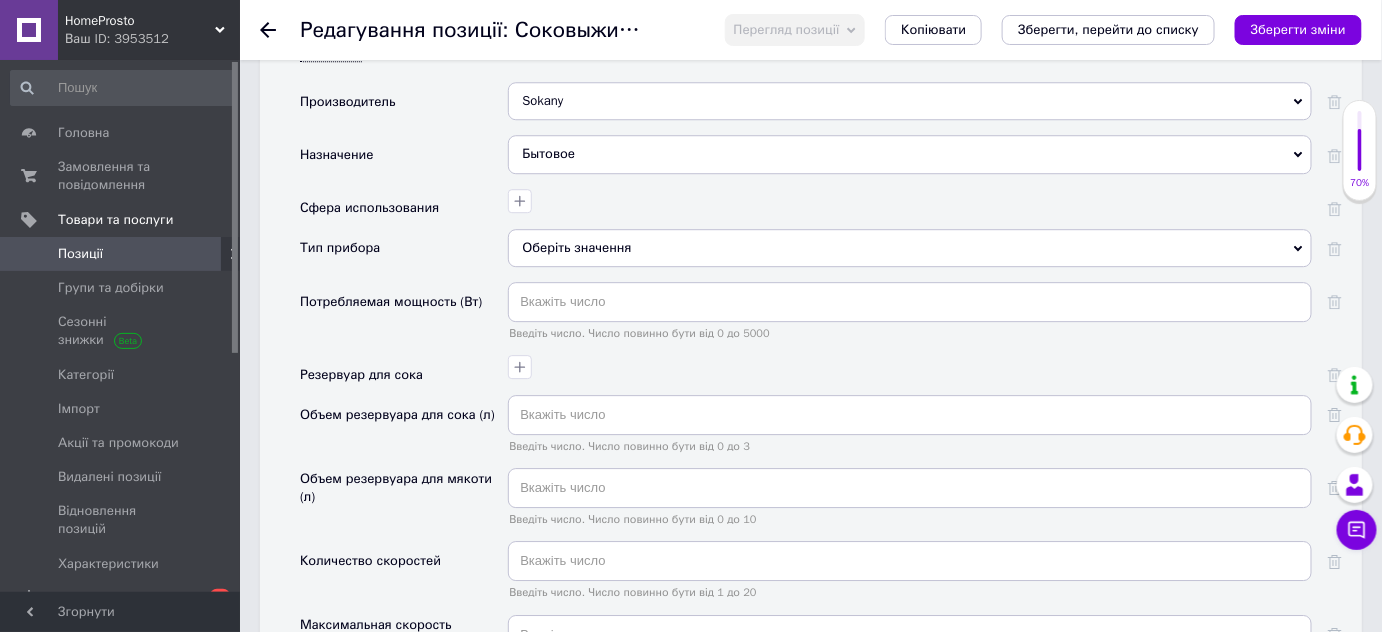 click on "Оберіть значення" at bounding box center [910, 248] 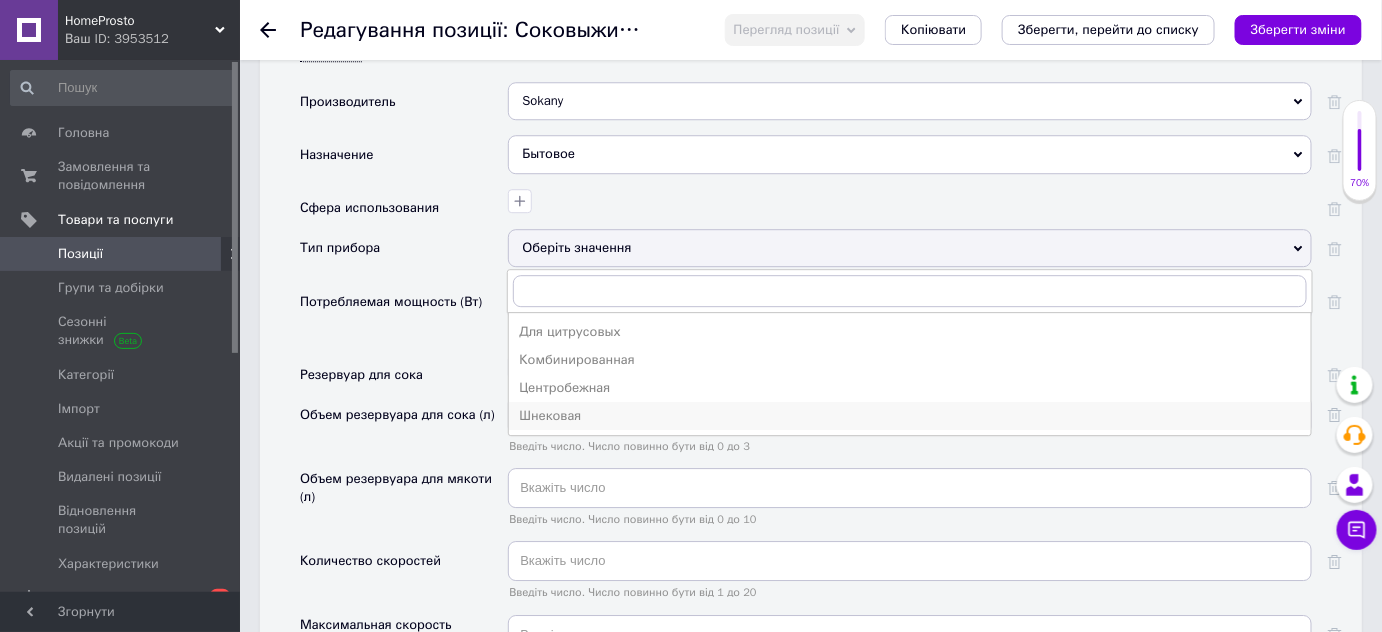 click on "Шнековая" at bounding box center [910, 416] 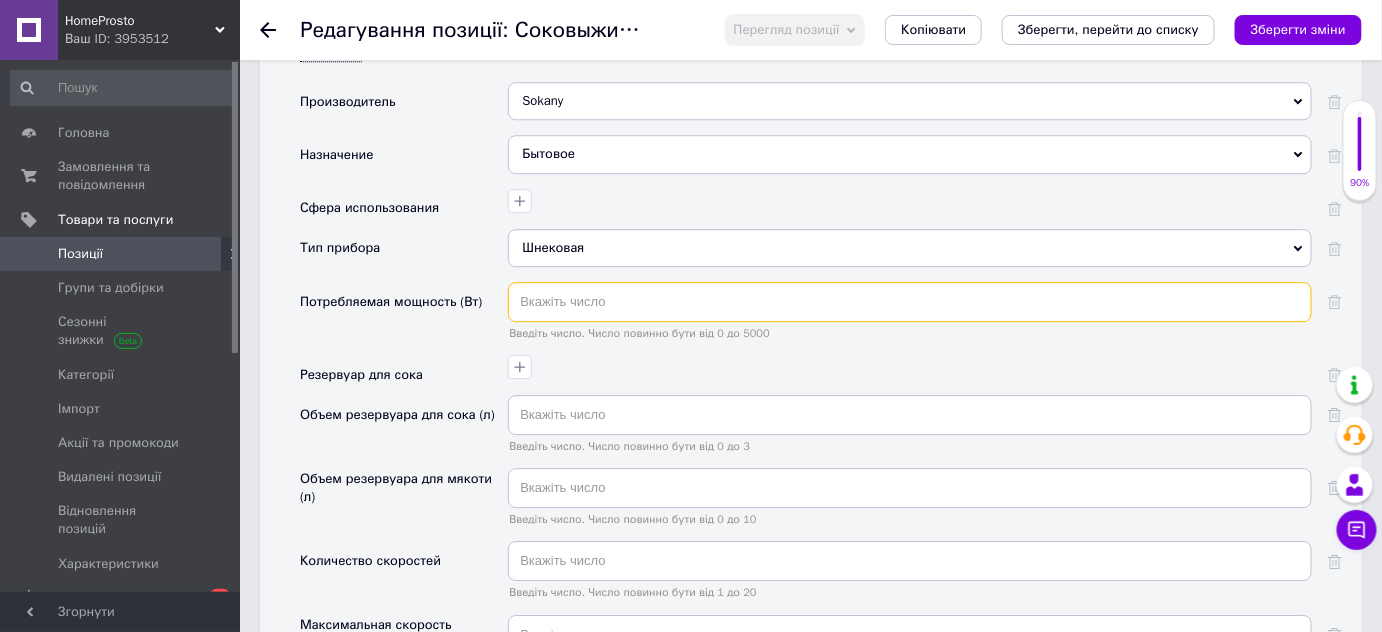 click at bounding box center [910, 302] 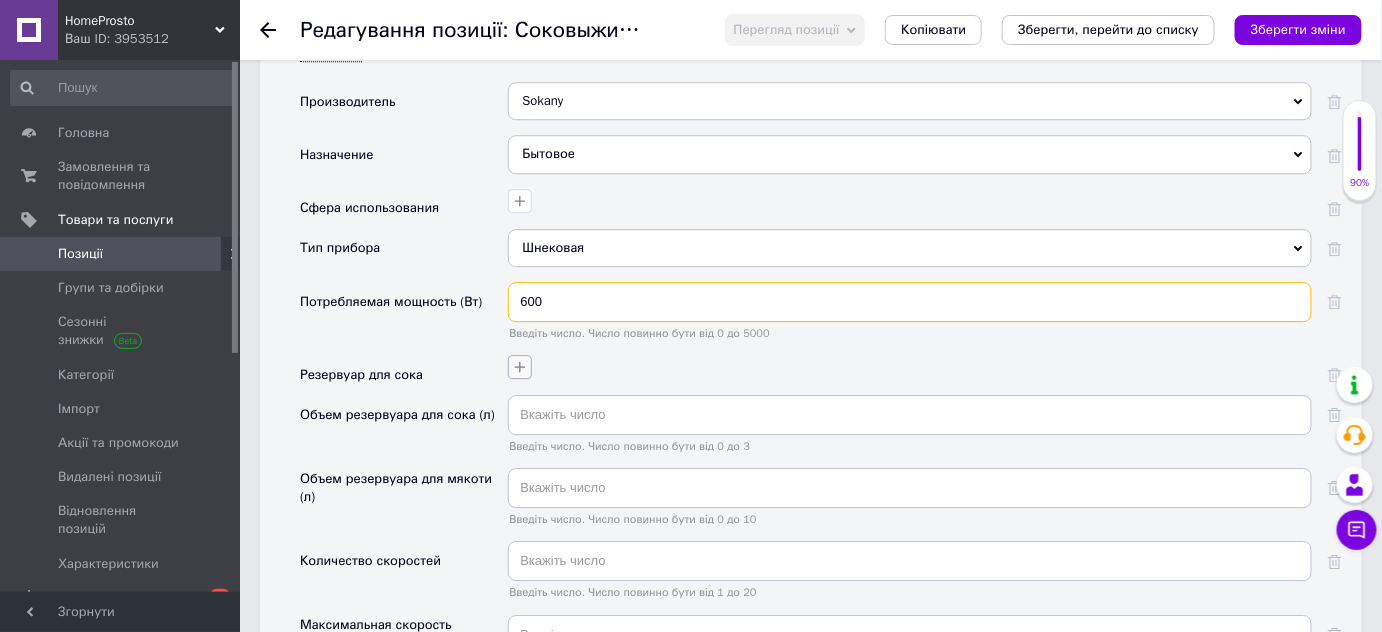 type on "600" 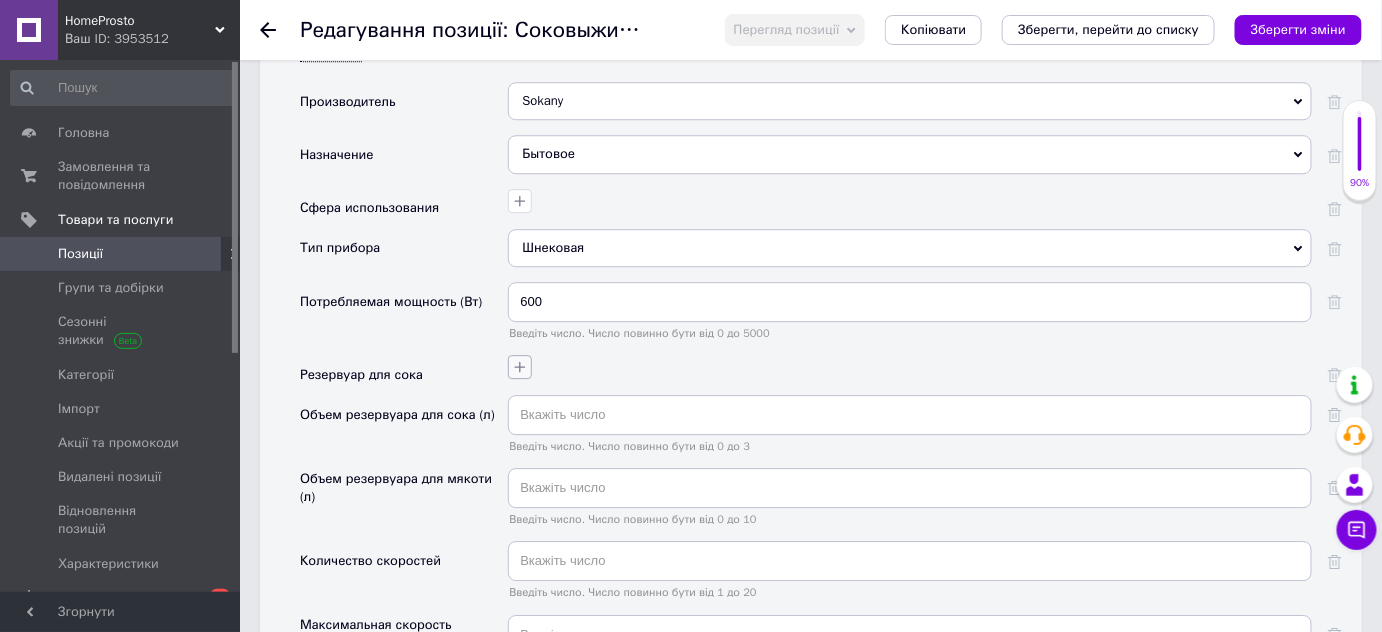 click 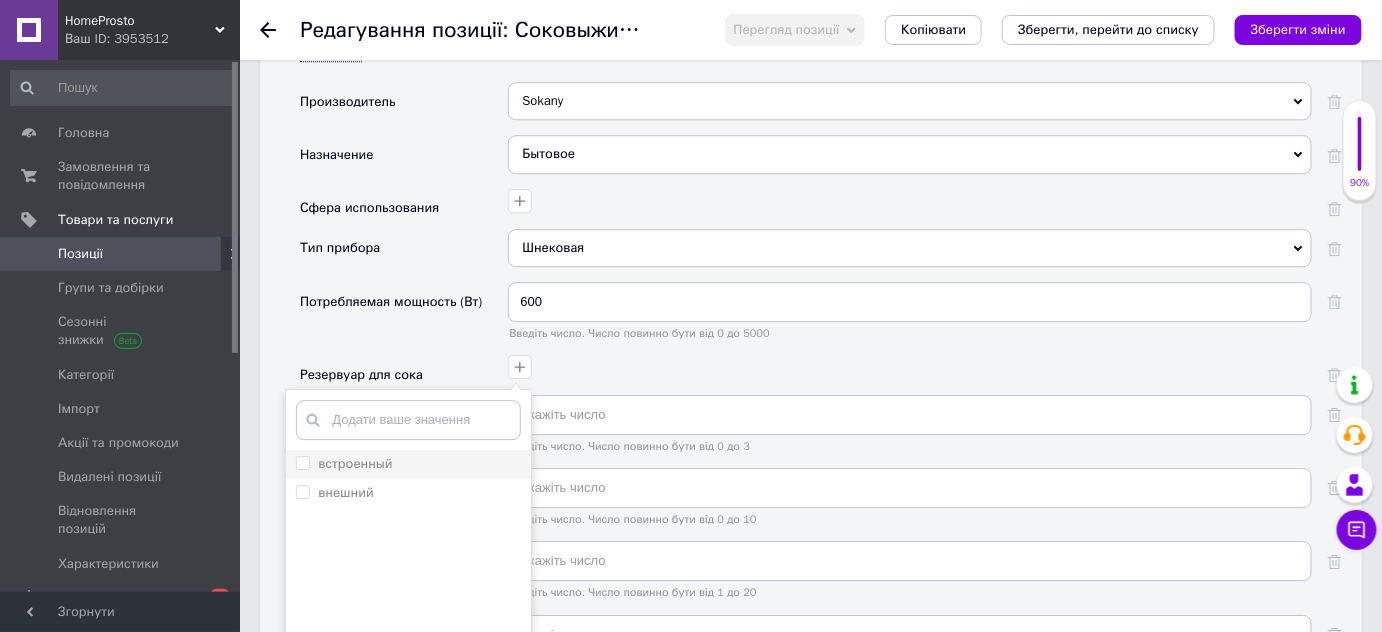 click on "встроенный" at bounding box center [302, 462] 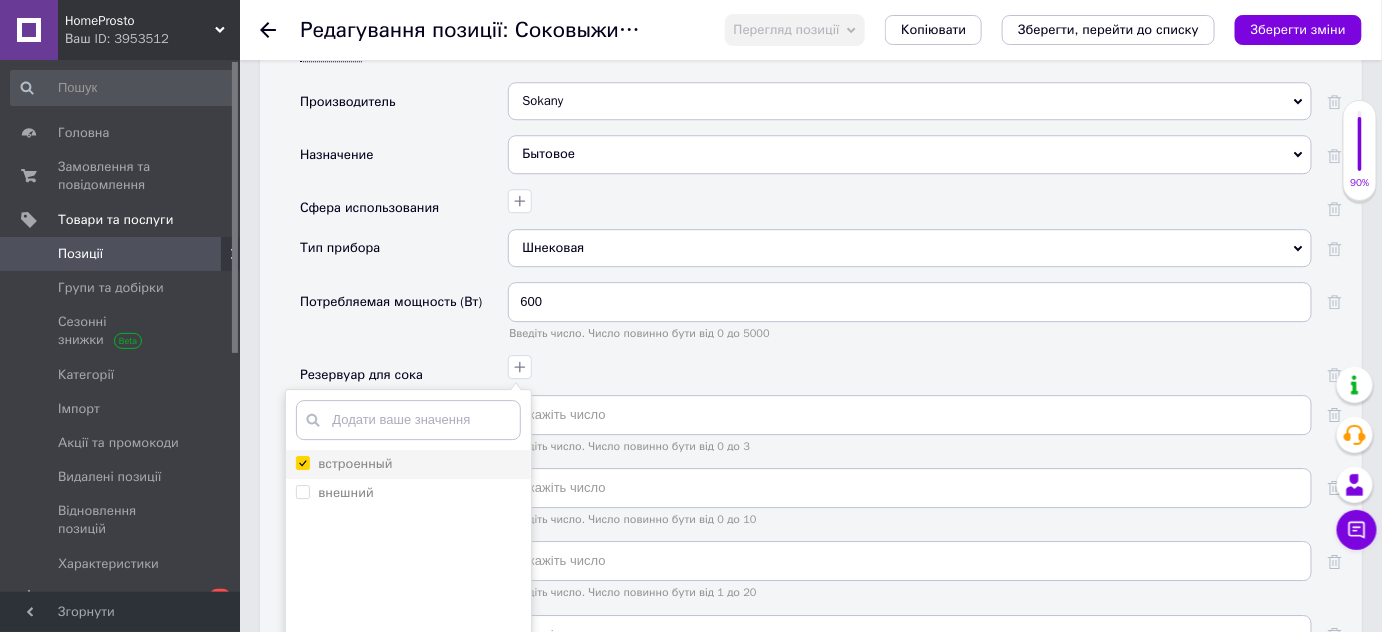 checkbox on "true" 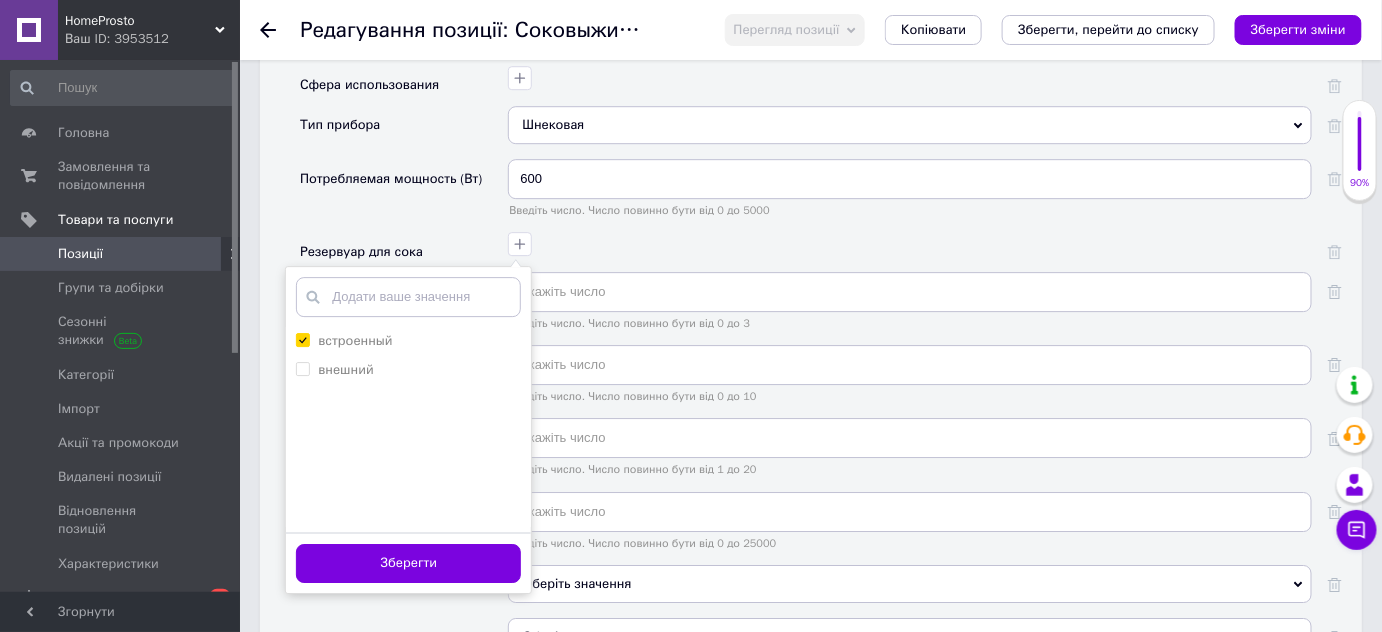 scroll, scrollTop: 2000, scrollLeft: 0, axis: vertical 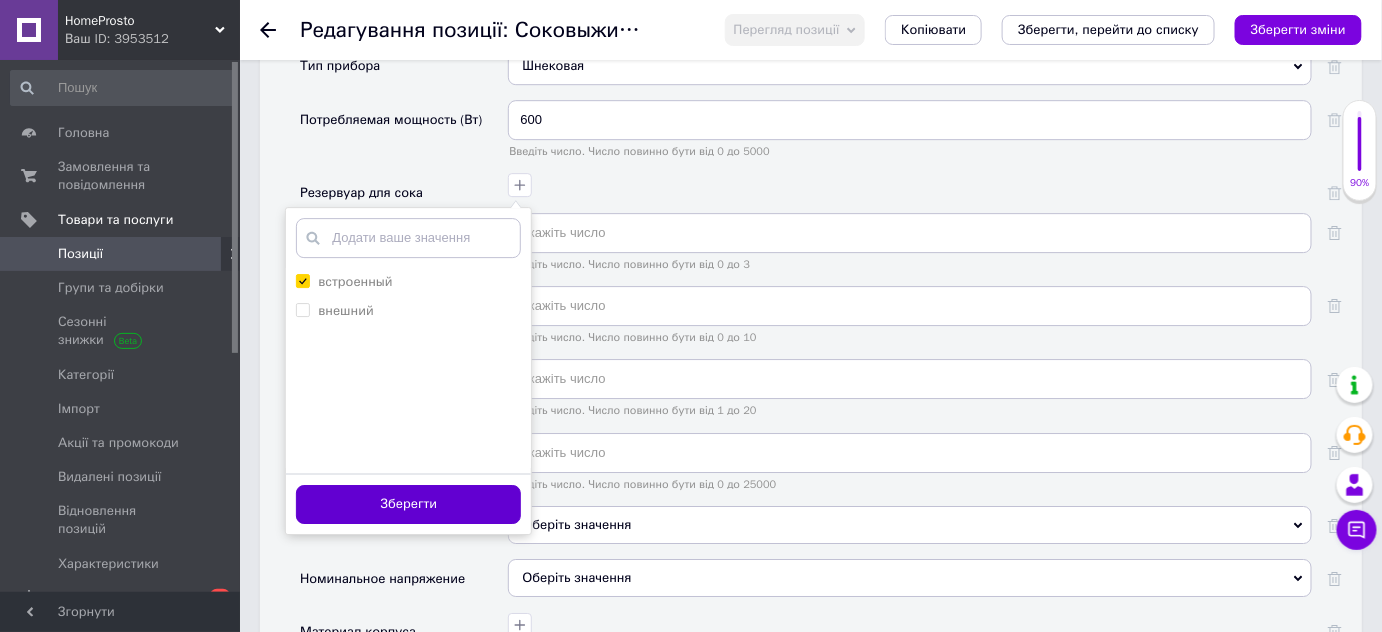 click on "Зберегти" at bounding box center [408, 504] 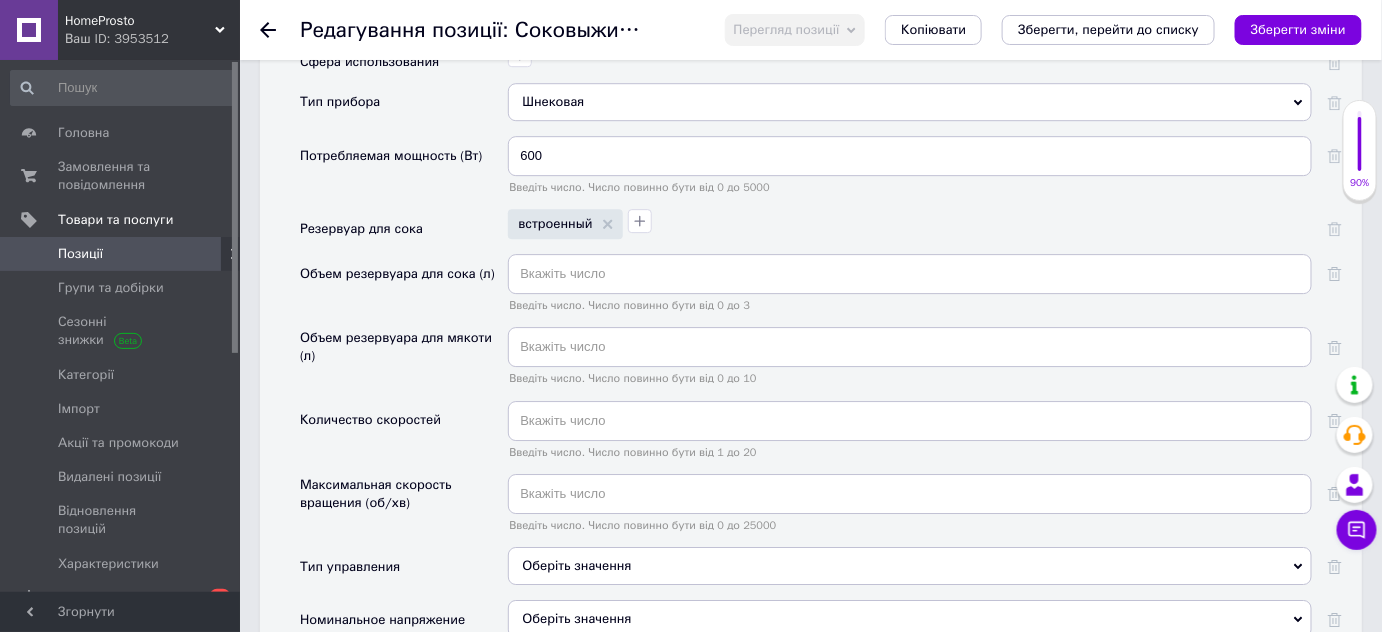 scroll, scrollTop: 1818, scrollLeft: 0, axis: vertical 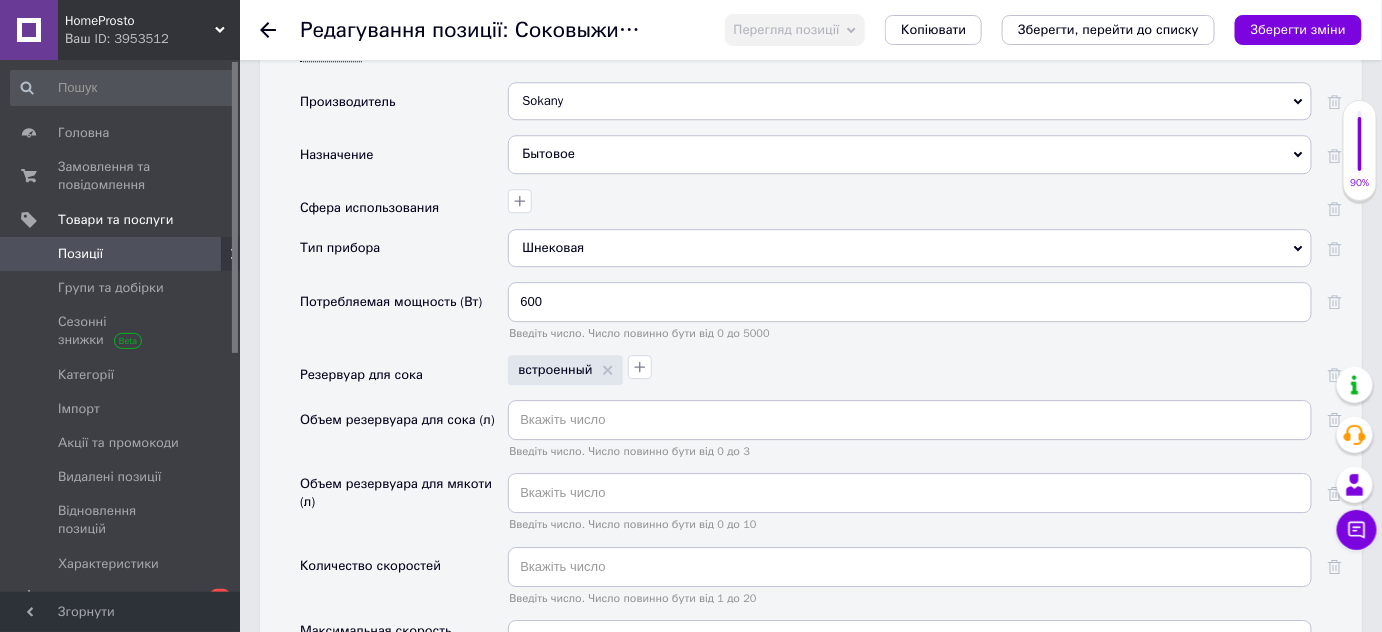 click on "встроенный" at bounding box center (565, 369) 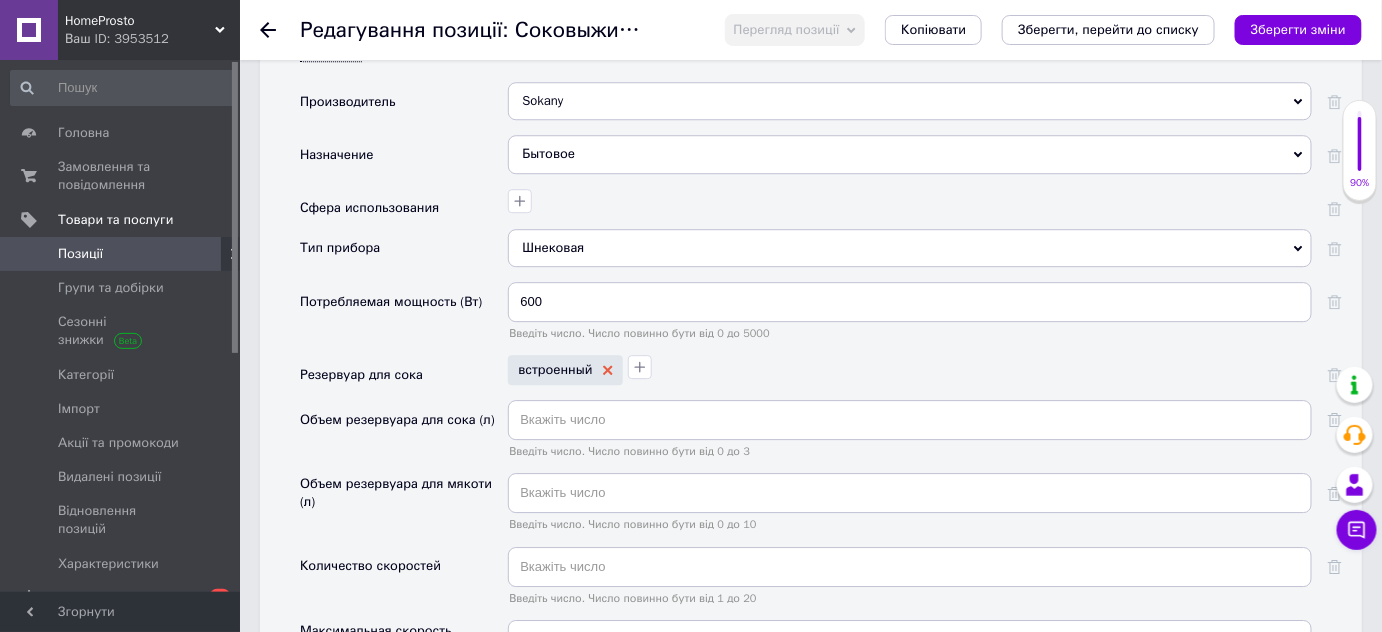 click 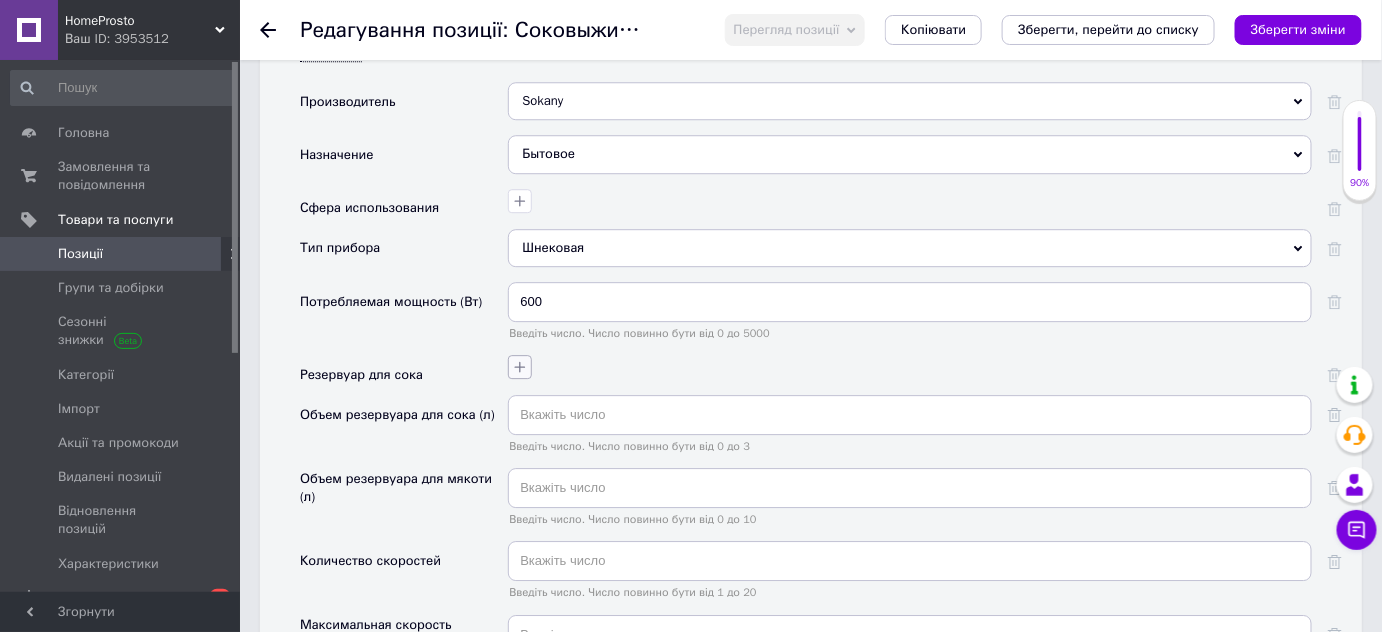 click 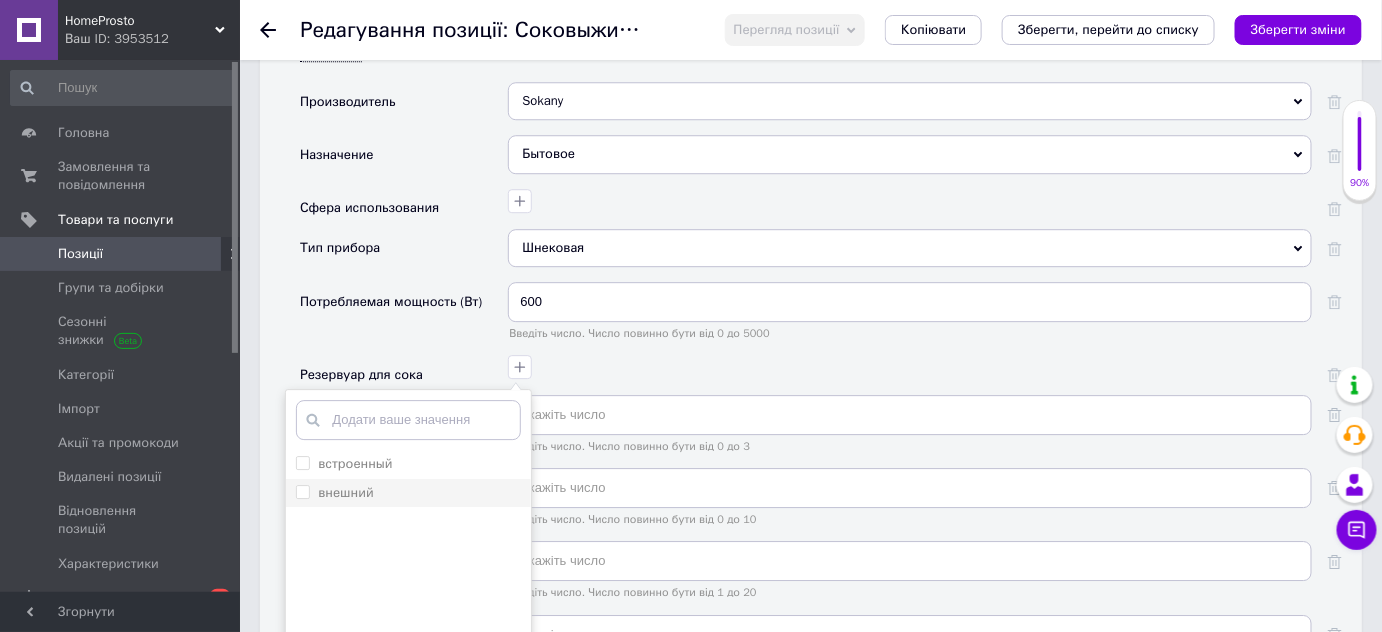 click on "внешний" at bounding box center [302, 491] 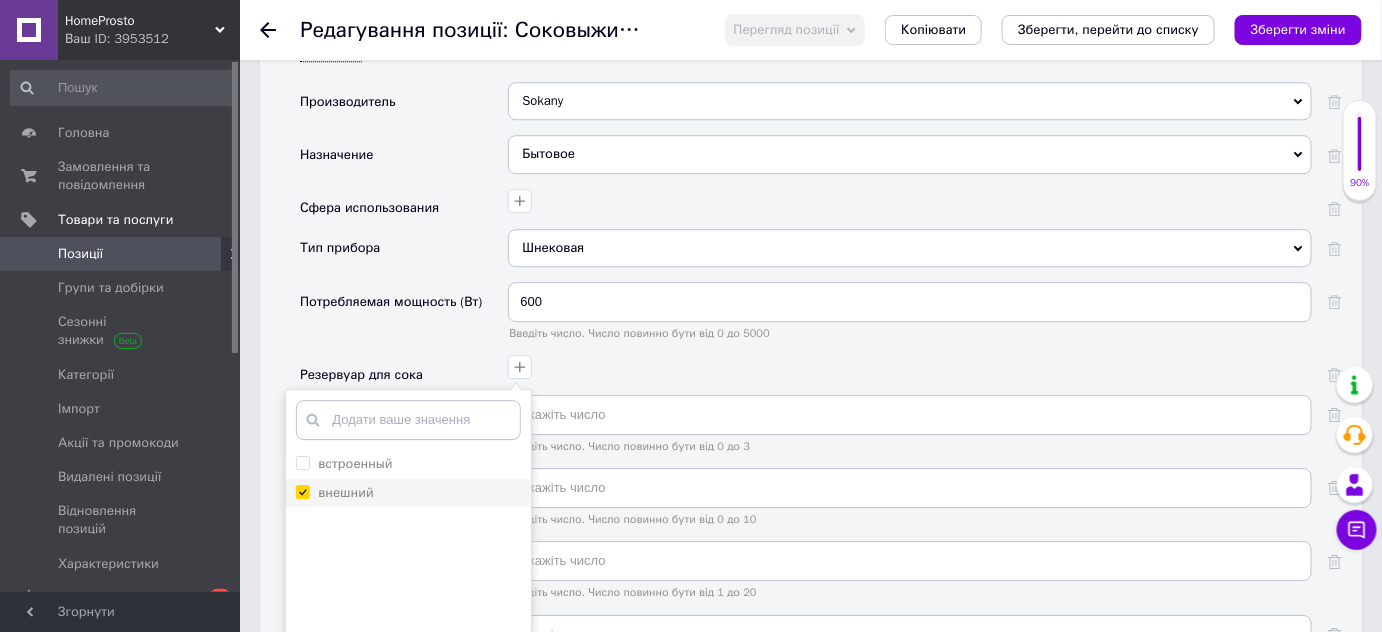 checkbox on "true" 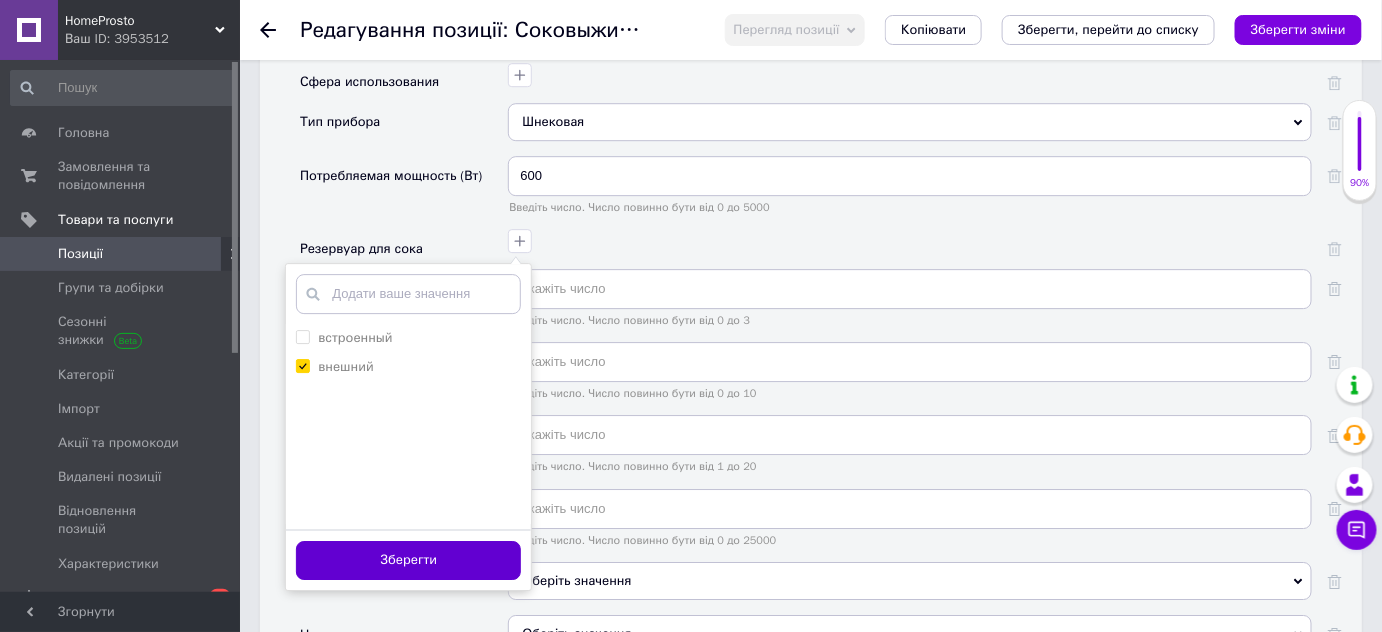 scroll, scrollTop: 2000, scrollLeft: 0, axis: vertical 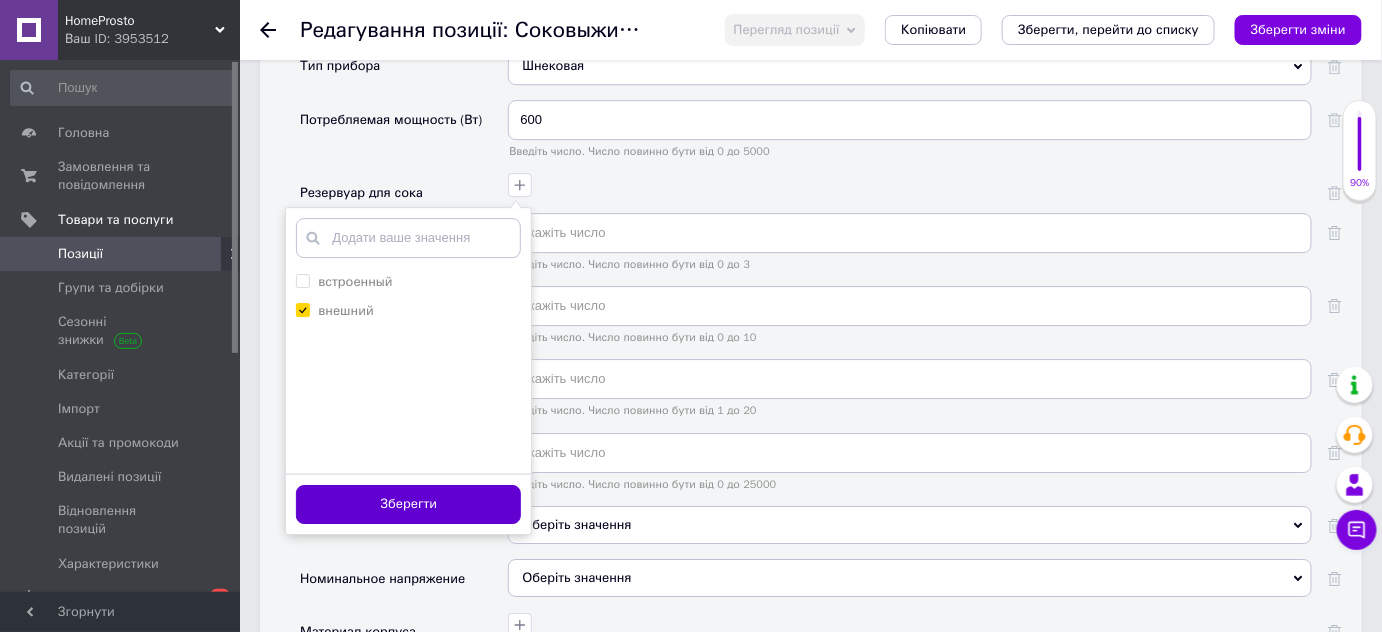 click on "Зберегти" at bounding box center (408, 504) 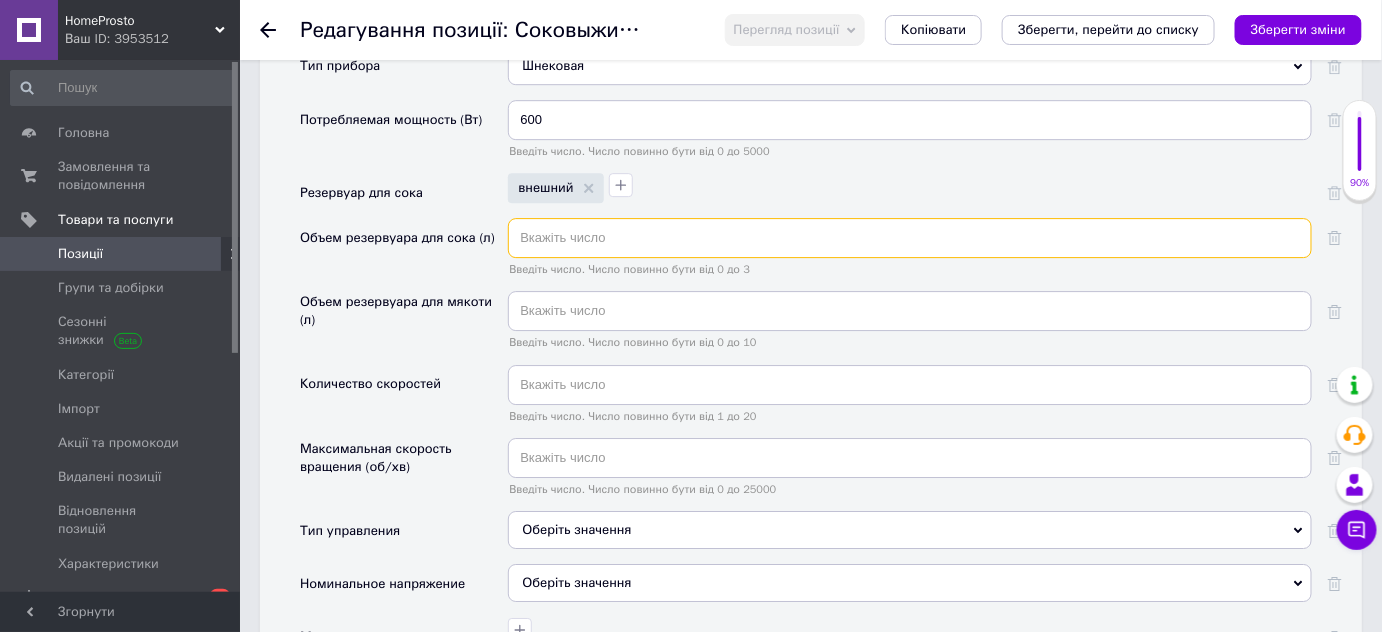 click at bounding box center (910, 238) 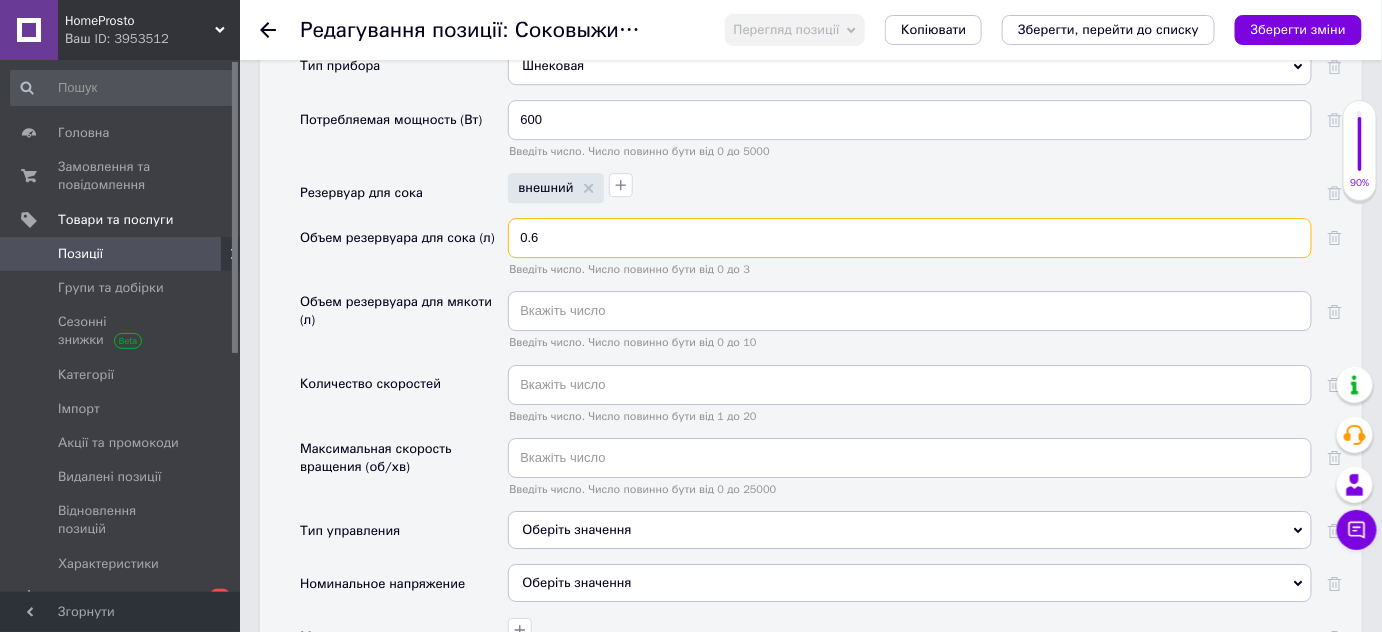 type on "0.6" 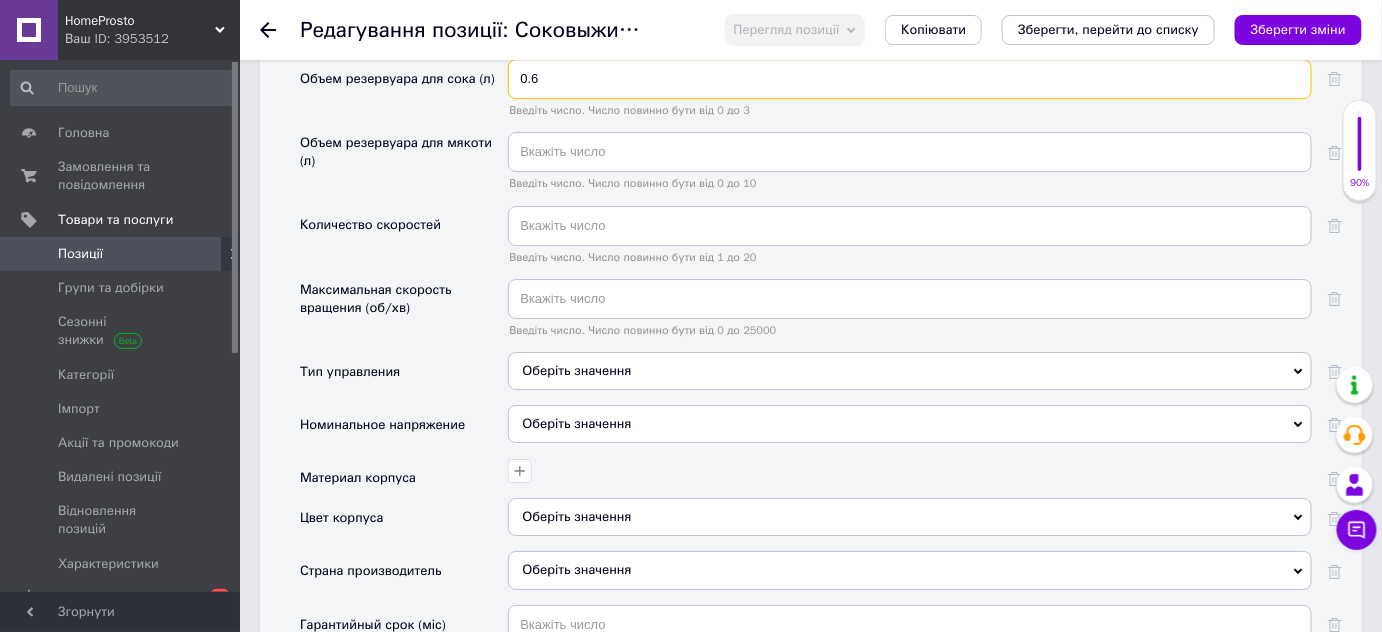 scroll, scrollTop: 2272, scrollLeft: 0, axis: vertical 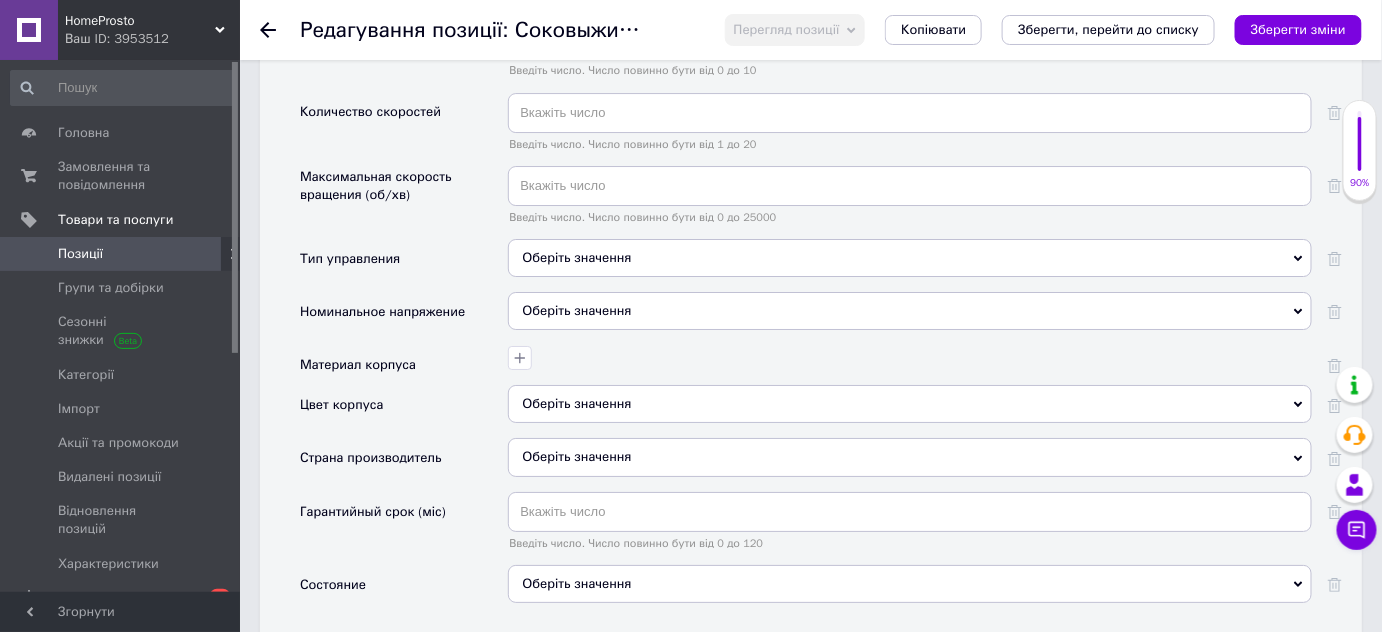 click on "Оберіть значення" at bounding box center [910, 258] 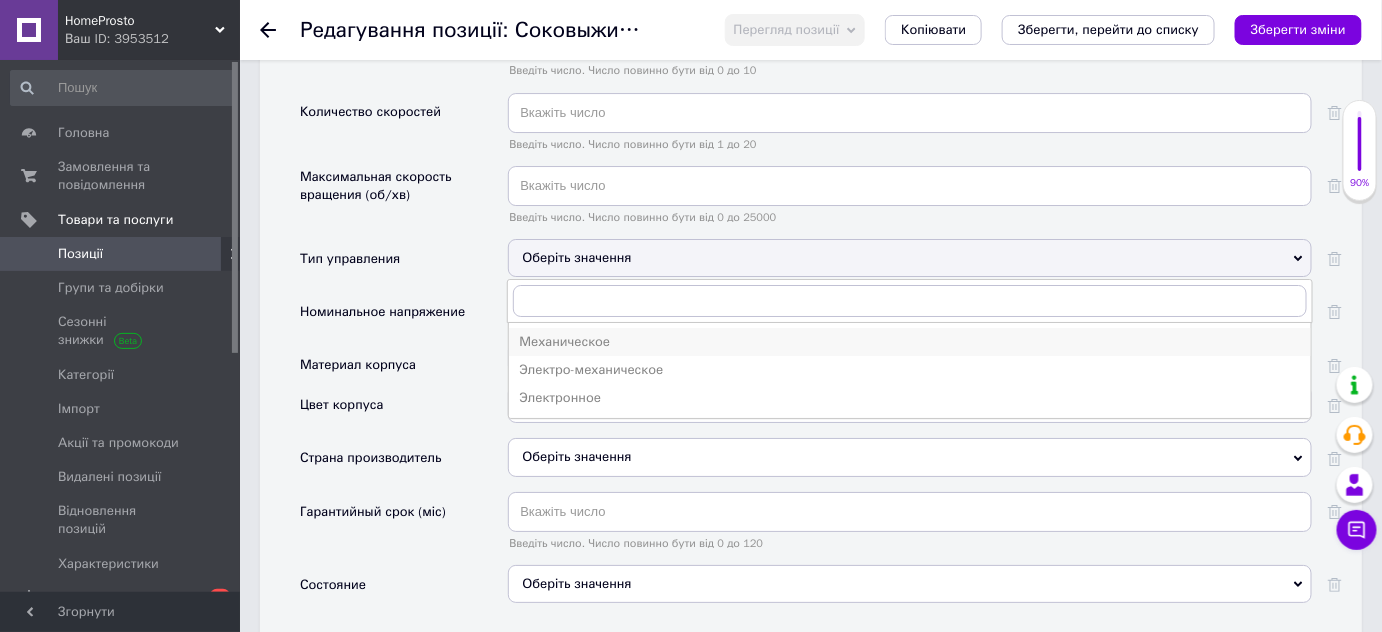 click on "Механическое" at bounding box center (910, 342) 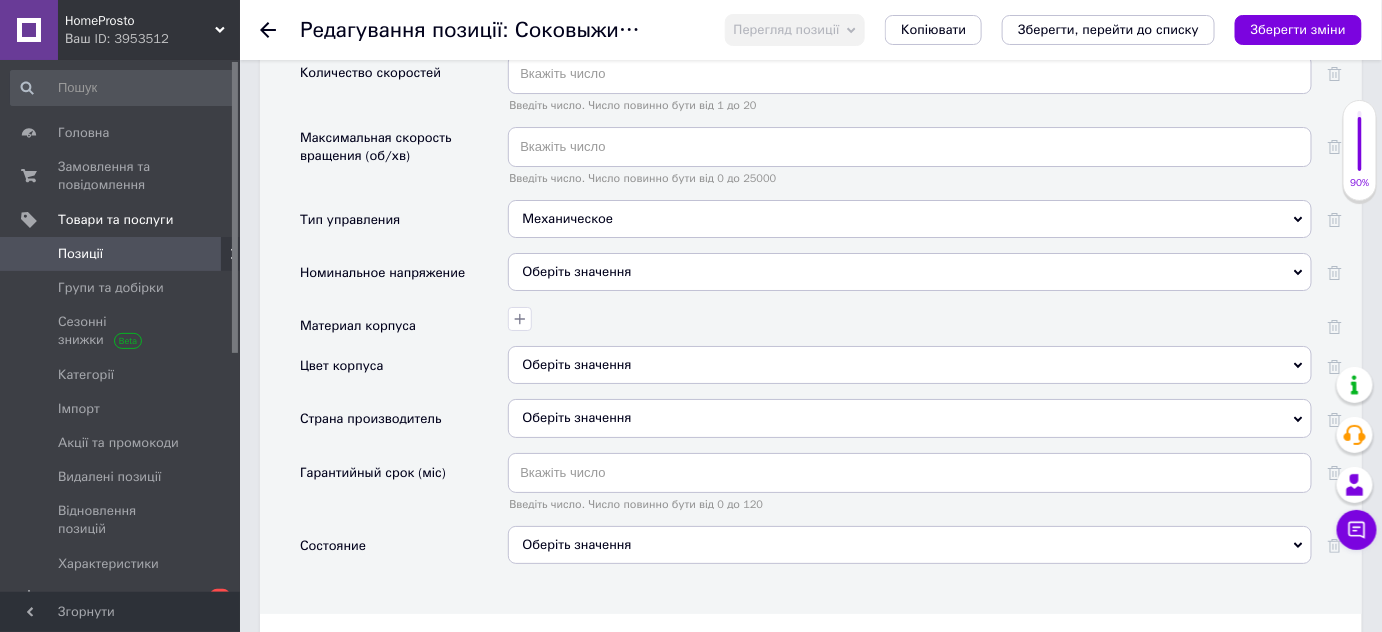 scroll, scrollTop: 2363, scrollLeft: 0, axis: vertical 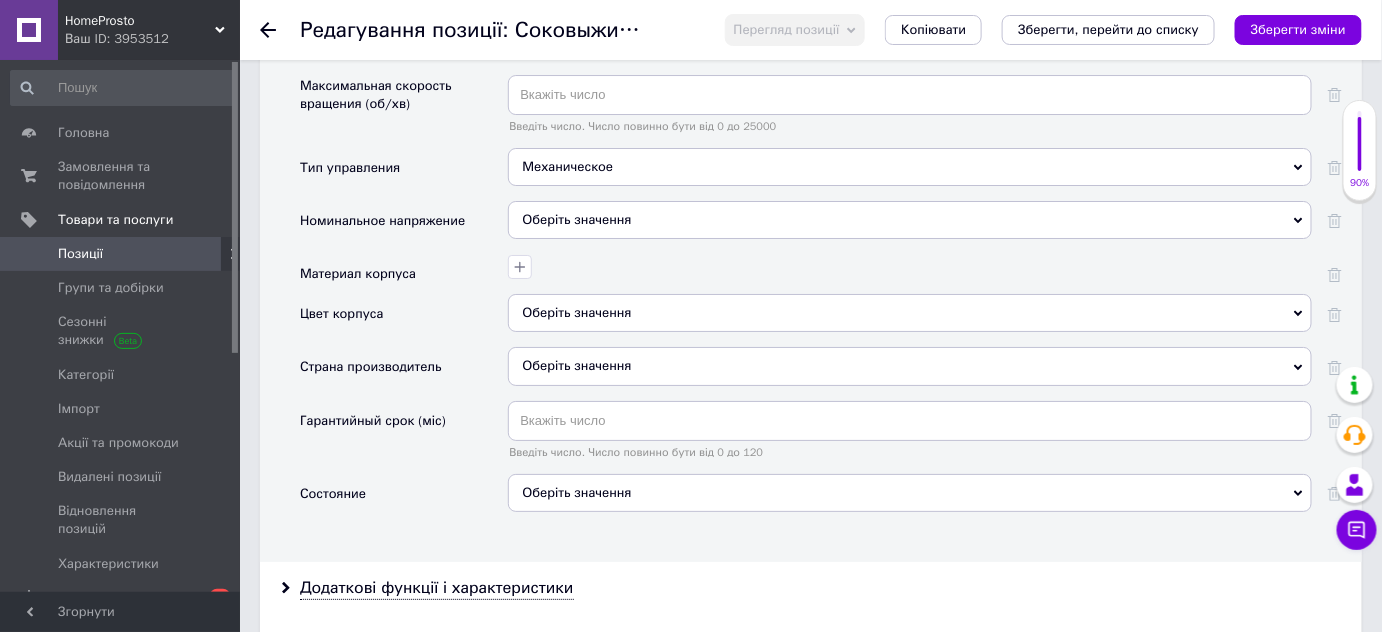 click on "Оберіть значення" at bounding box center [910, 220] 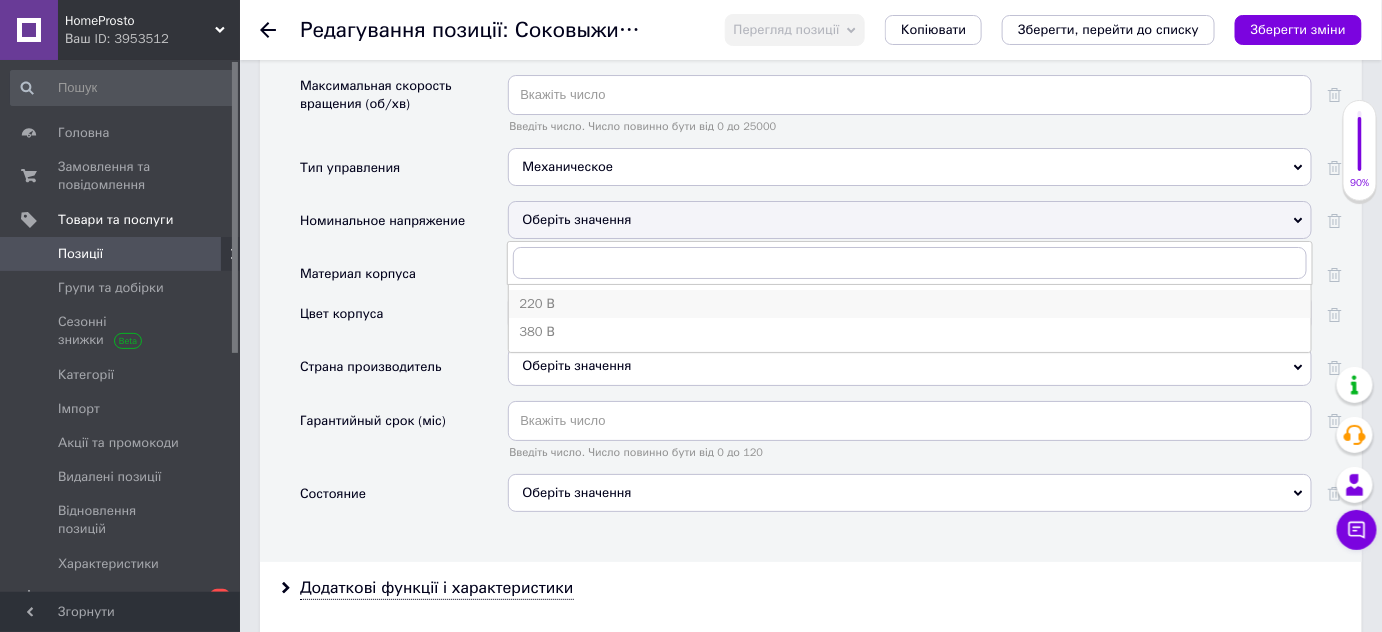 click on "220 В" at bounding box center (910, 304) 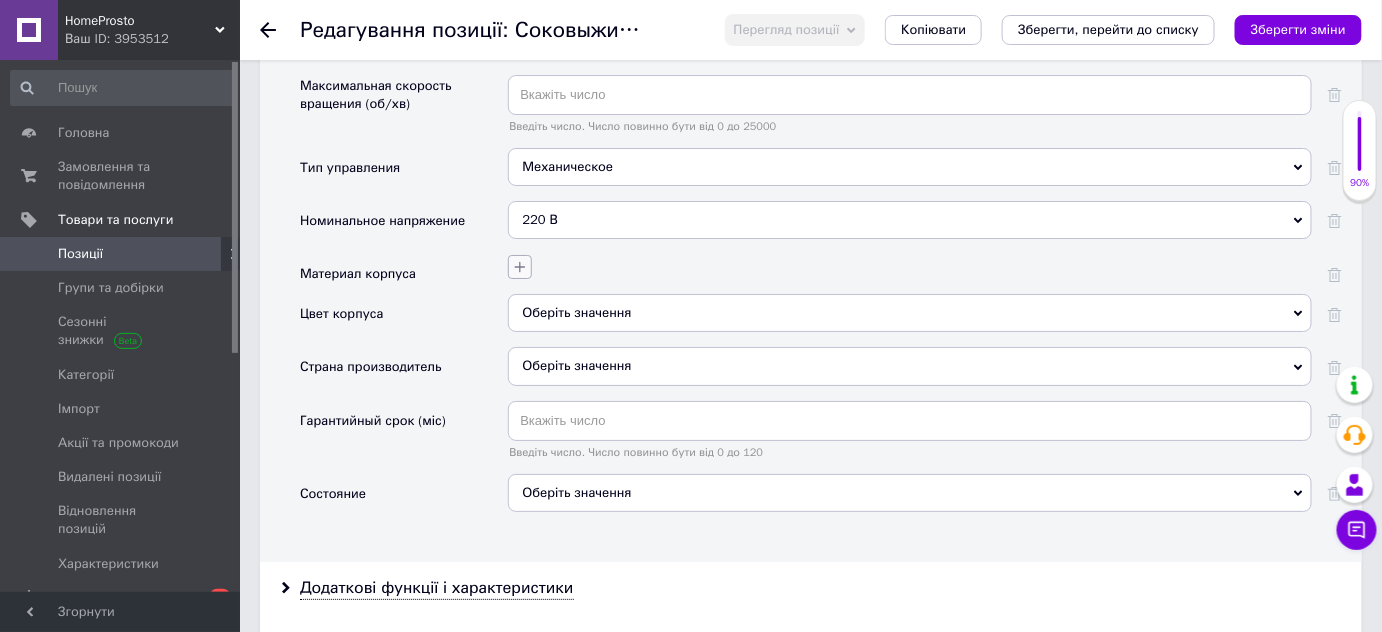 click 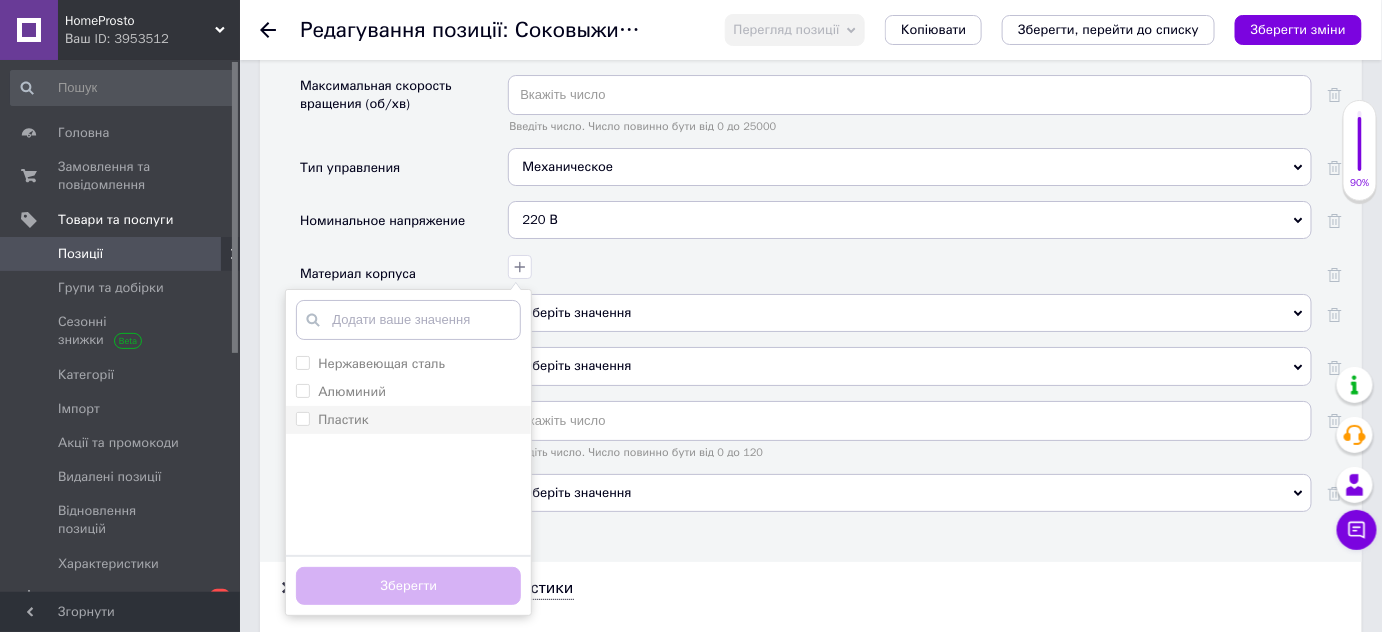 click on "Пластик" at bounding box center (408, 420) 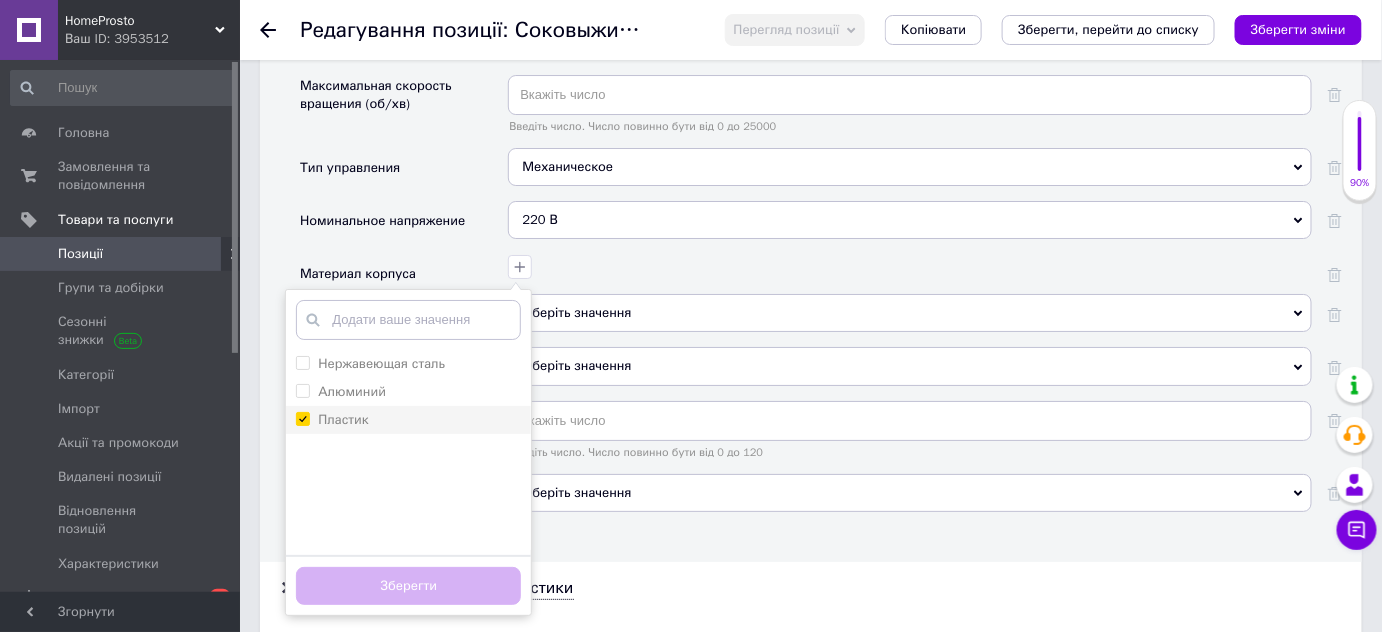 checkbox on "true" 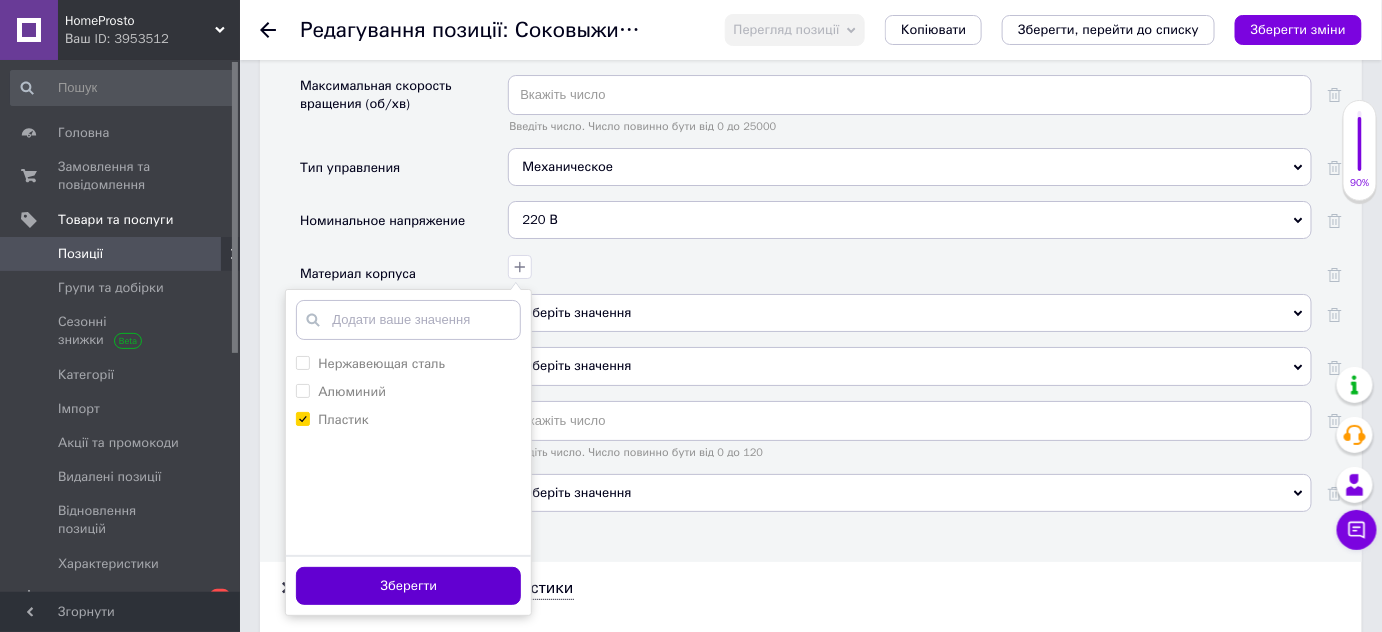 click on "Зберегти" at bounding box center [408, 586] 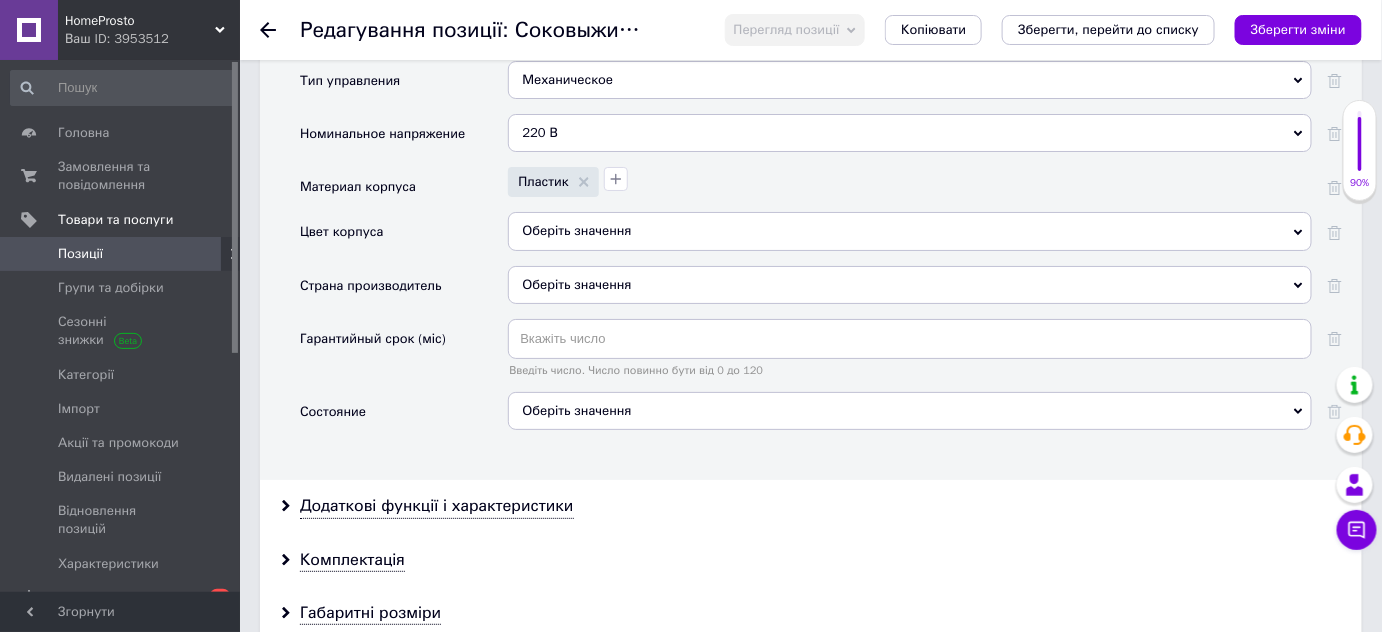 scroll, scrollTop: 2454, scrollLeft: 0, axis: vertical 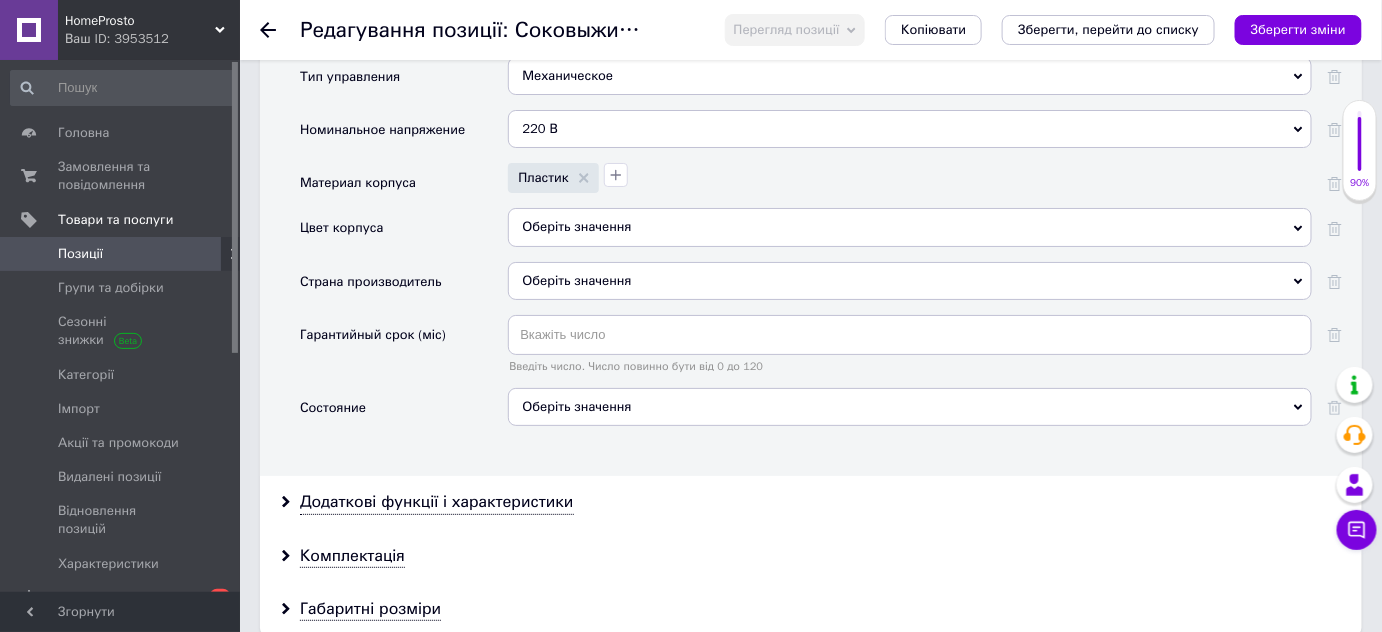 click on "Оберіть значення" at bounding box center (910, 281) 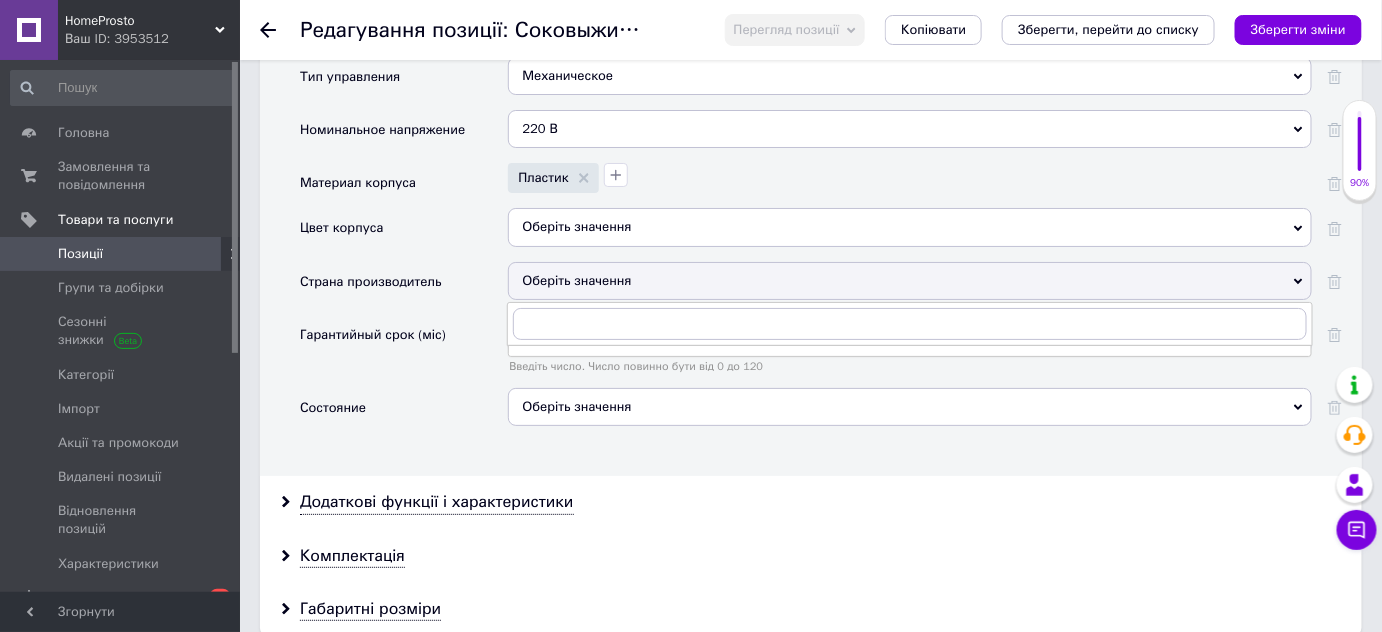 click on "Оберіть значення" at bounding box center (910, 227) 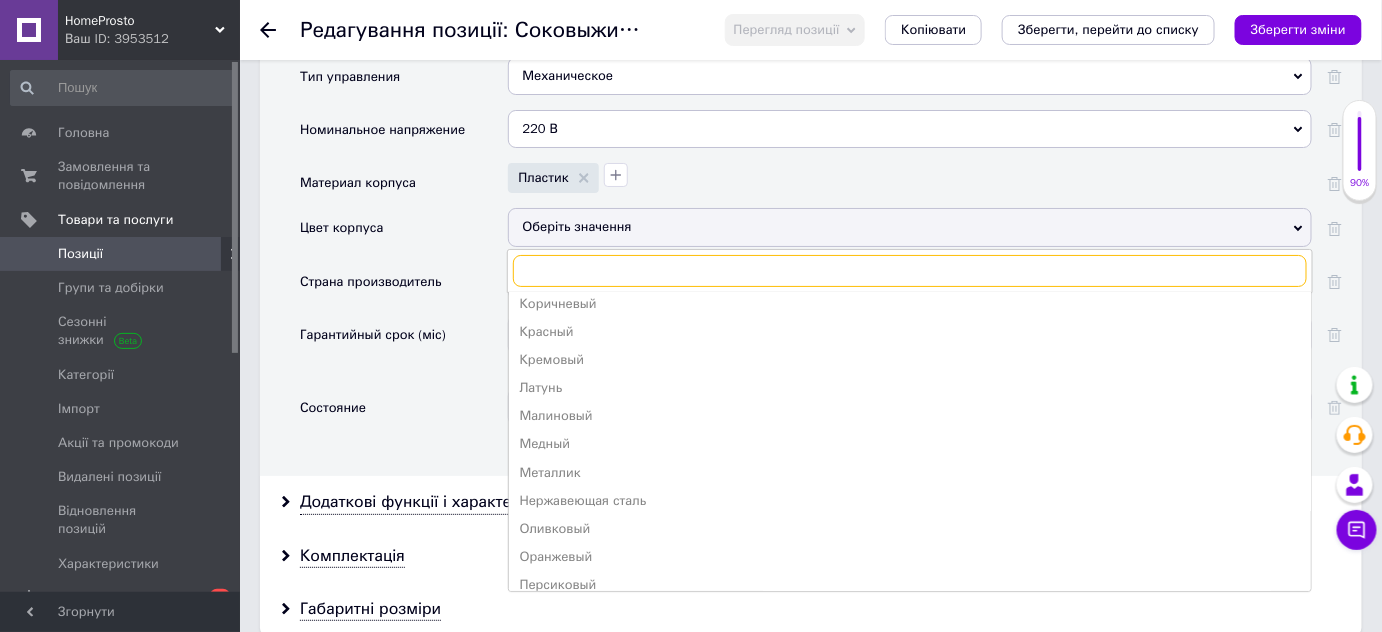 scroll, scrollTop: 363, scrollLeft: 0, axis: vertical 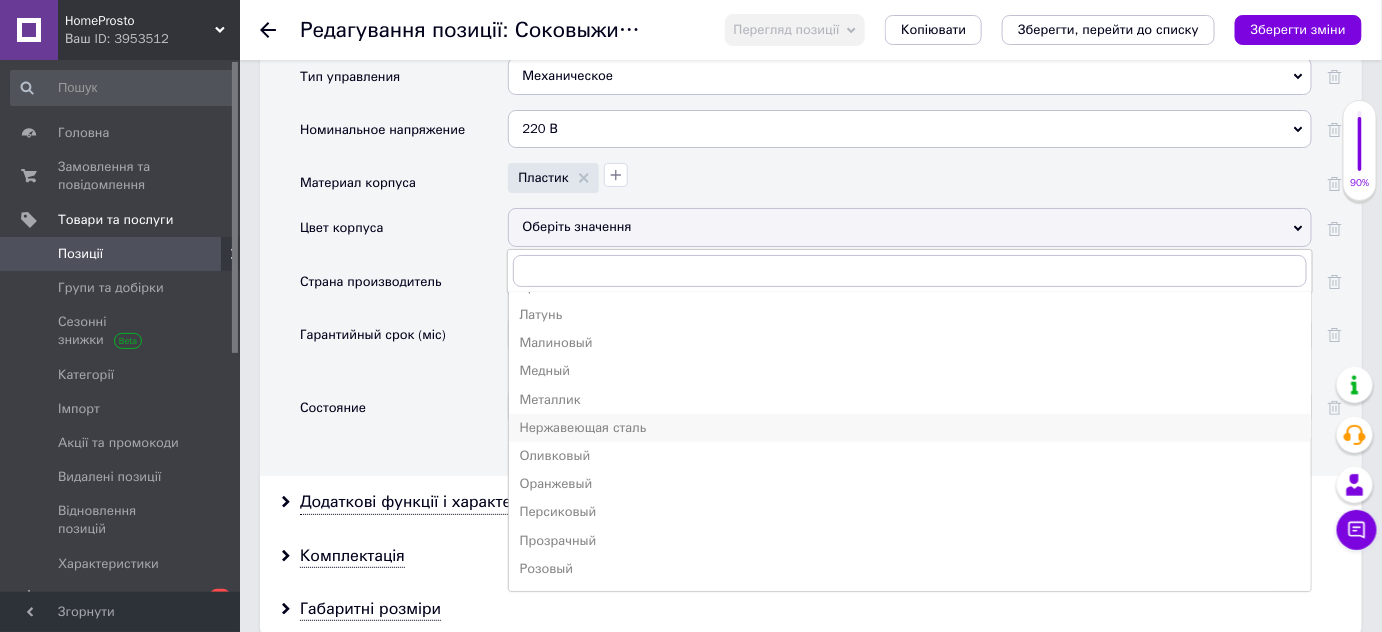 click on "Нержавеющая сталь" at bounding box center [910, 428] 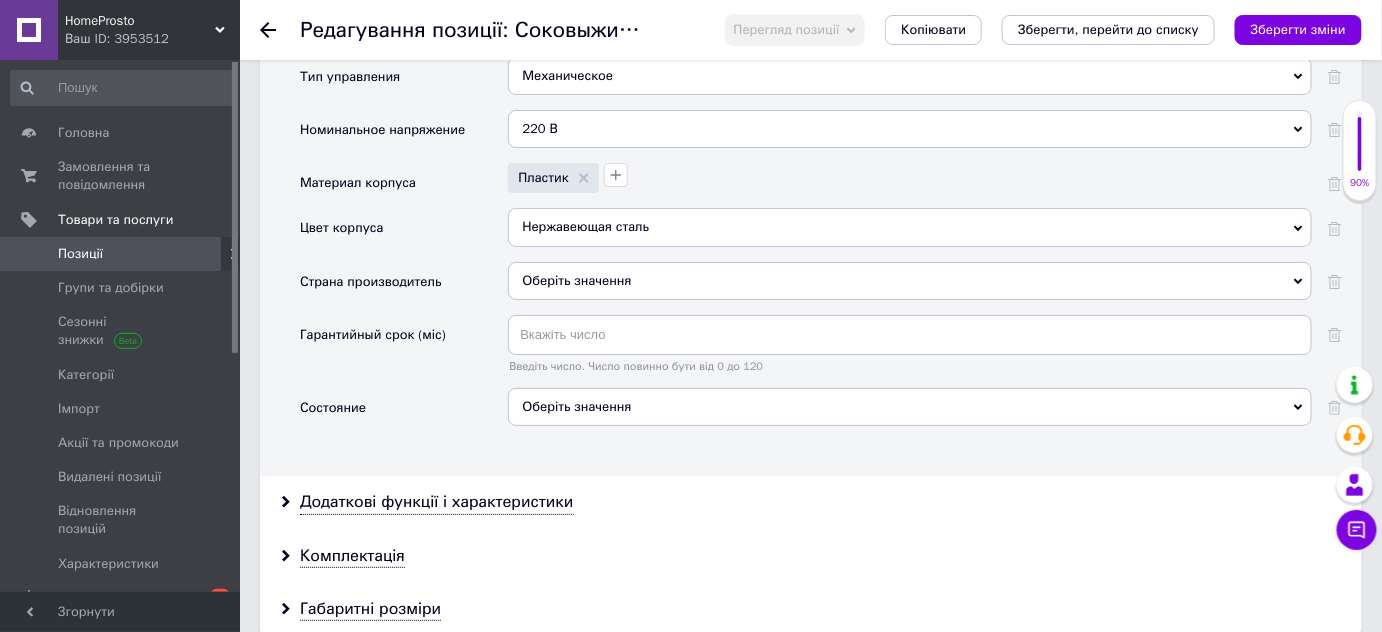 click on "Оберіть значення" at bounding box center (910, 281) 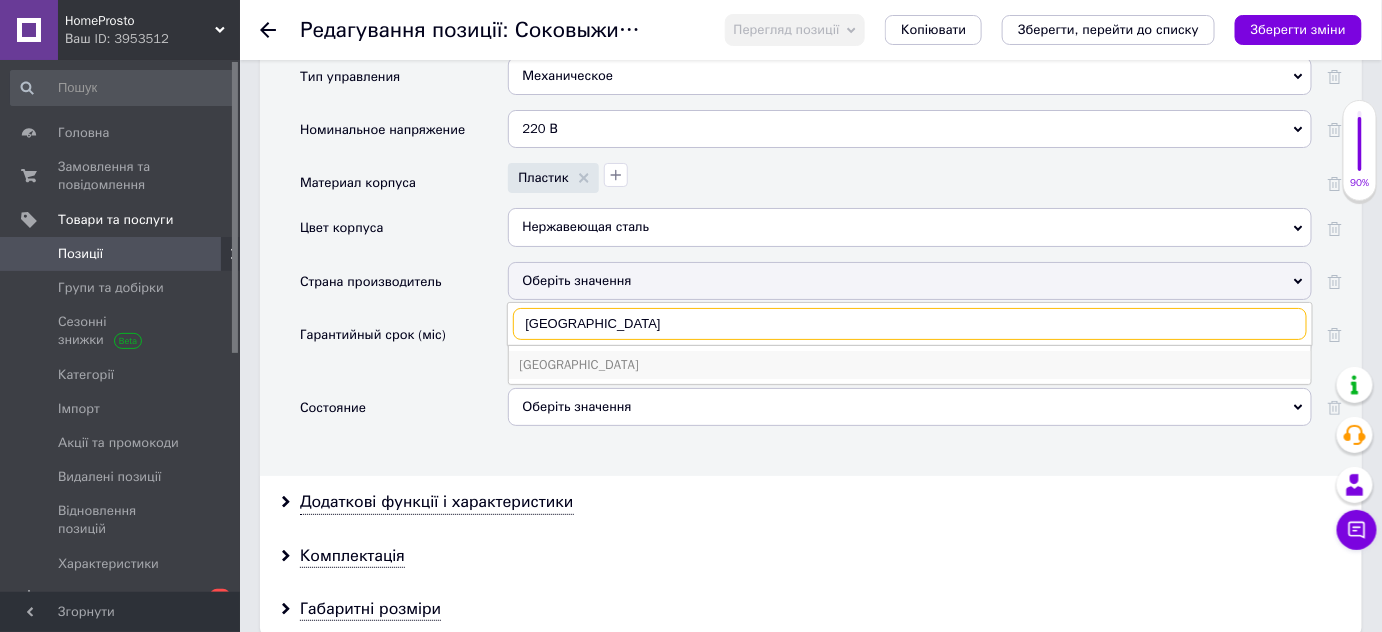 type on "Китай" 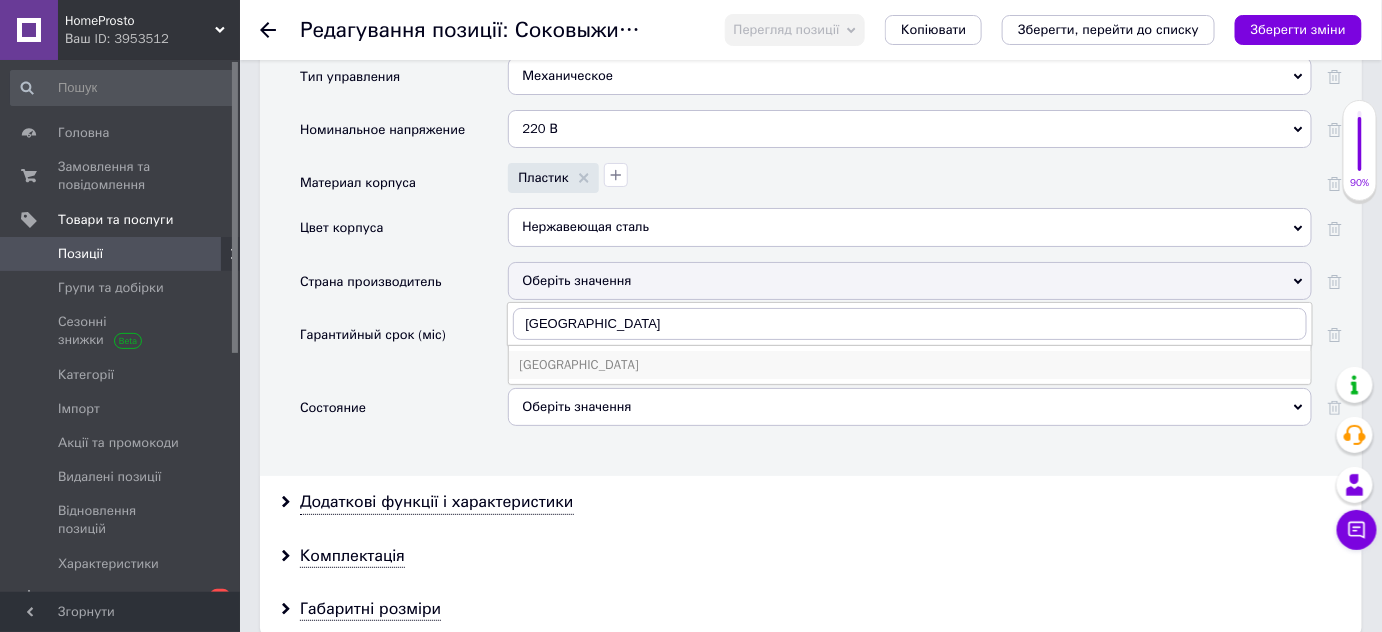 click on "Китай" at bounding box center [910, 365] 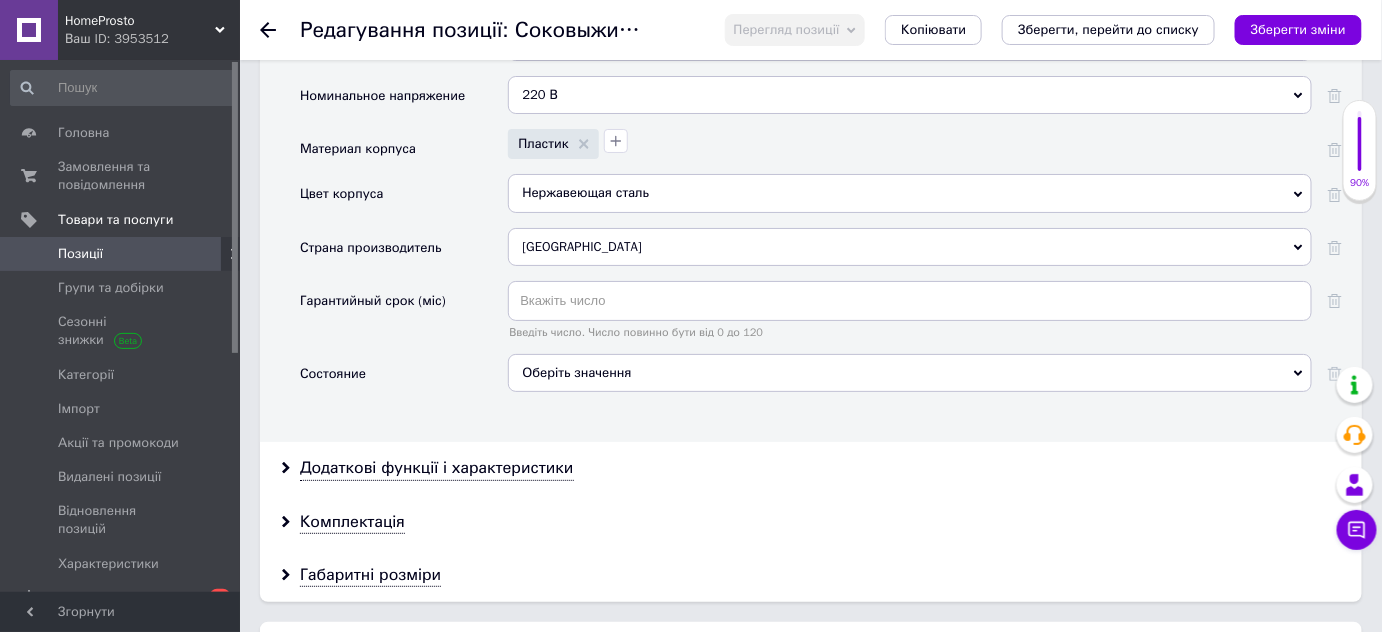 scroll, scrollTop: 2545, scrollLeft: 0, axis: vertical 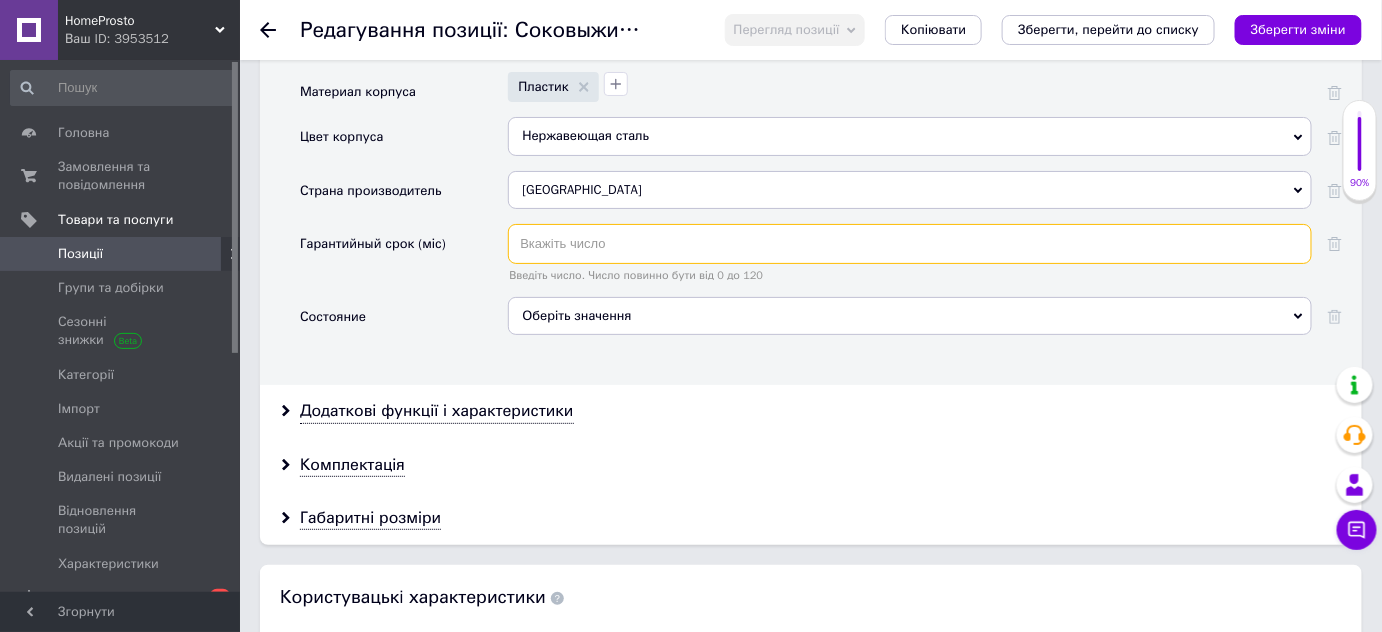 click at bounding box center [910, 244] 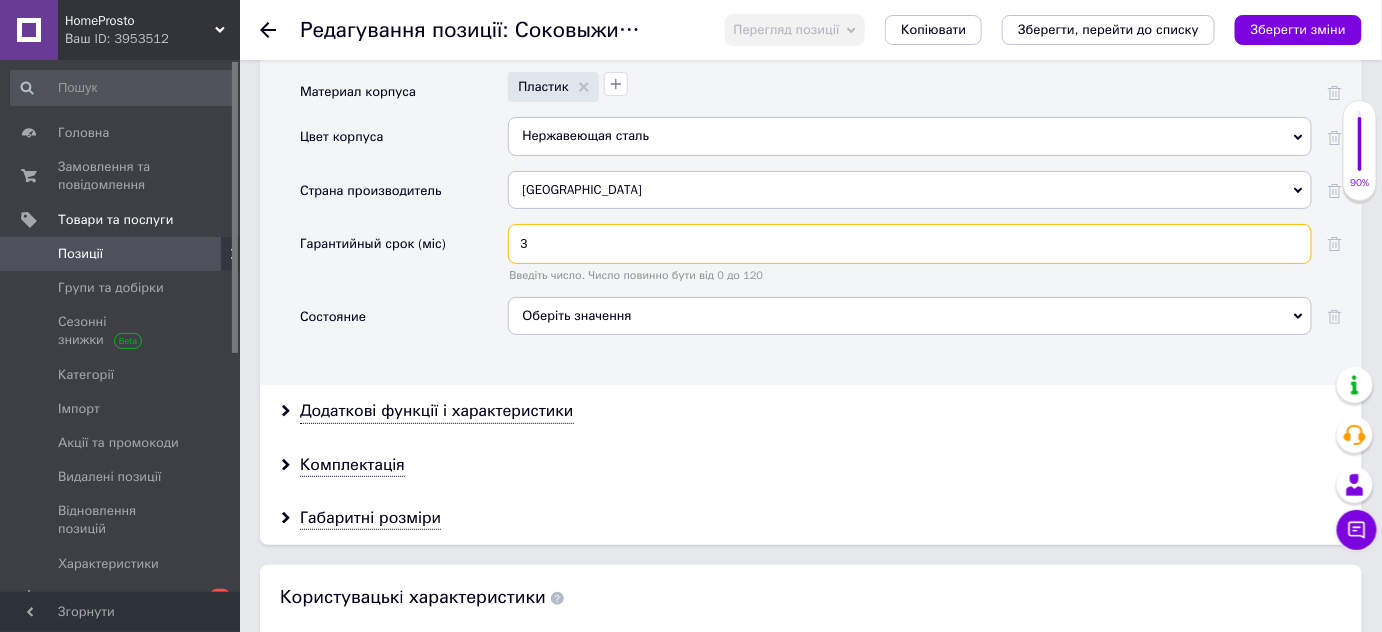 type on "3" 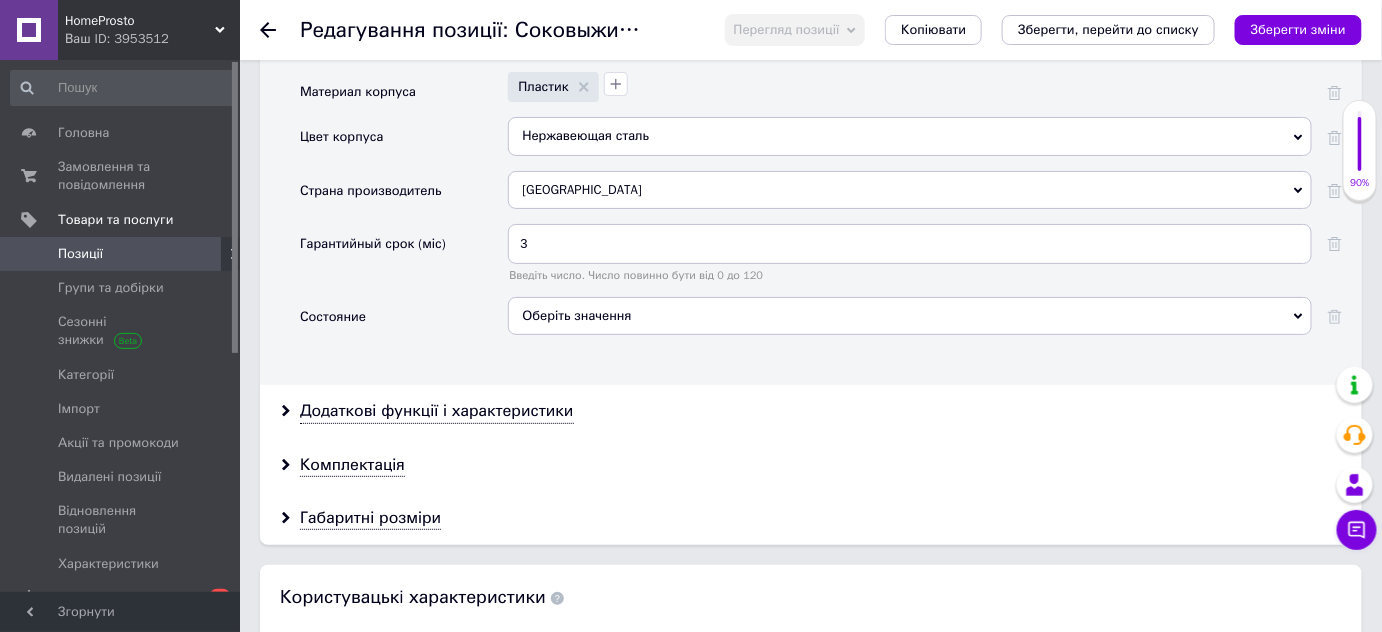 click on "Оберіть значення" at bounding box center [910, 316] 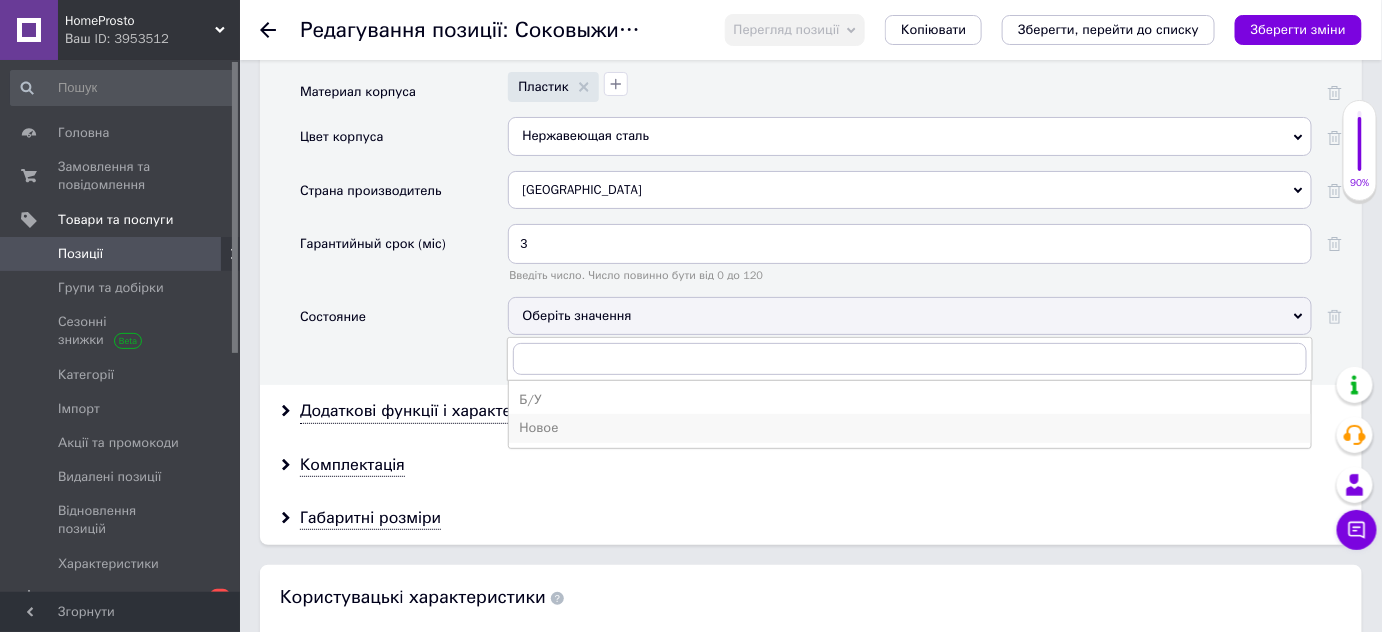 click on "Новое" at bounding box center (910, 428) 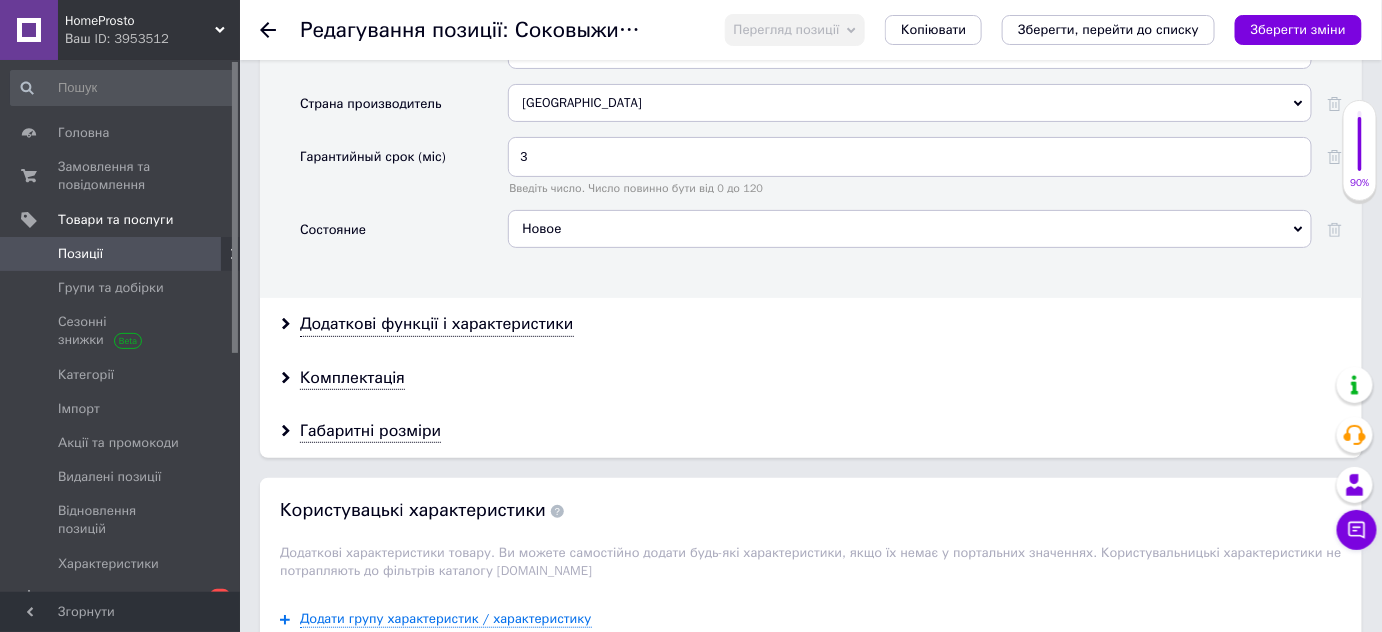 scroll, scrollTop: 2636, scrollLeft: 0, axis: vertical 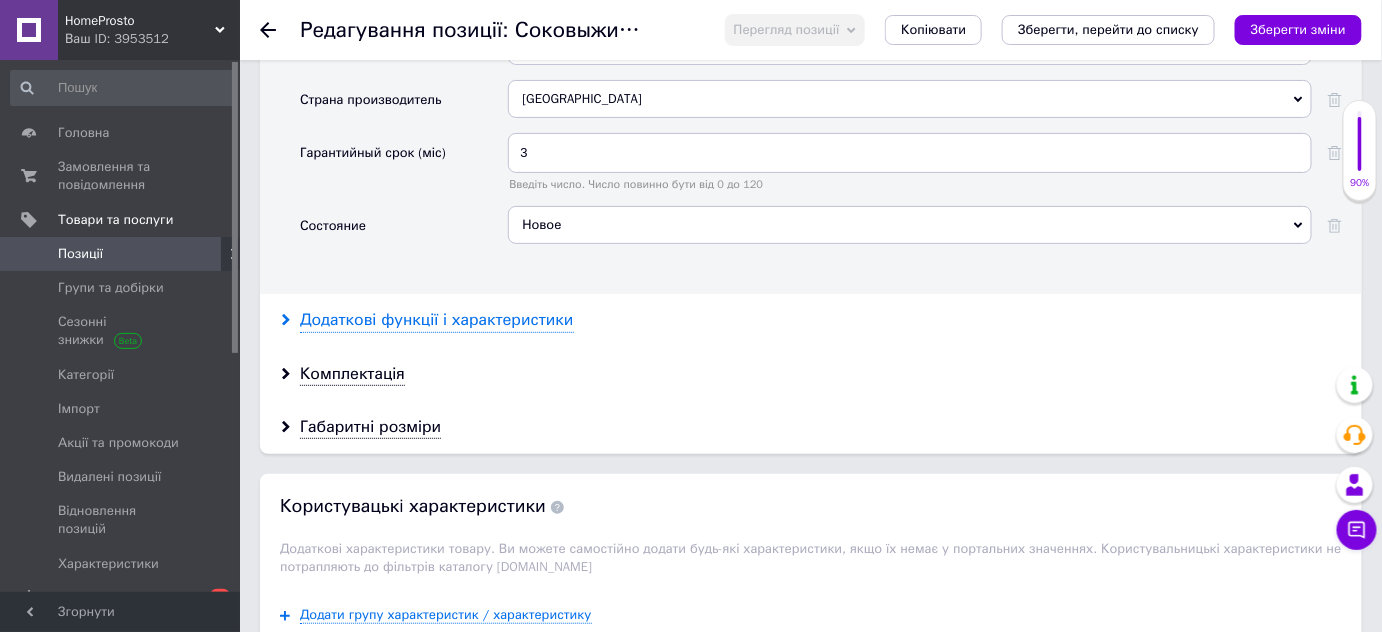 click on "Додаткові функції і характеристики" at bounding box center (437, 320) 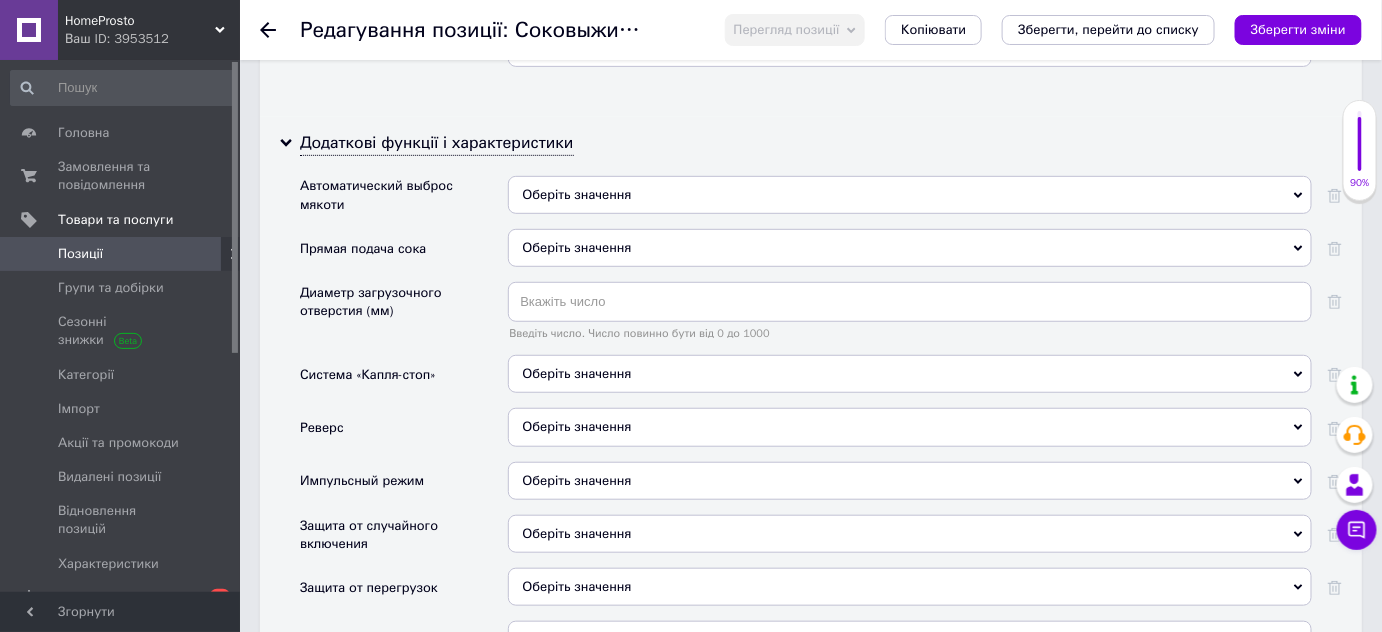 scroll, scrollTop: 2818, scrollLeft: 0, axis: vertical 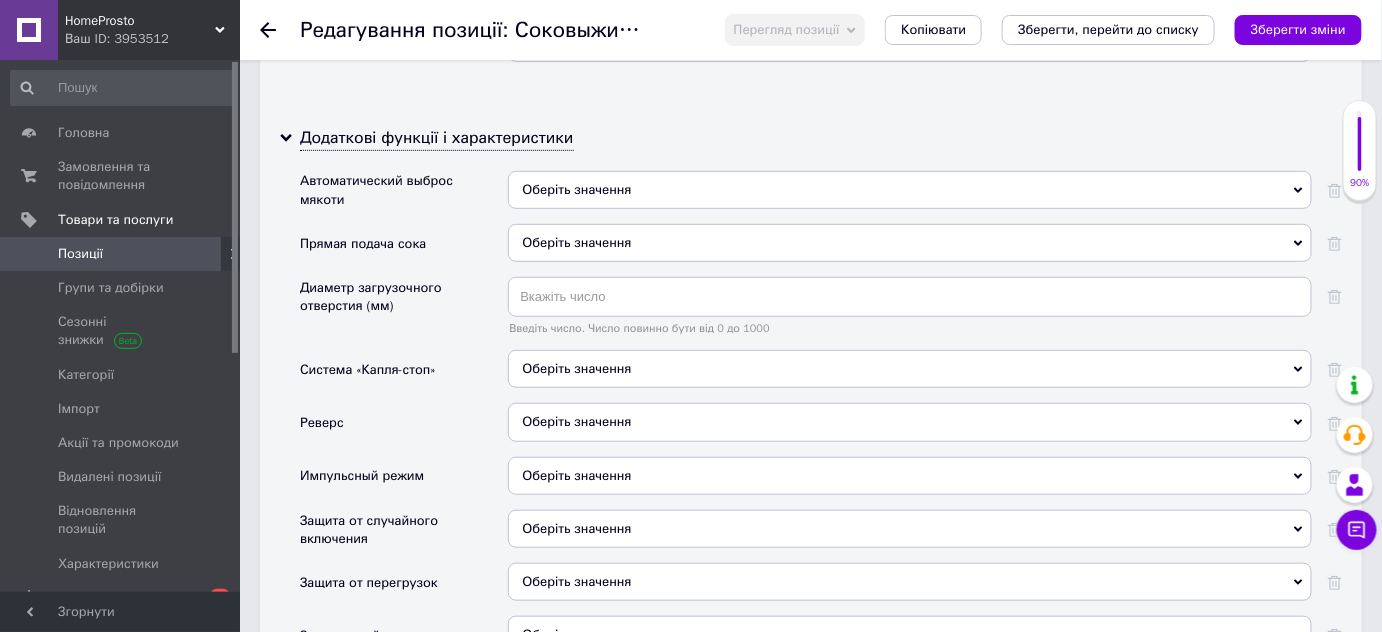 click on "Оберіть значення" at bounding box center [576, 189] 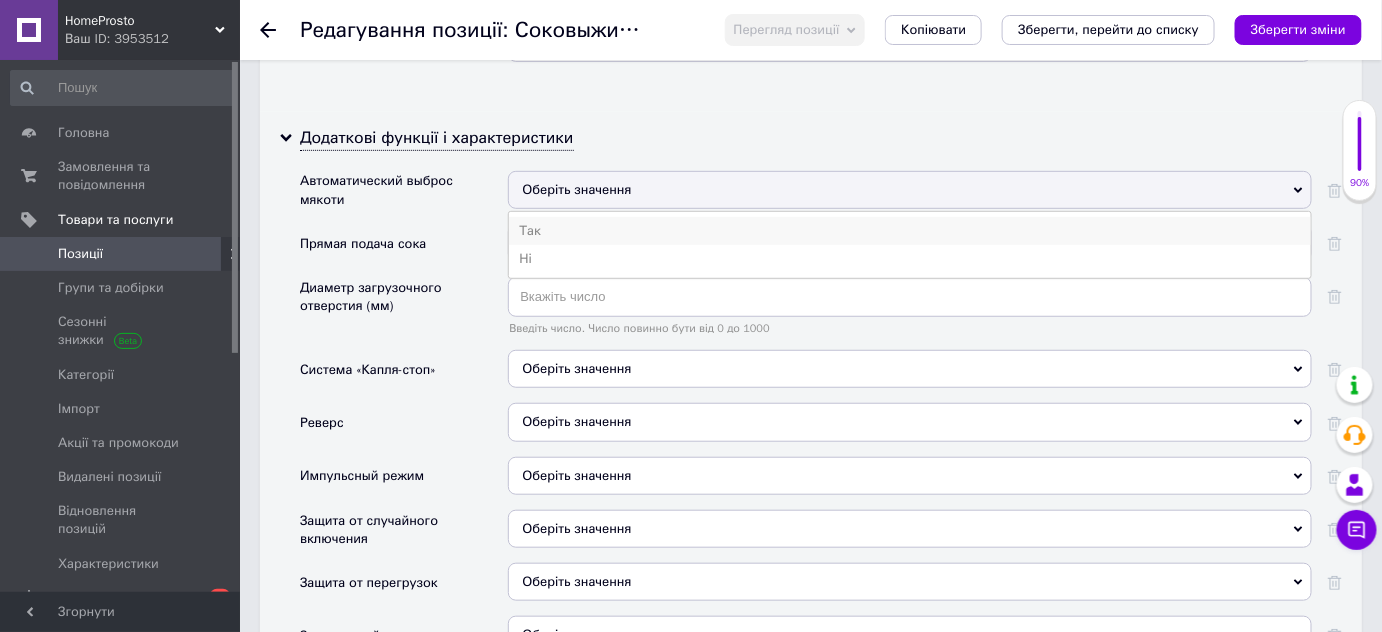click on "Так" at bounding box center [910, 231] 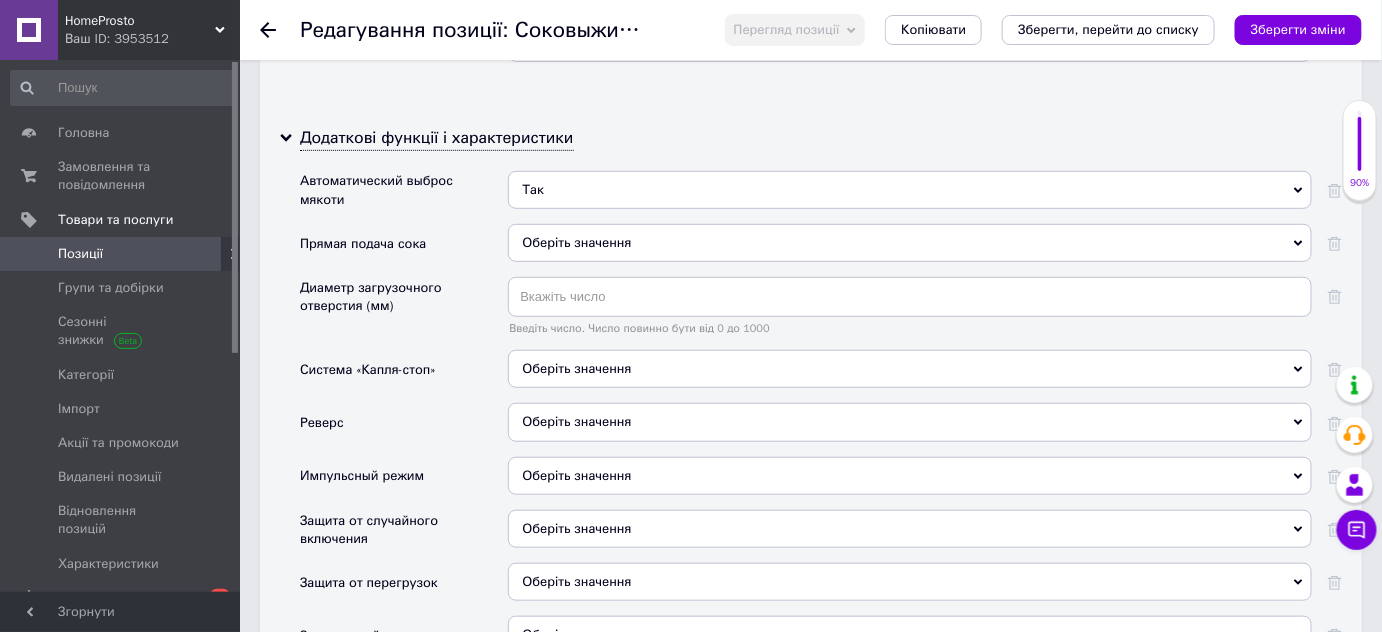 click on "Оберіть значення" at bounding box center (576, 368) 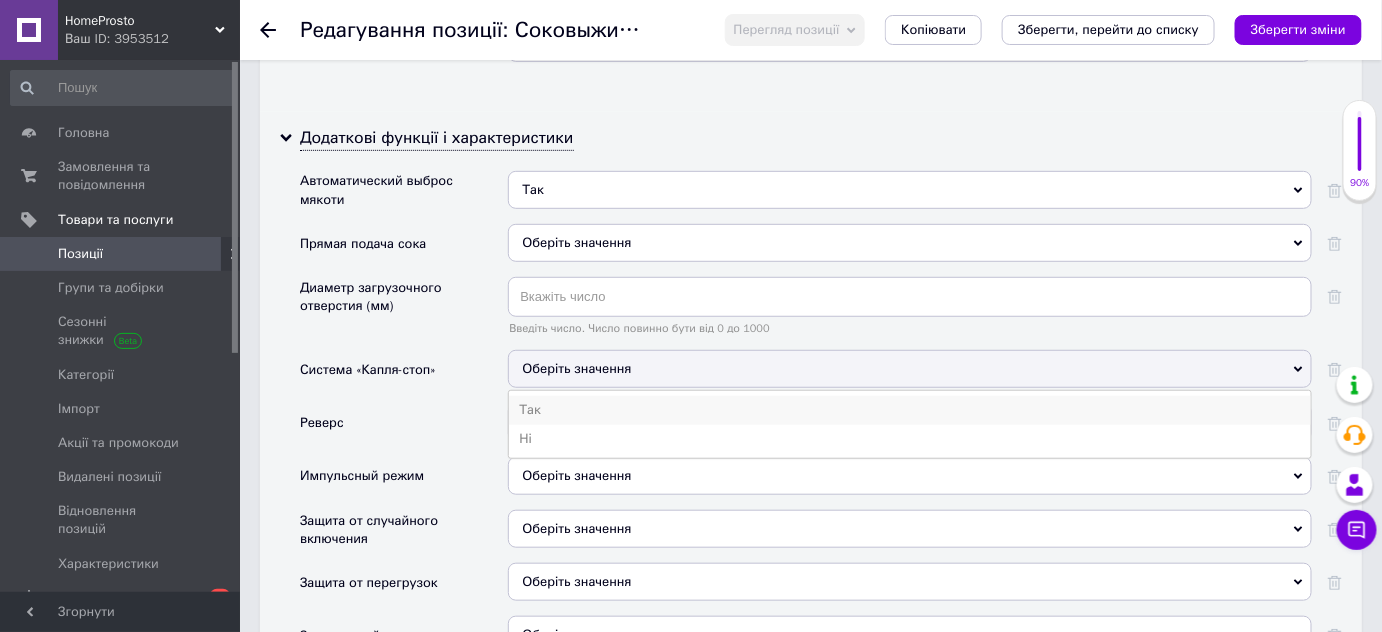 click on "Так" at bounding box center (910, 410) 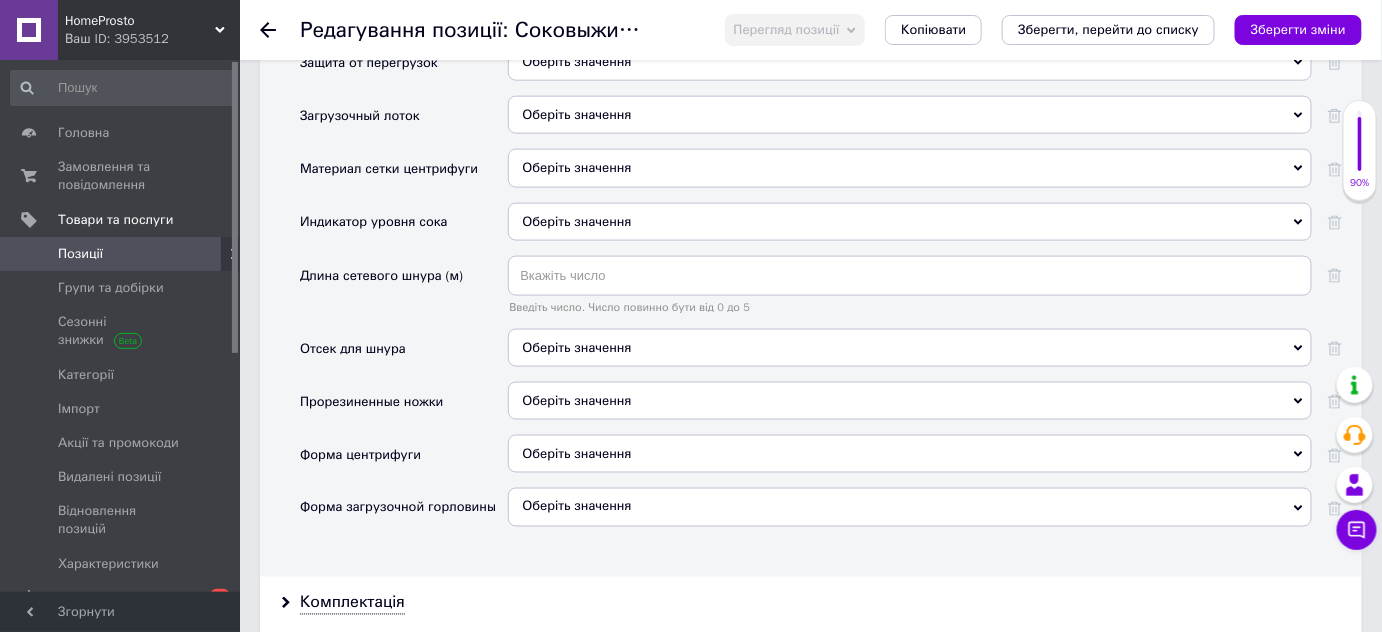 scroll, scrollTop: 3363, scrollLeft: 0, axis: vertical 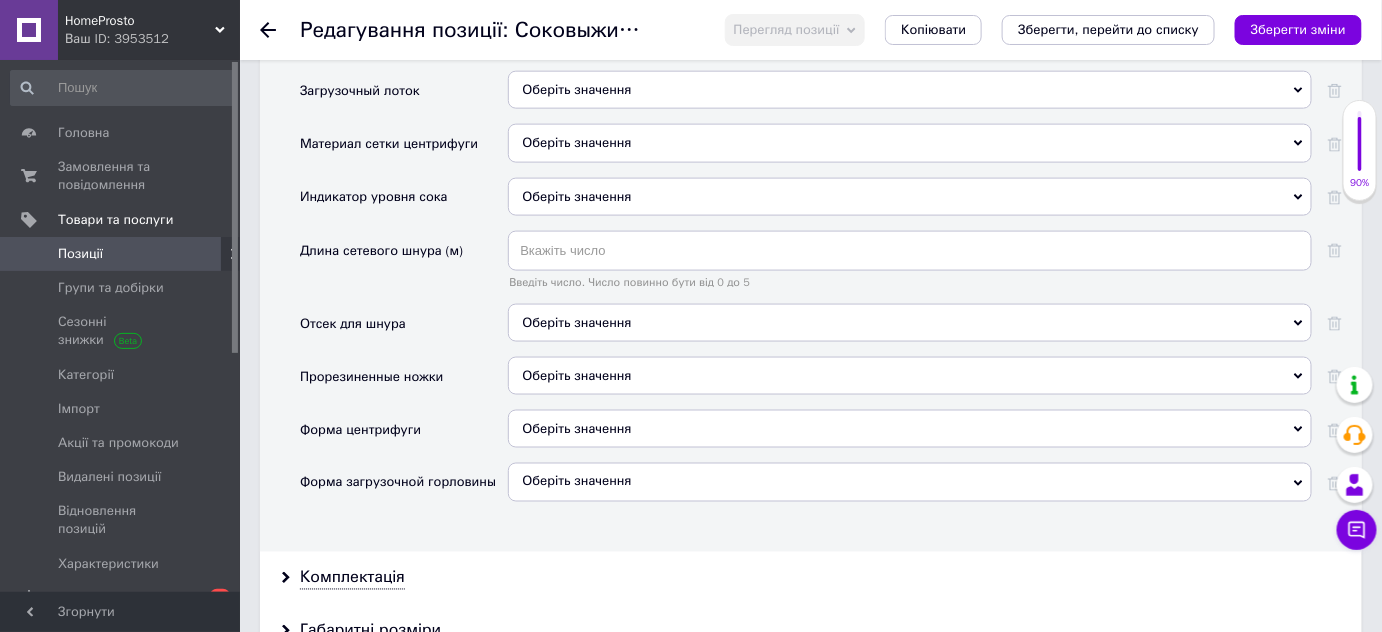 click on "Оберіть значення" at bounding box center [910, 429] 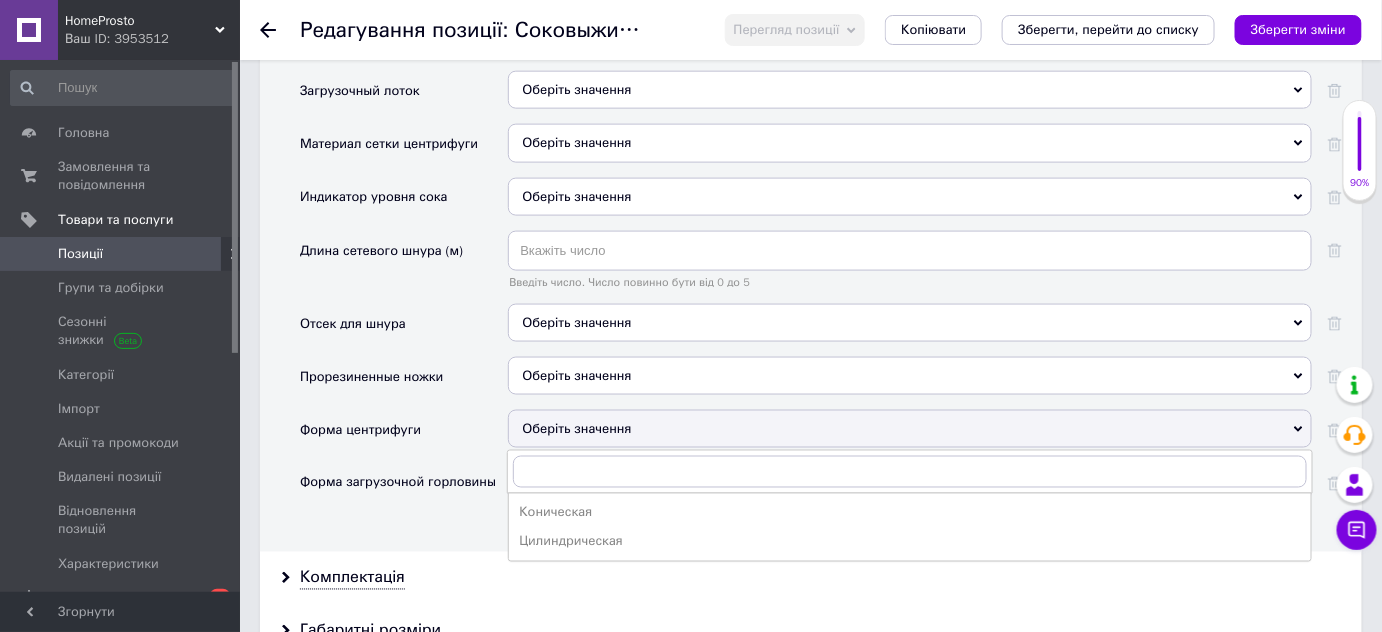 click on "Оберіть значення" at bounding box center [910, 429] 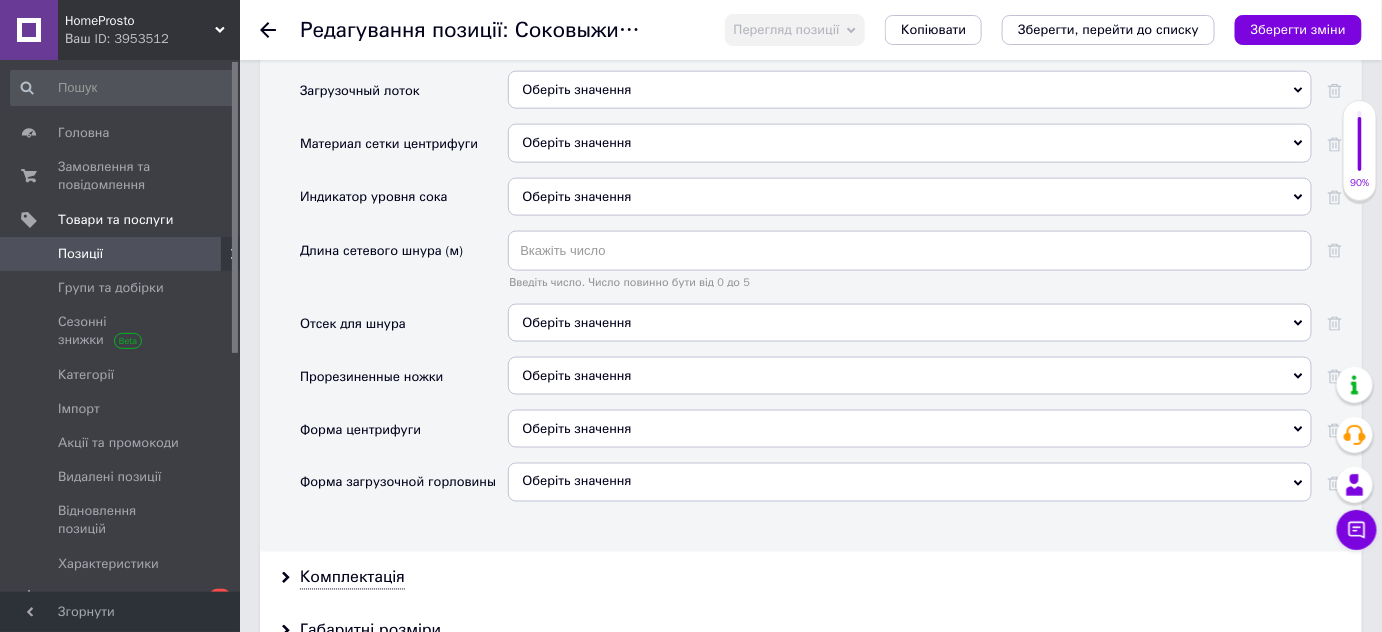 click on "Оберіть значення" at bounding box center [910, 482] 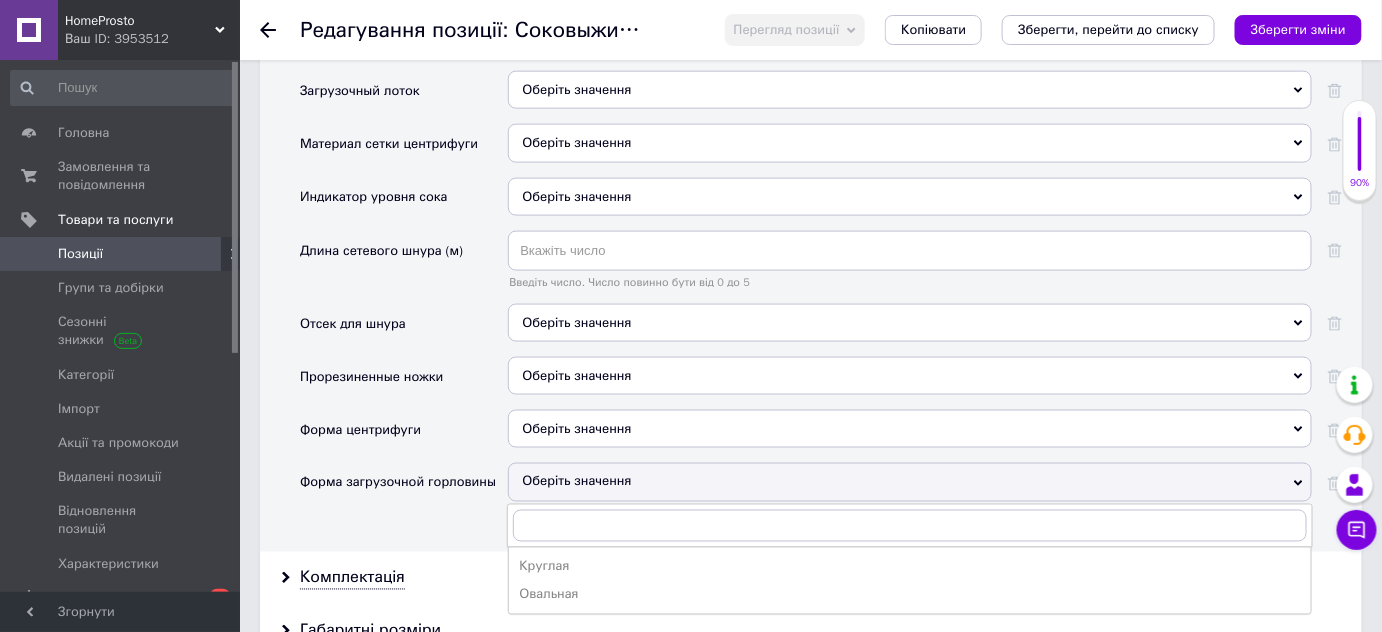 click on "Оберіть значення" at bounding box center (910, 482) 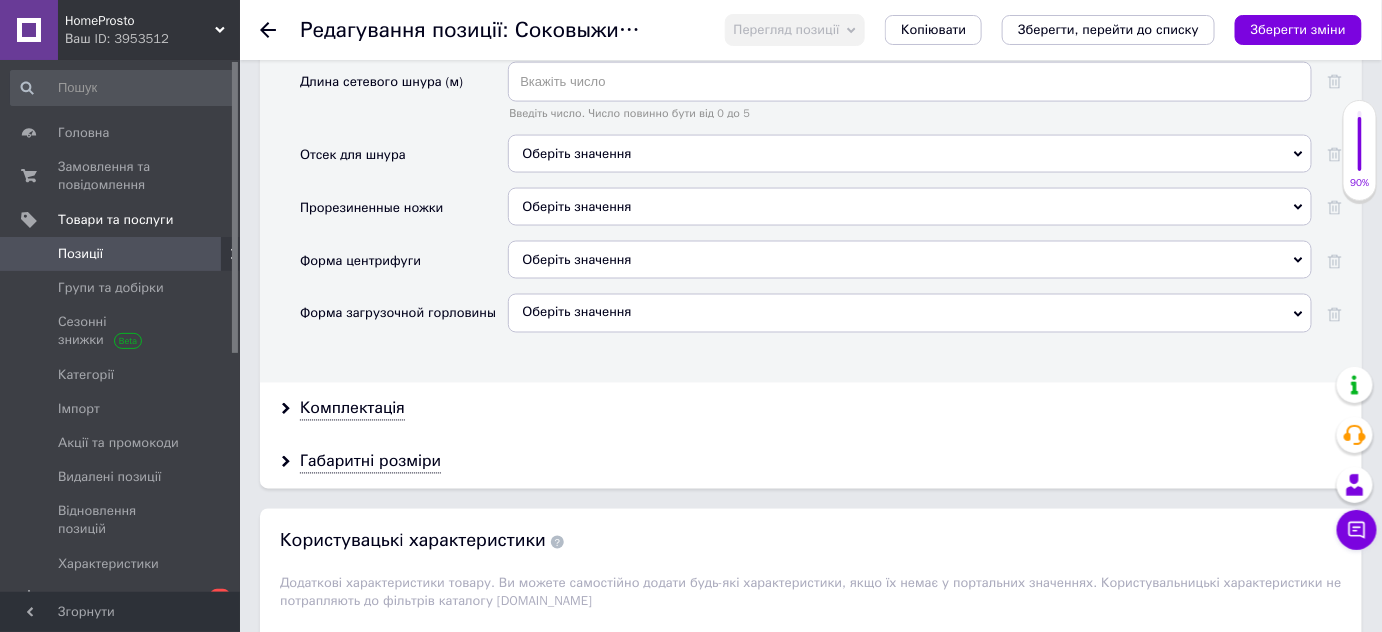 scroll, scrollTop: 3545, scrollLeft: 0, axis: vertical 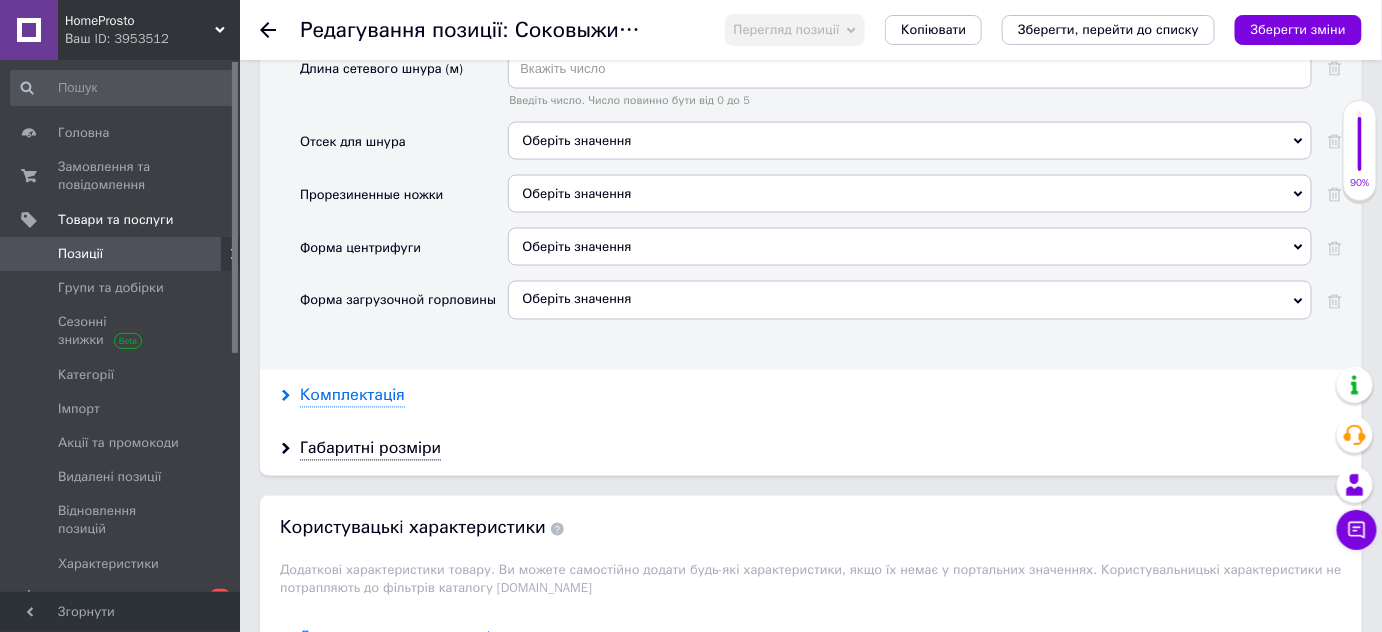 click on "Комплектація" at bounding box center (352, 396) 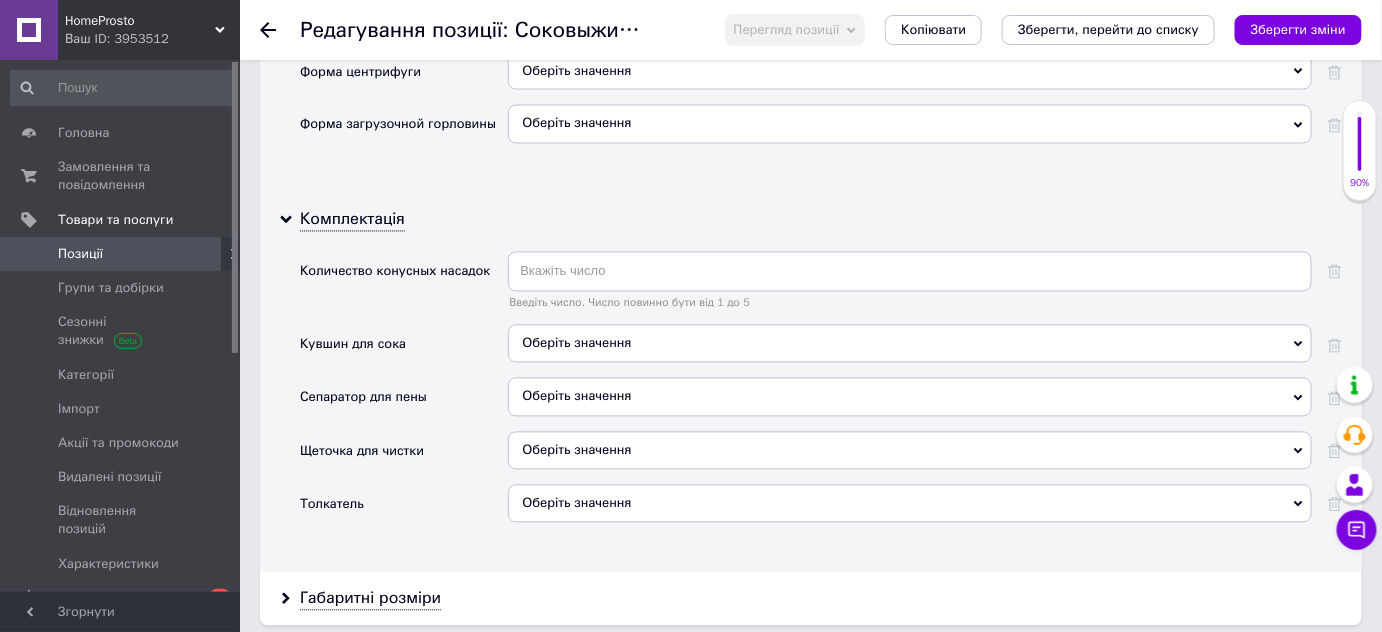 scroll, scrollTop: 3727, scrollLeft: 0, axis: vertical 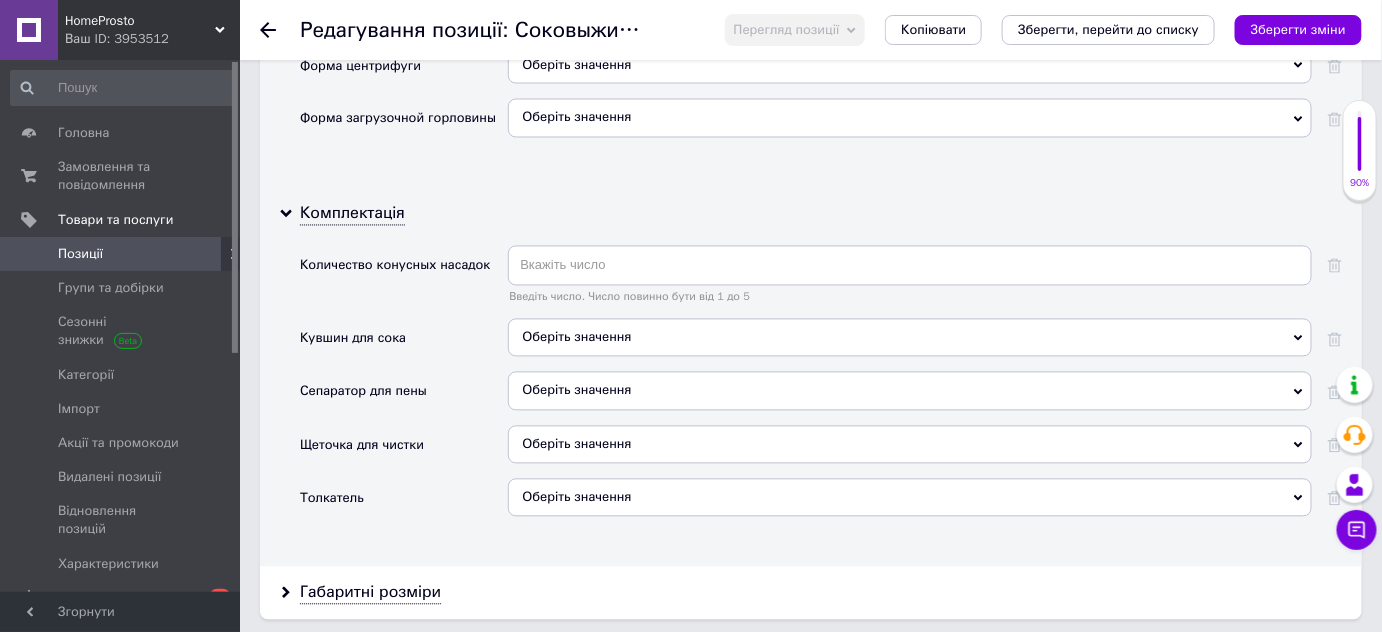 click on "Оберіть значення" at bounding box center [576, 337] 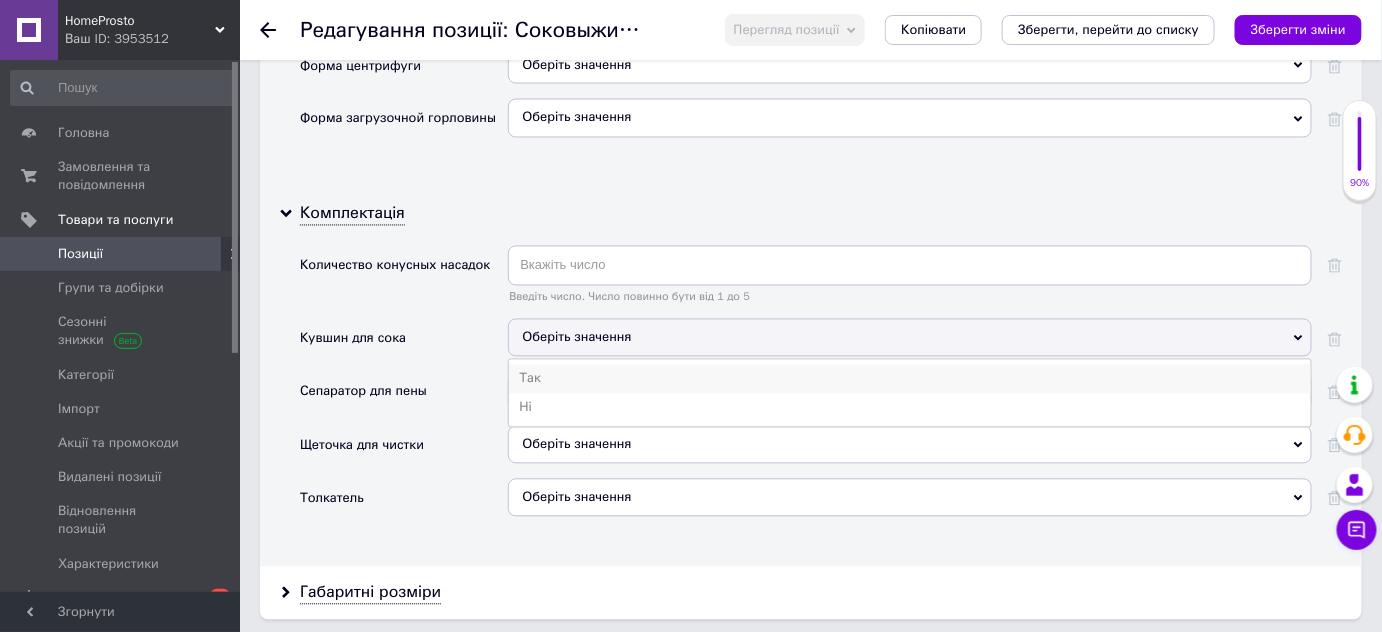 click on "Так" at bounding box center (910, 379) 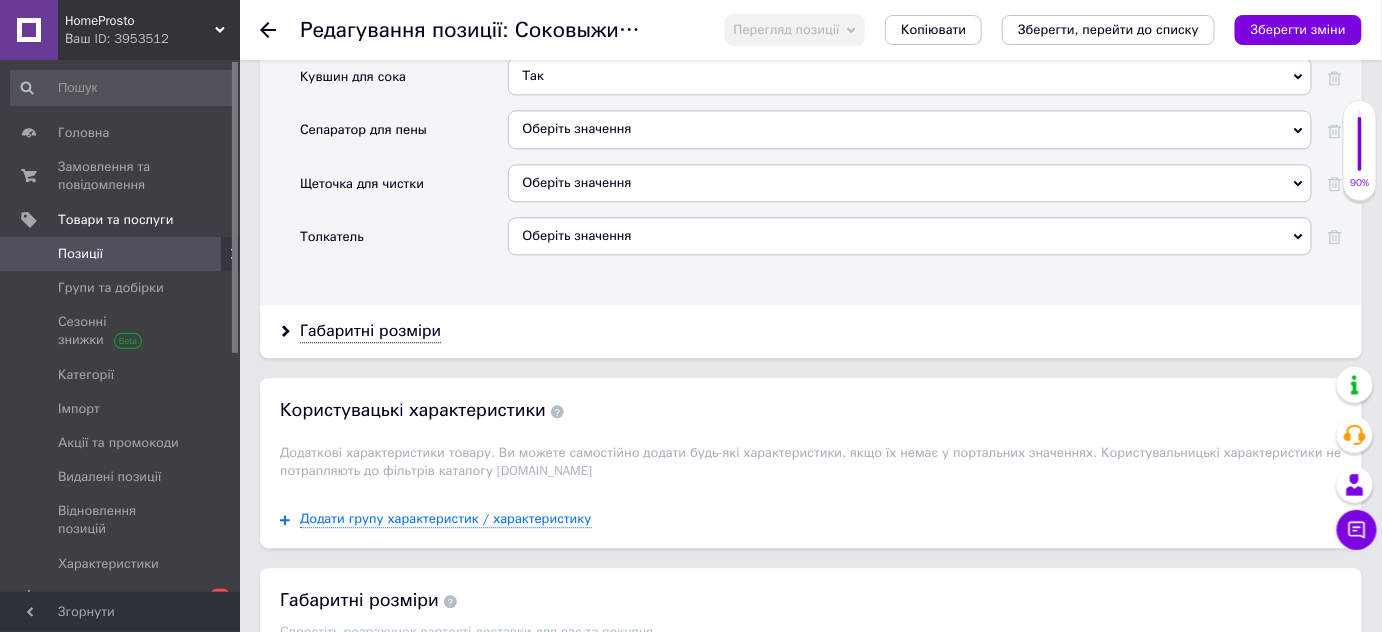 scroll, scrollTop: 4000, scrollLeft: 0, axis: vertical 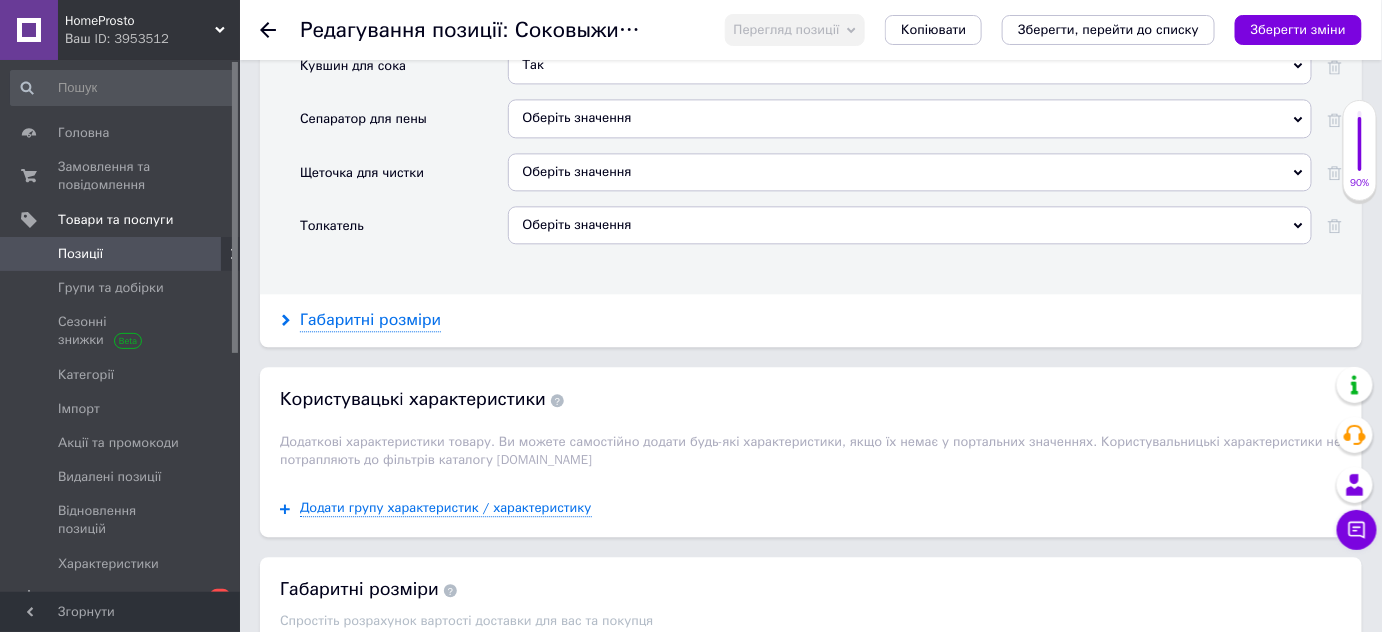 click on "Габаритні розміри" at bounding box center [370, 320] 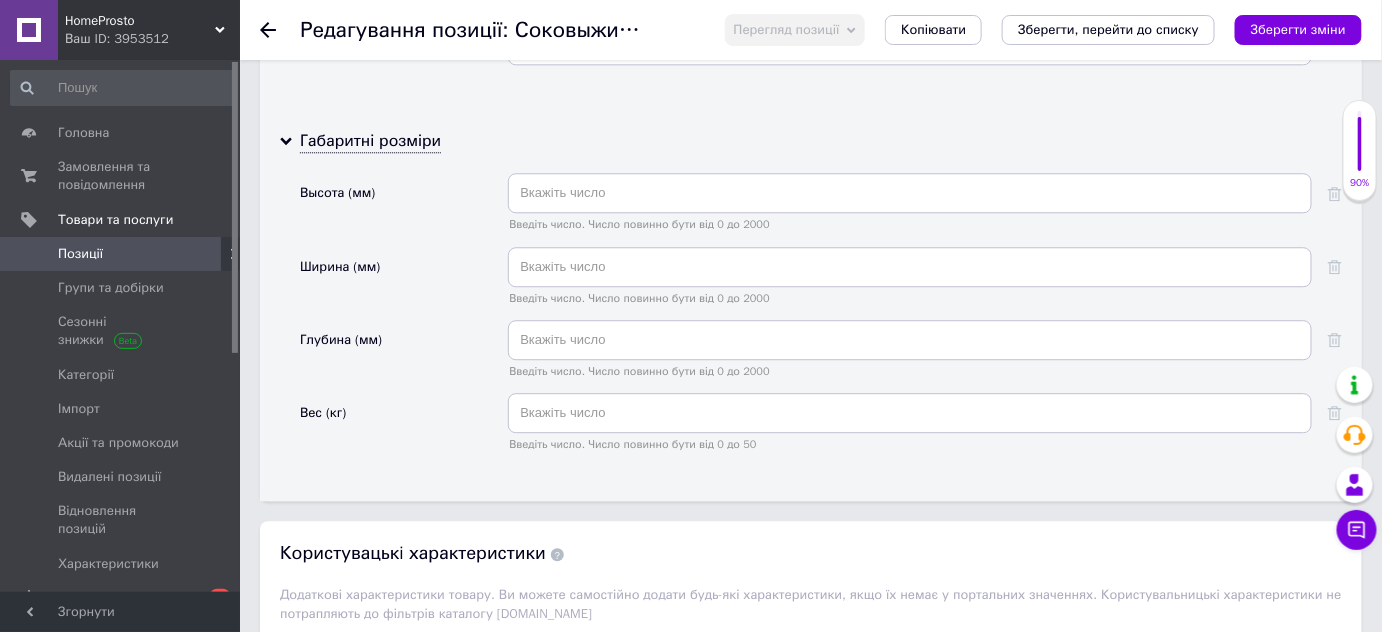 scroll, scrollTop: 4181, scrollLeft: 0, axis: vertical 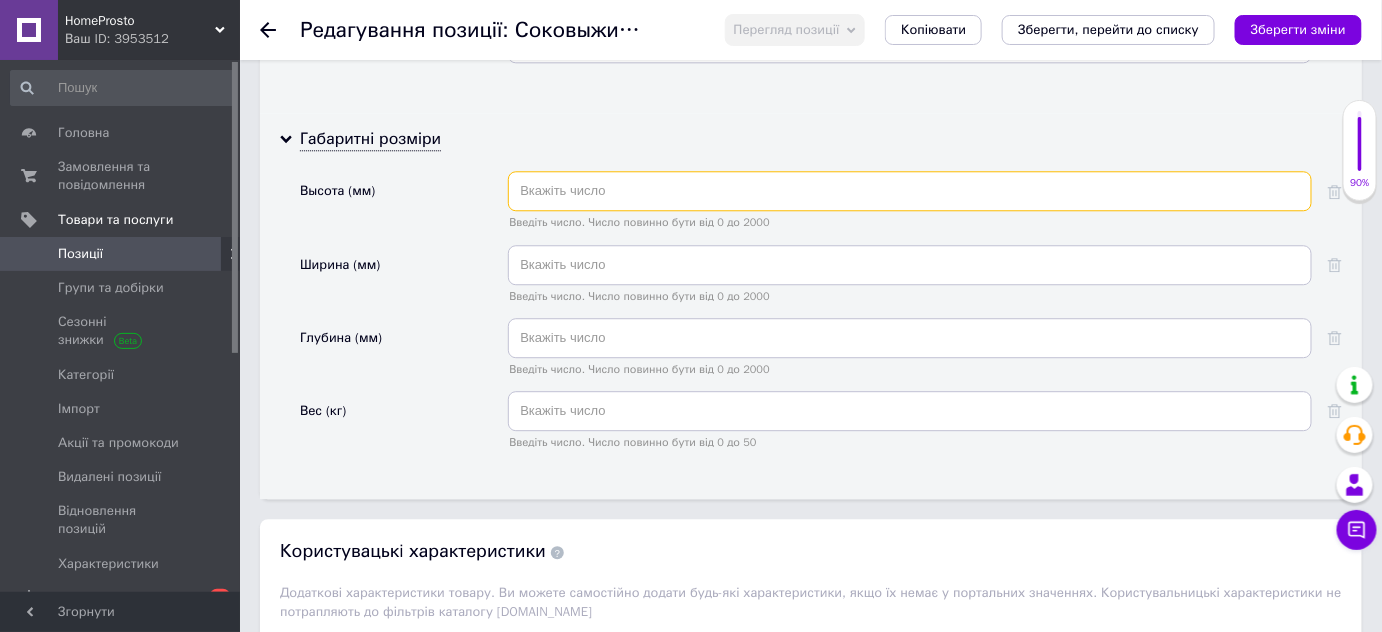 click at bounding box center (910, 191) 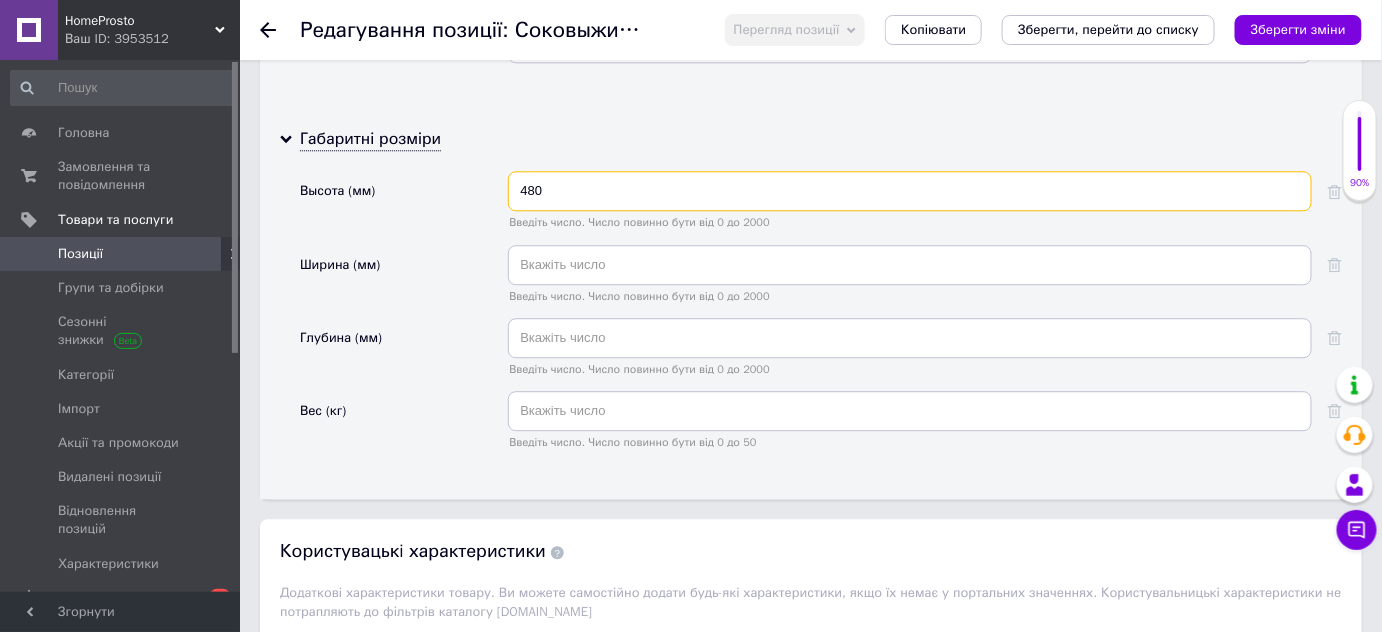 type on "480" 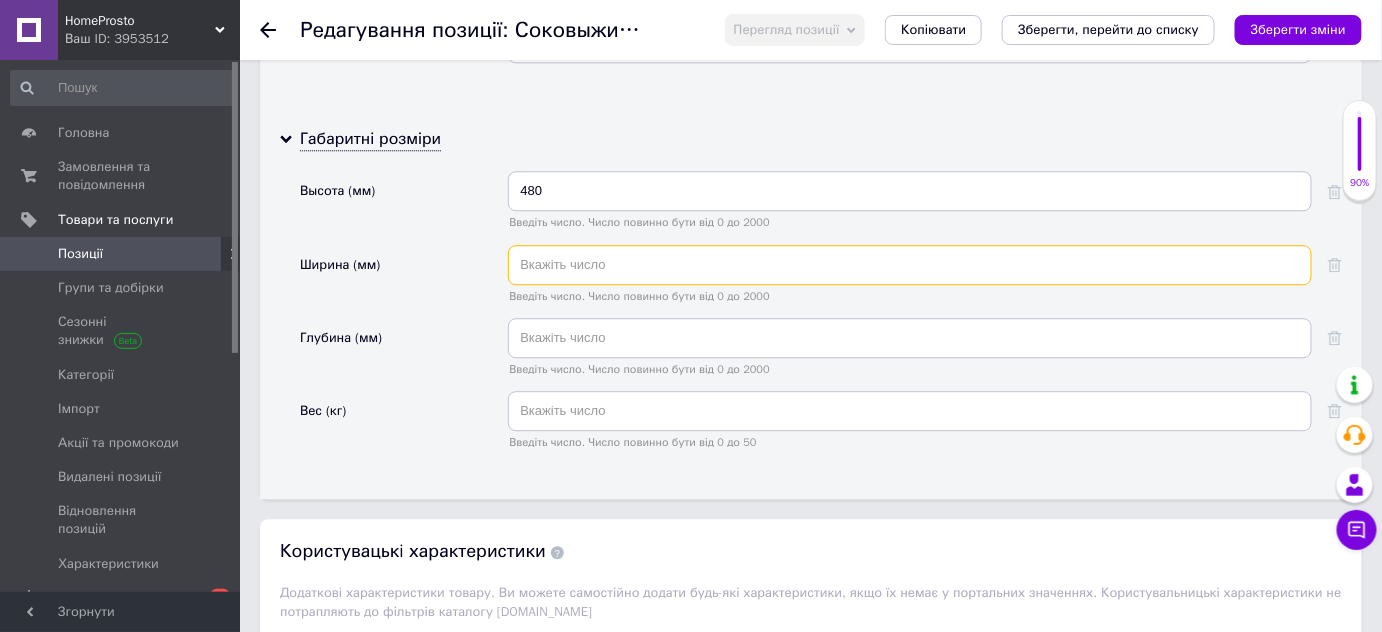 click at bounding box center [910, 265] 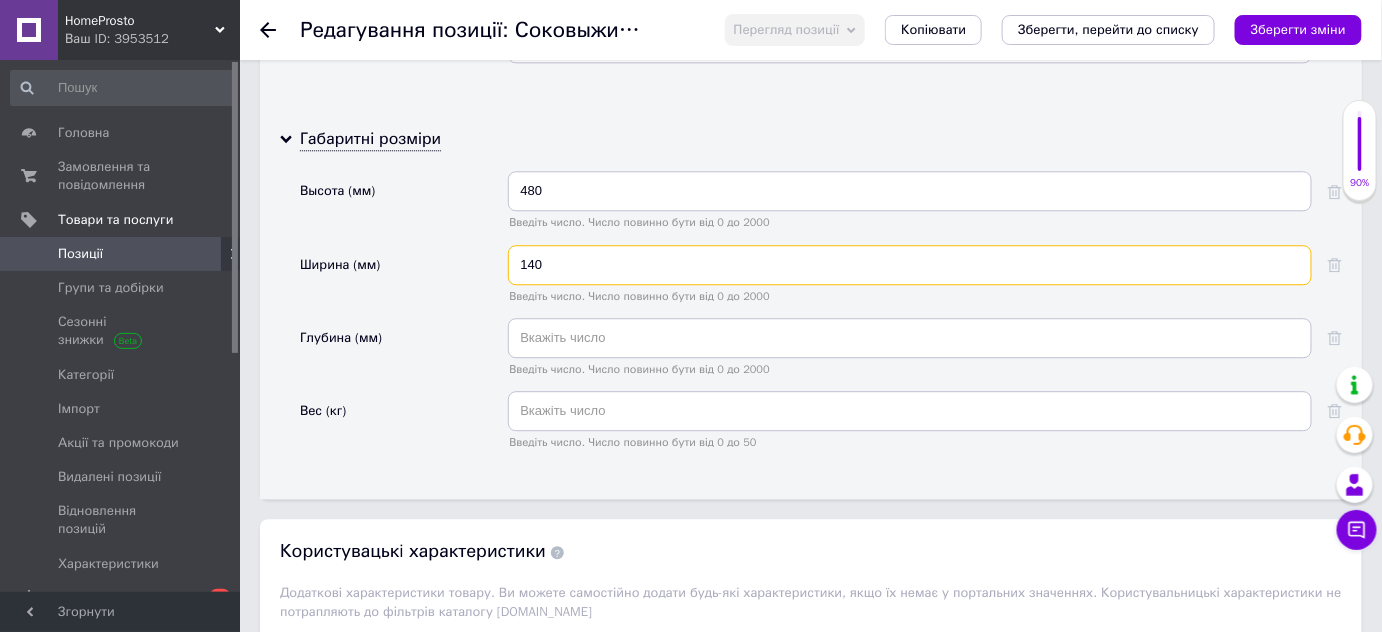 type on "140" 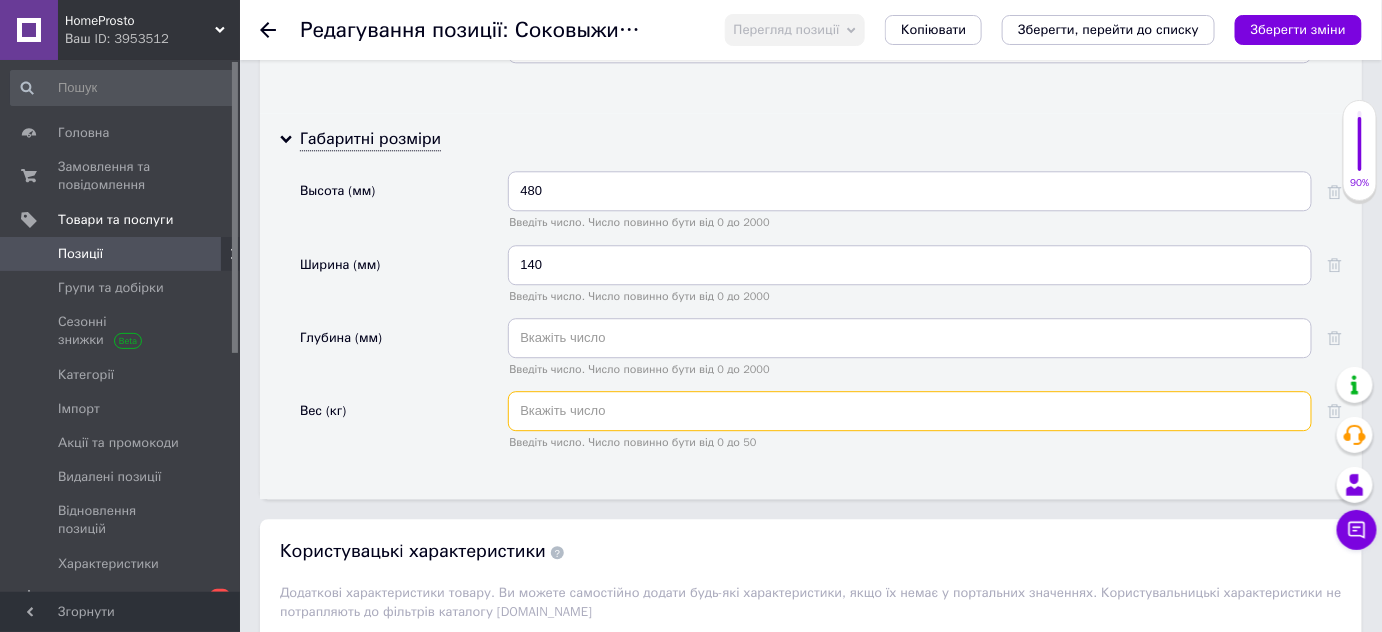 drag, startPoint x: 561, startPoint y: 362, endPoint x: 571, endPoint y: 358, distance: 10.770329 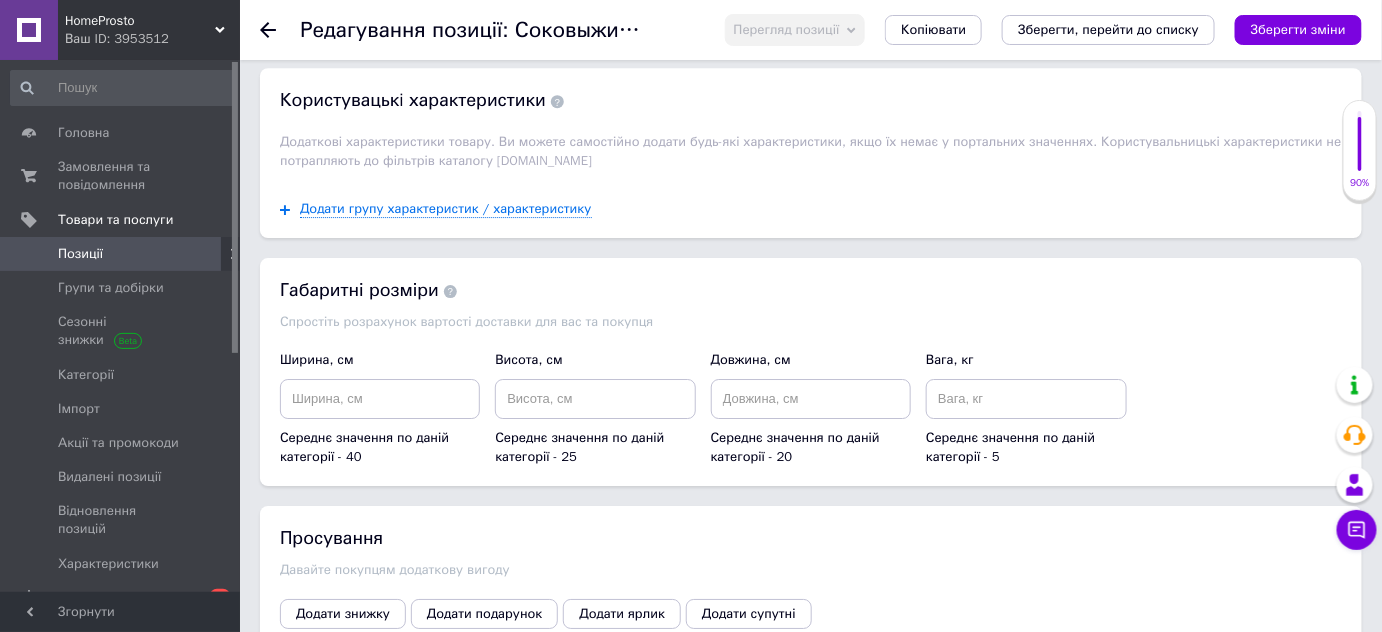 scroll, scrollTop: 4636, scrollLeft: 0, axis: vertical 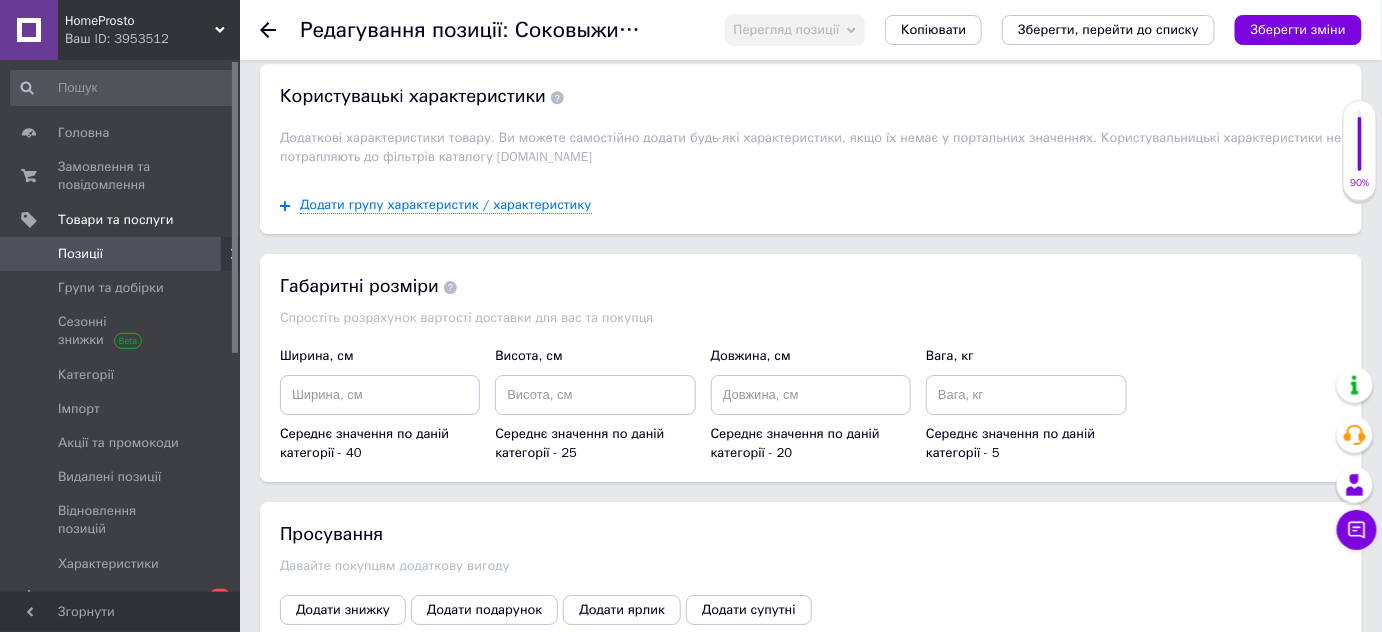 type on "3" 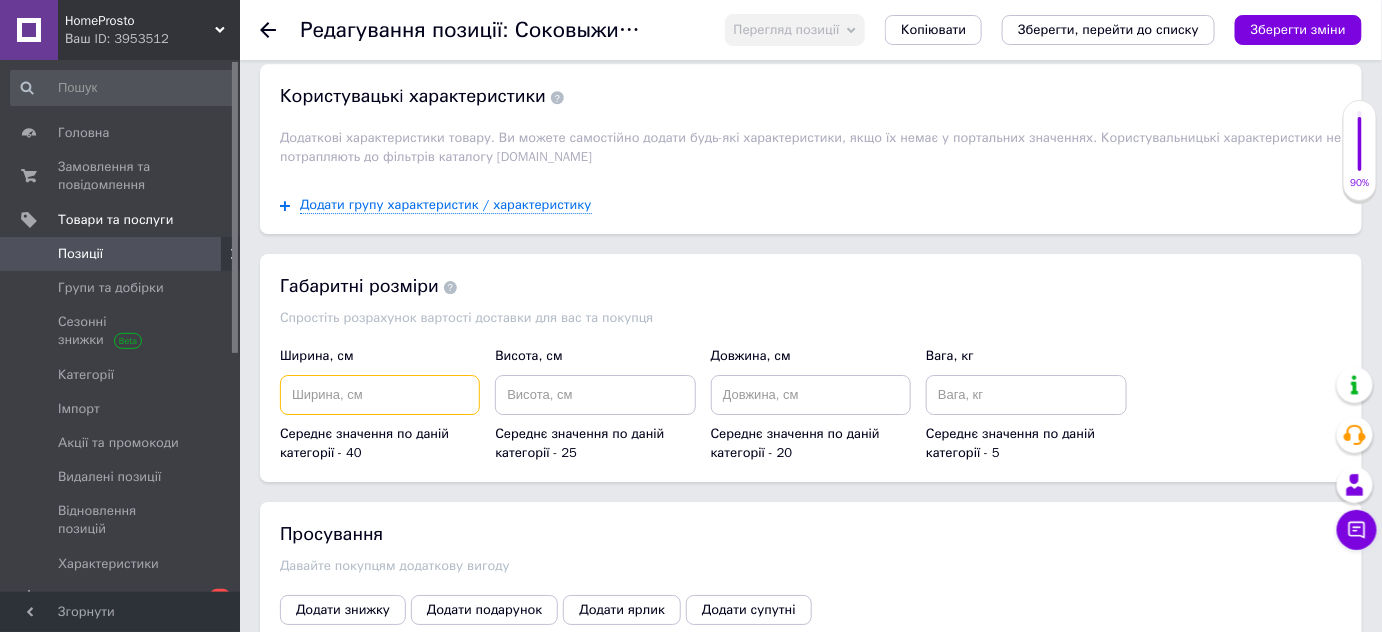click at bounding box center [380, 395] 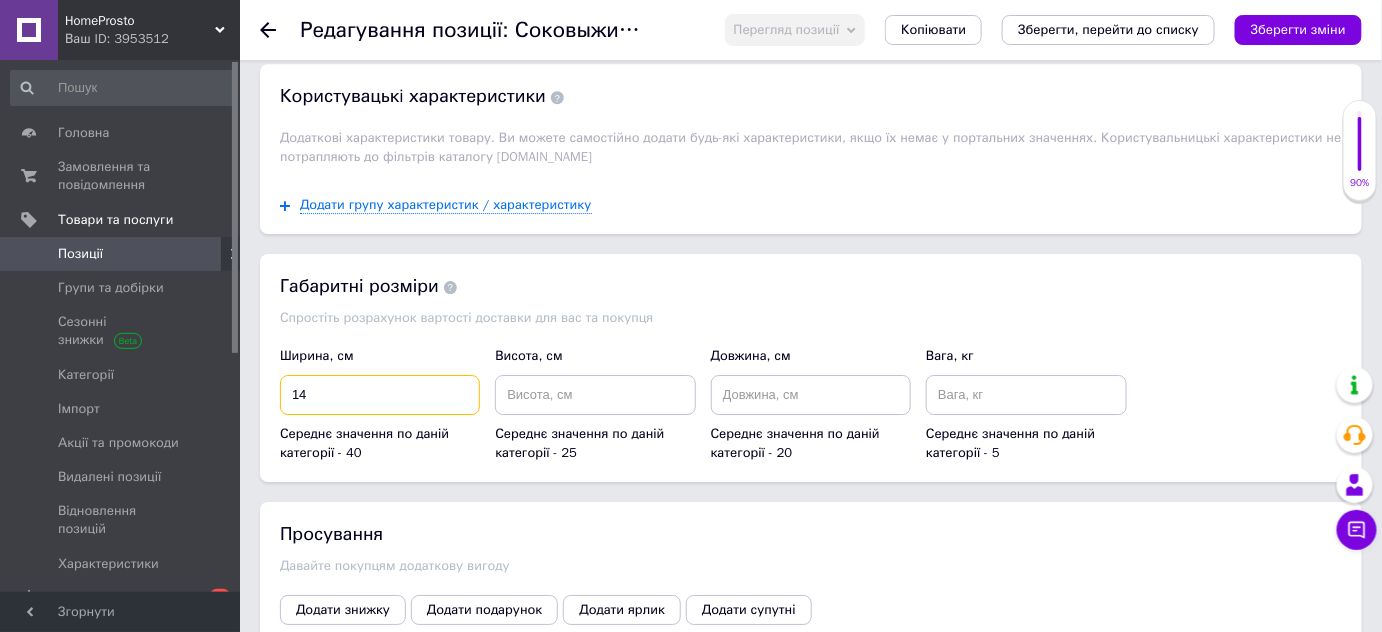 type on "14" 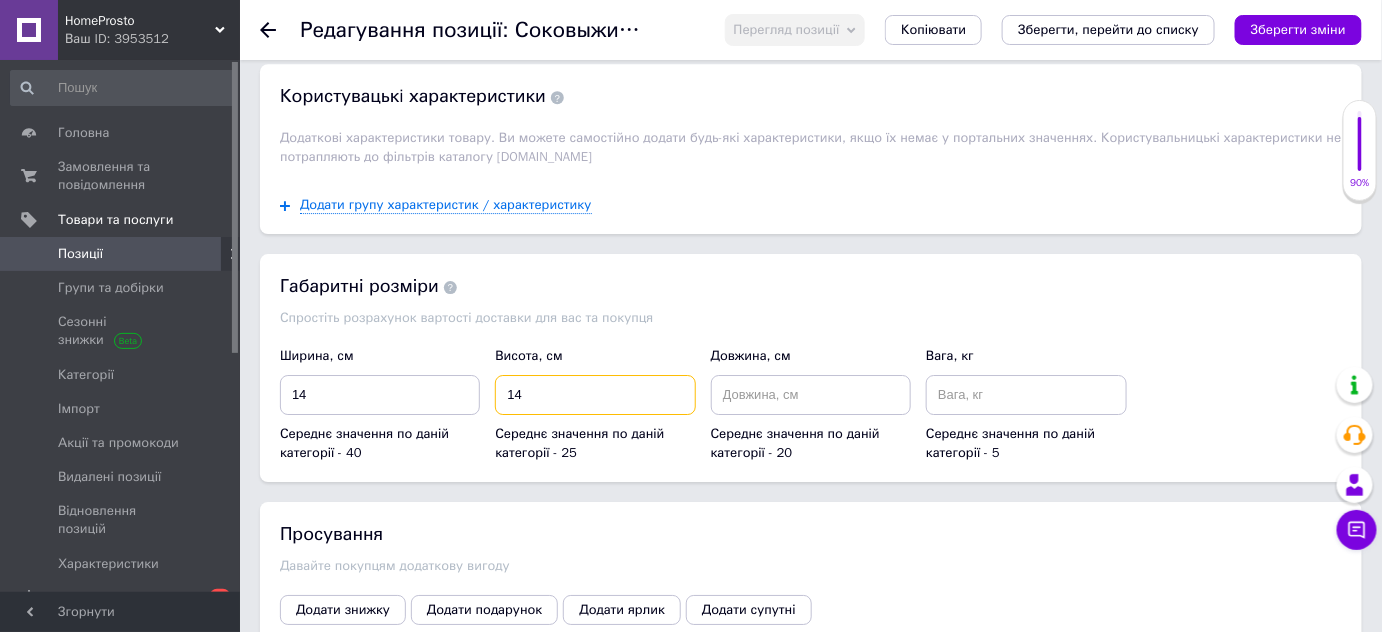 type on "14" 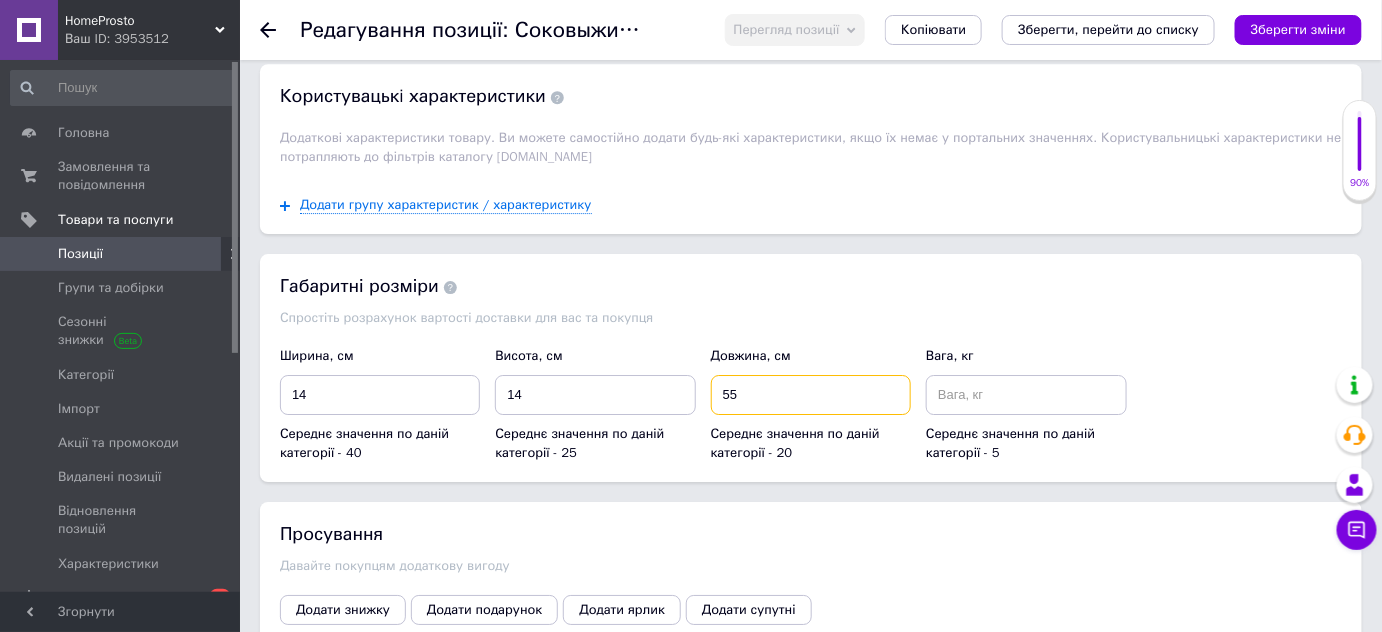 type on "55" 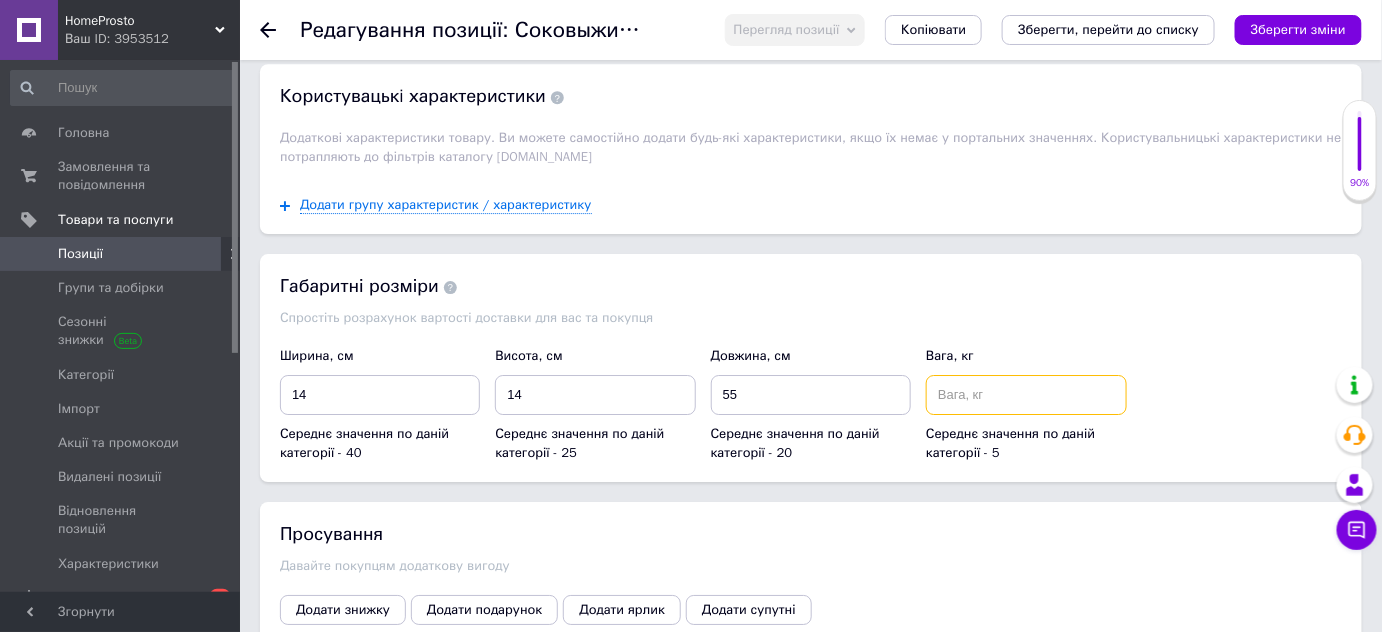 click at bounding box center (1026, 395) 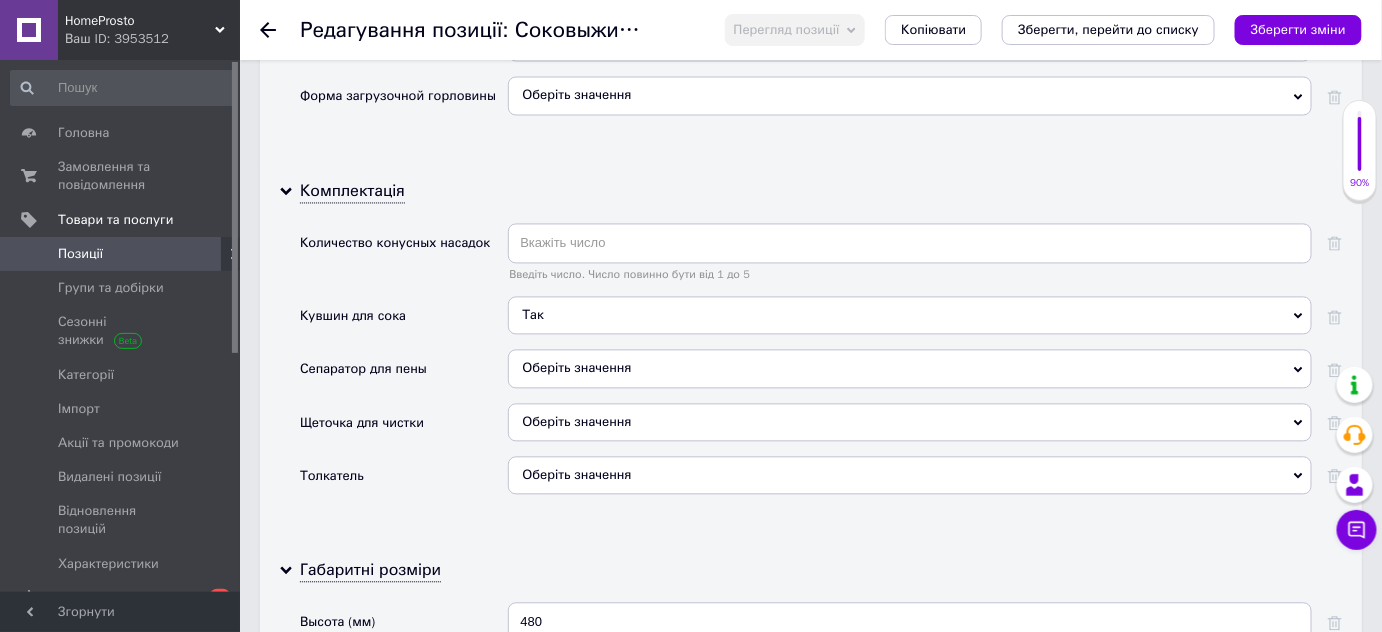 scroll, scrollTop: 3717, scrollLeft: 0, axis: vertical 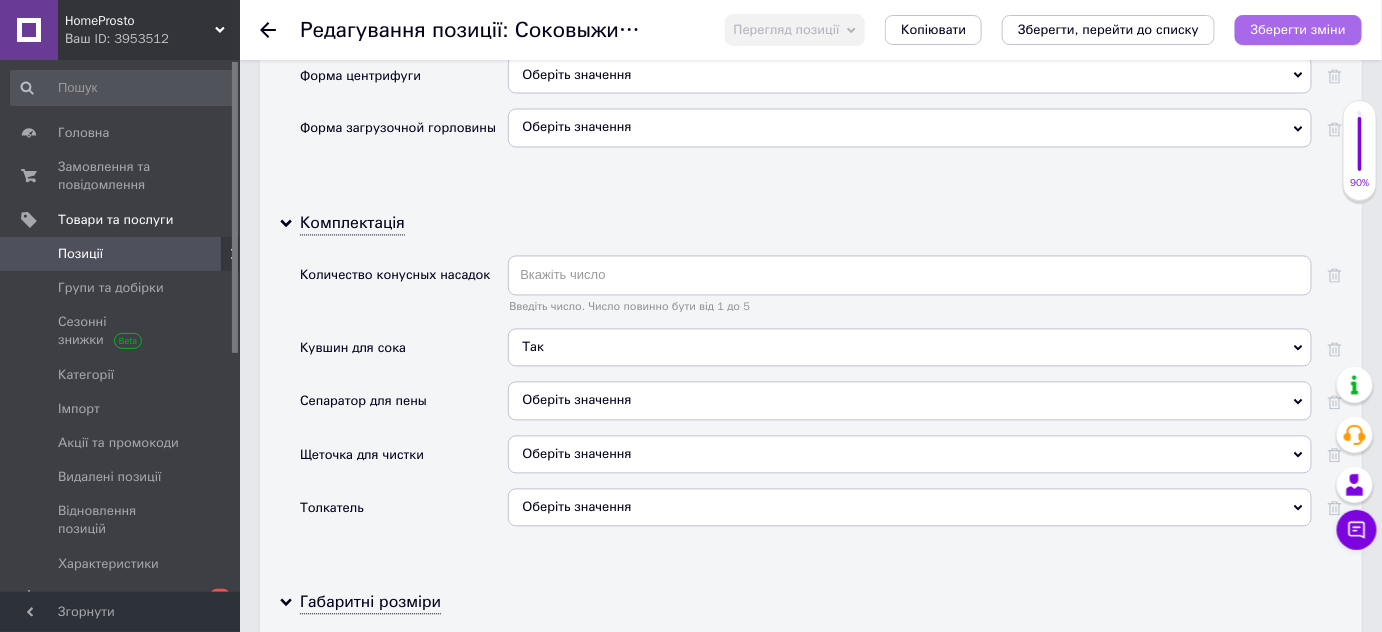 type on "3" 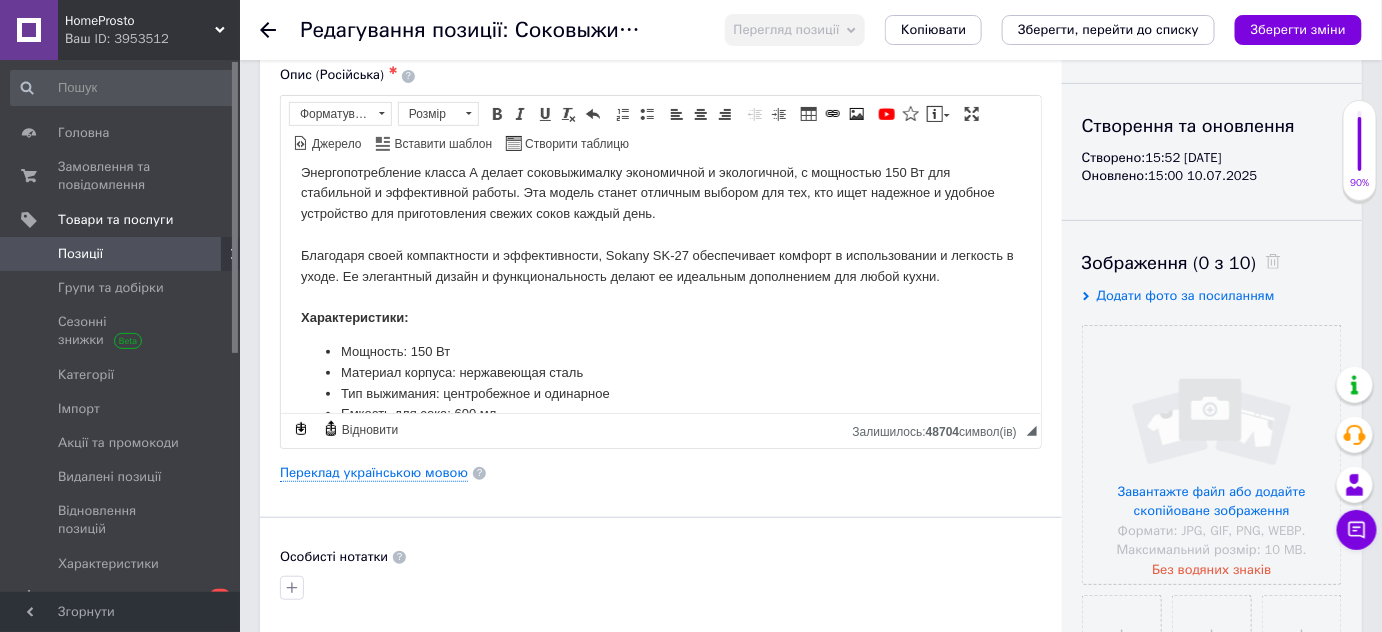 scroll, scrollTop: 181, scrollLeft: 0, axis: vertical 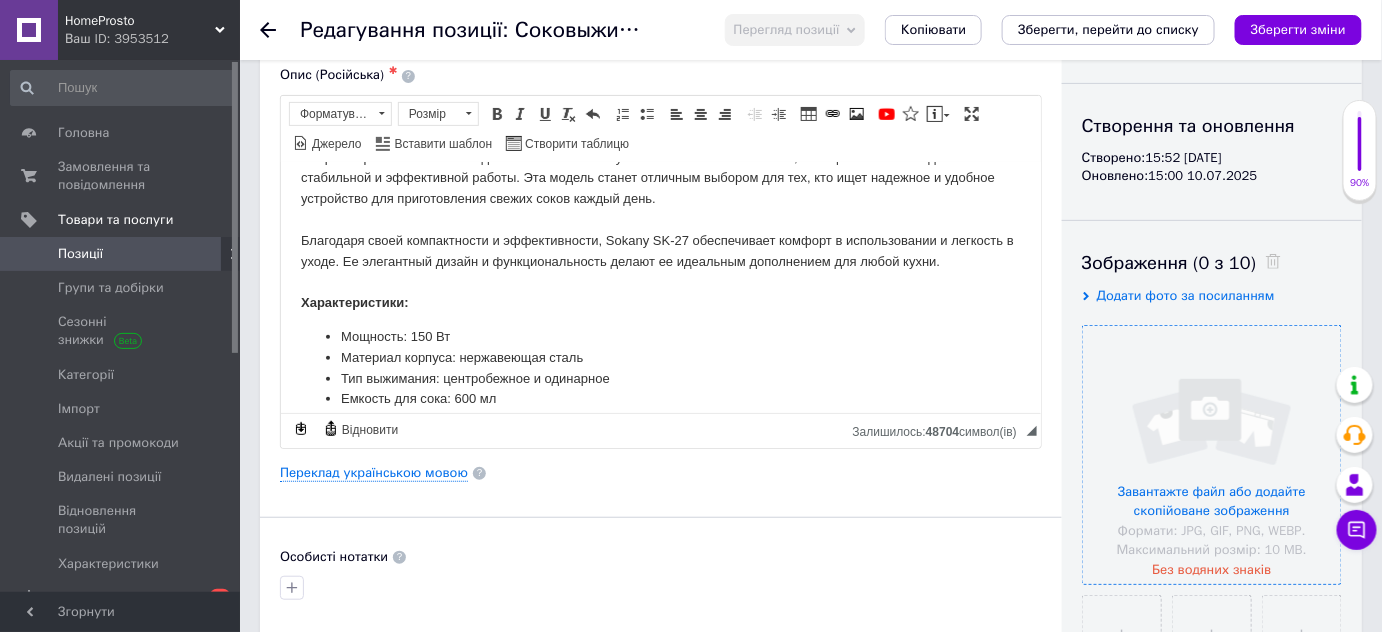 click at bounding box center [1212, 455] 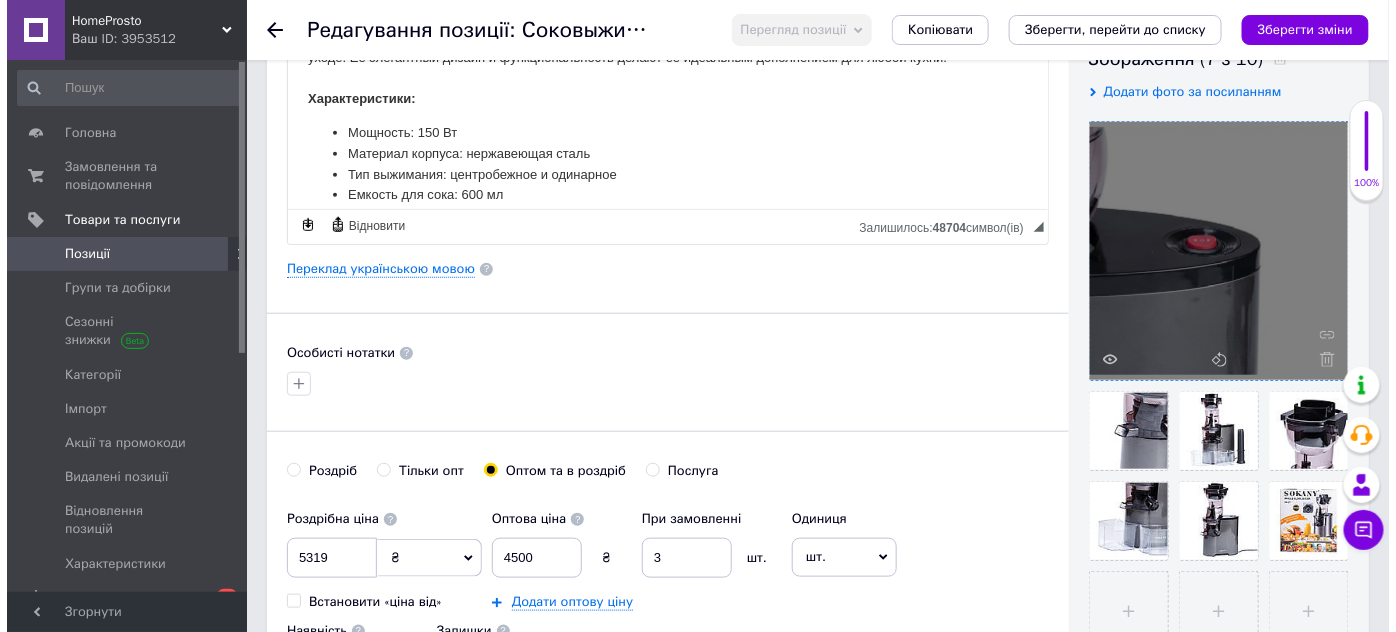 scroll, scrollTop: 445, scrollLeft: 0, axis: vertical 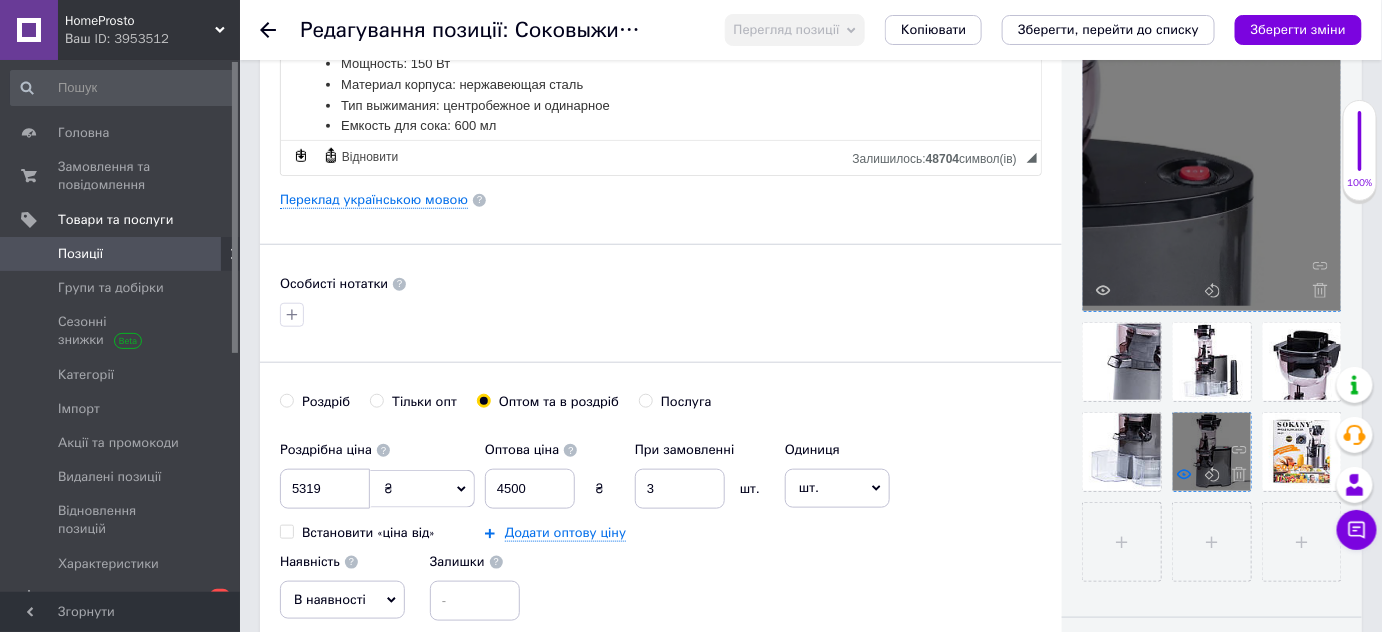 click 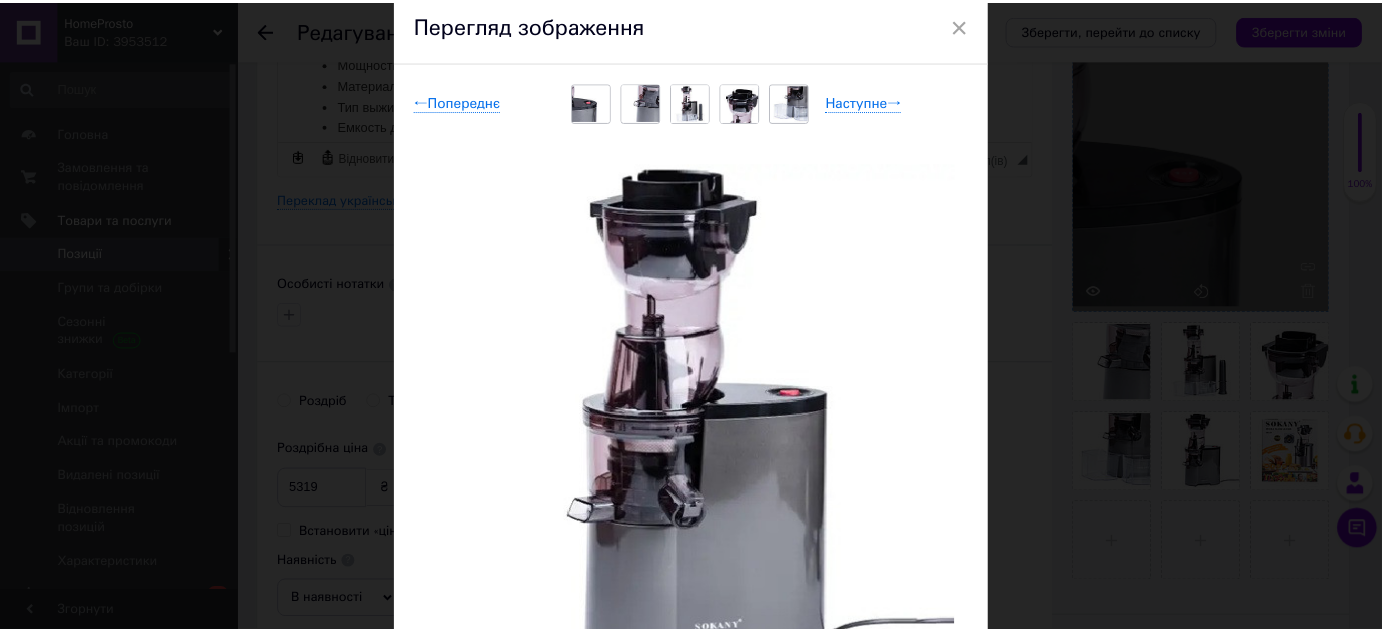 scroll, scrollTop: 0, scrollLeft: 0, axis: both 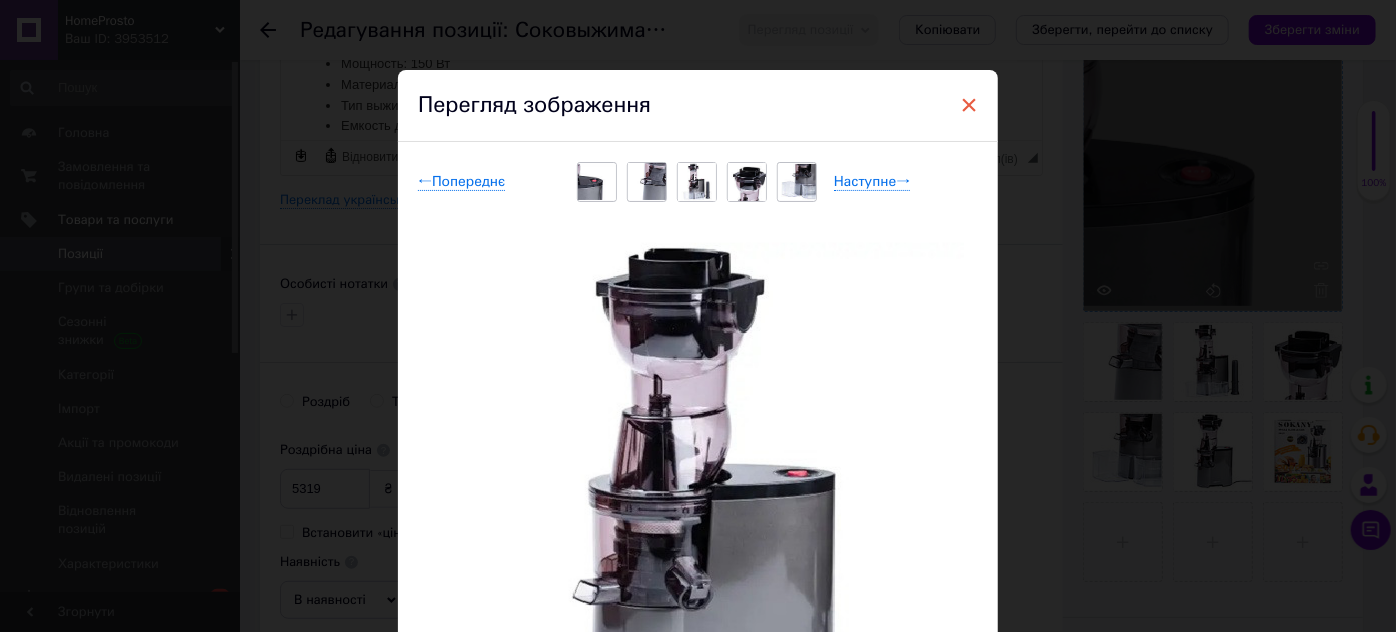 drag, startPoint x: 965, startPoint y: 103, endPoint x: 686, endPoint y: 215, distance: 300.641 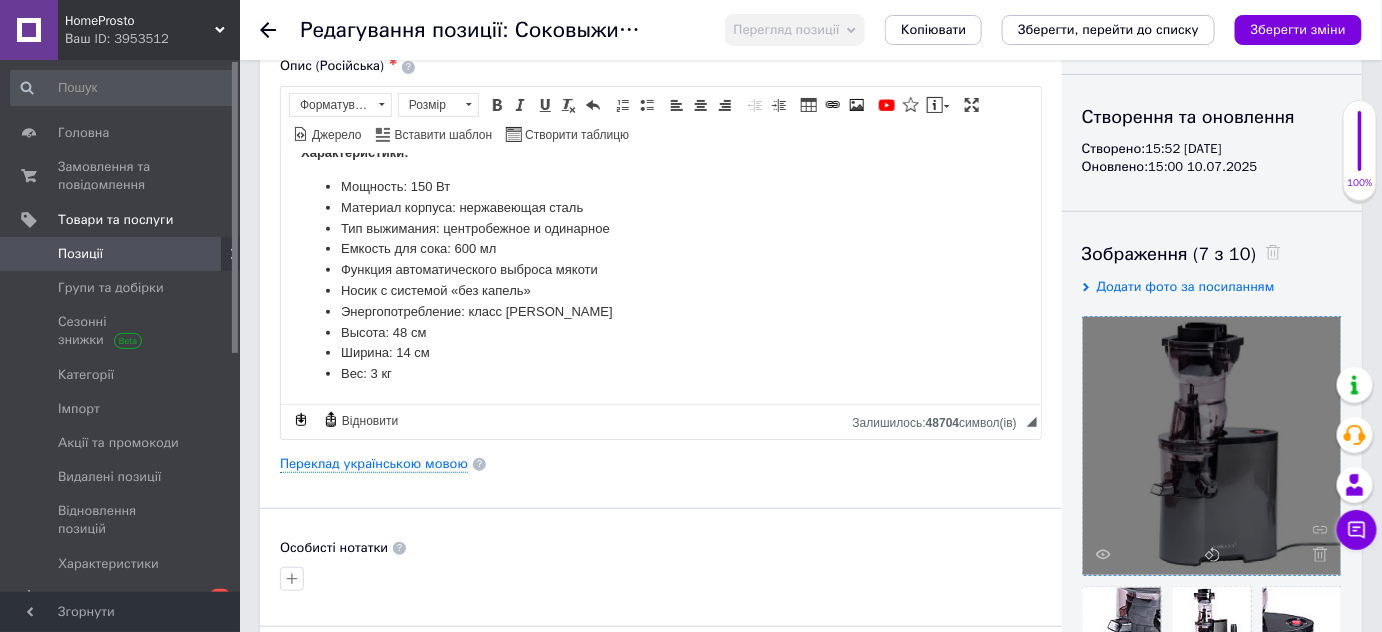 scroll, scrollTop: 363, scrollLeft: 0, axis: vertical 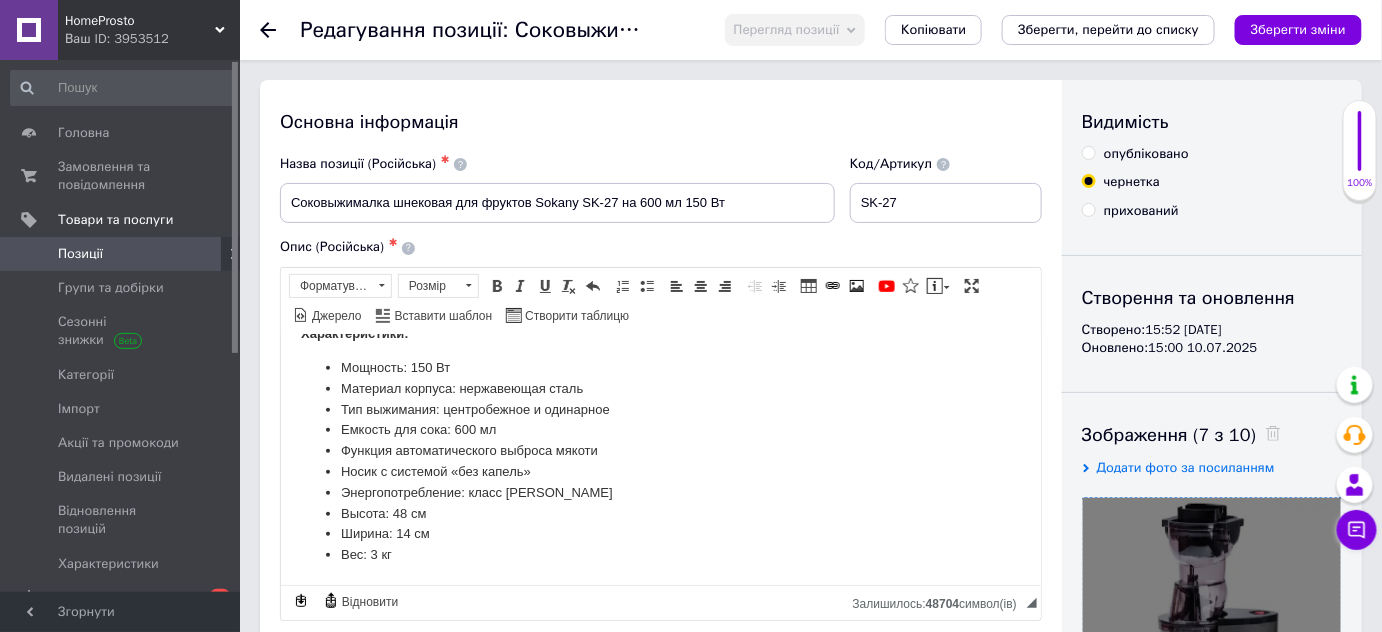 drag, startPoint x: 1086, startPoint y: 148, endPoint x: 1104, endPoint y: 136, distance: 21.633308 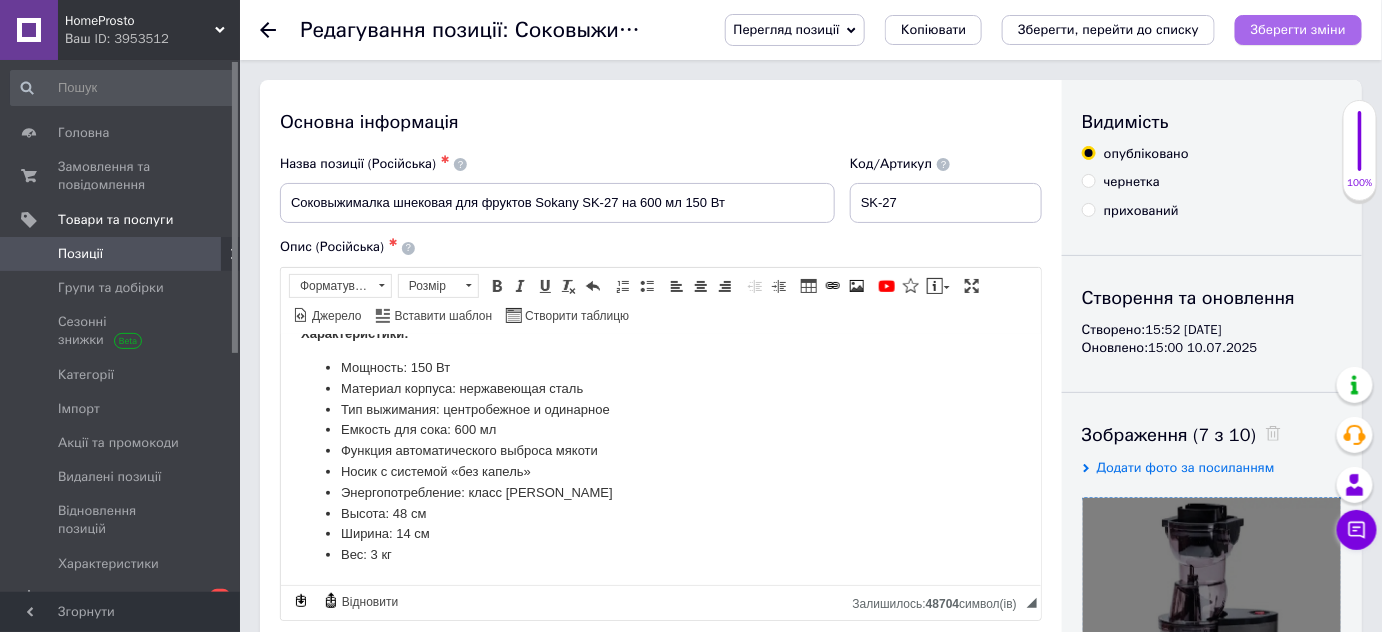 click on "Зберегти зміни" at bounding box center (1298, 29) 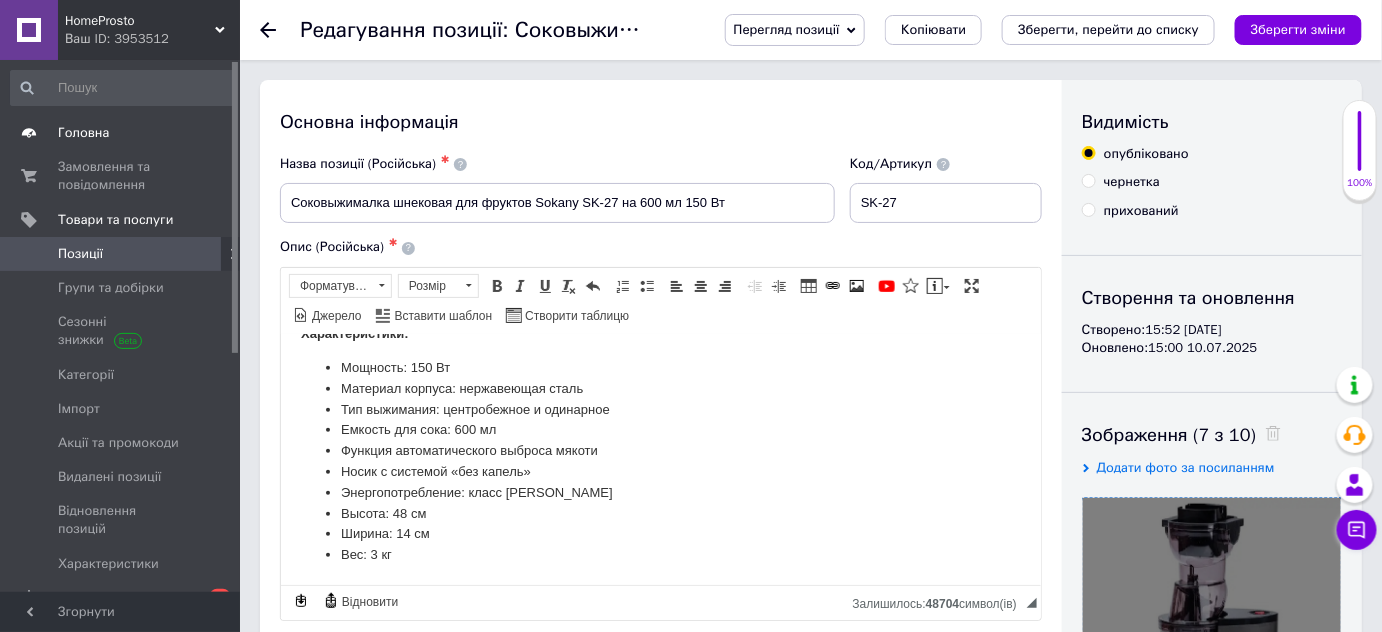 click on "Головна" at bounding box center (83, 133) 